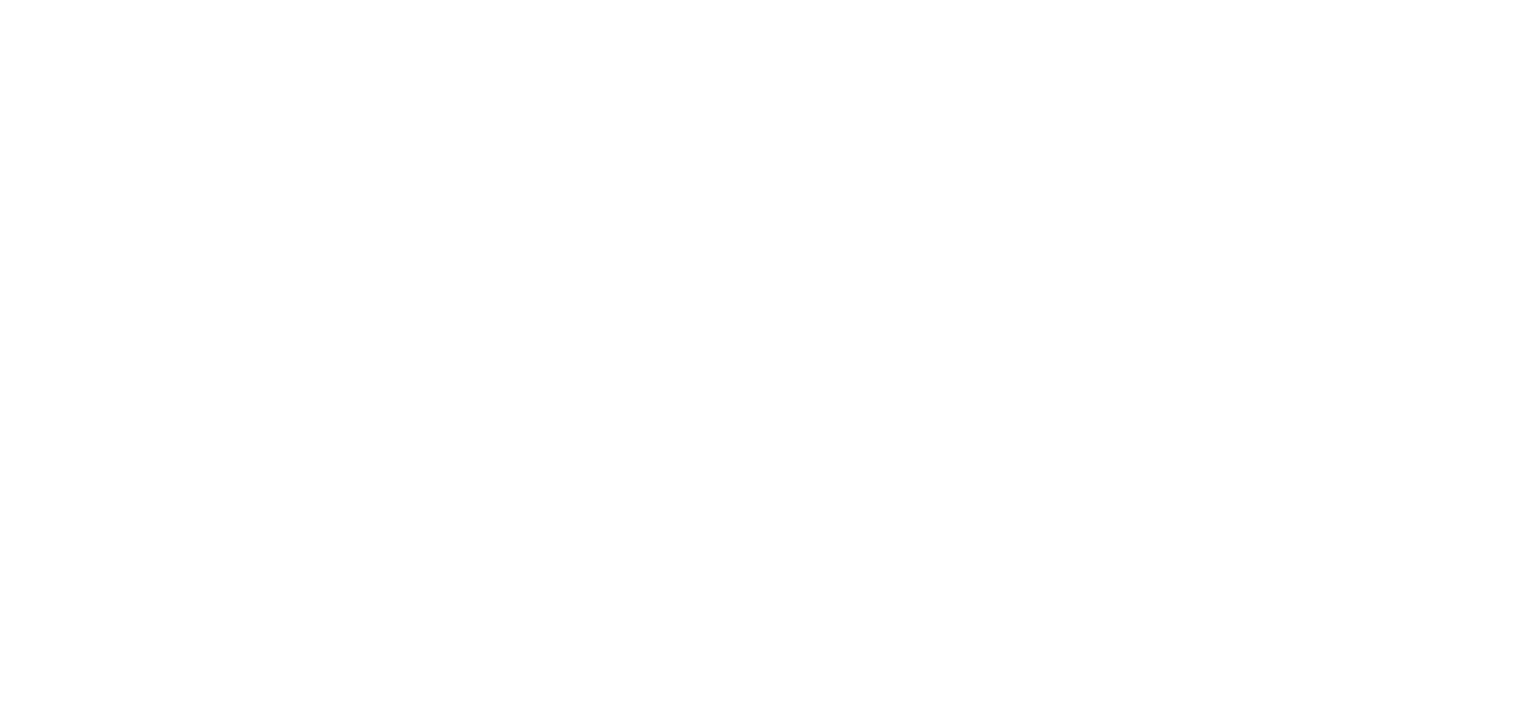 scroll, scrollTop: 0, scrollLeft: 0, axis: both 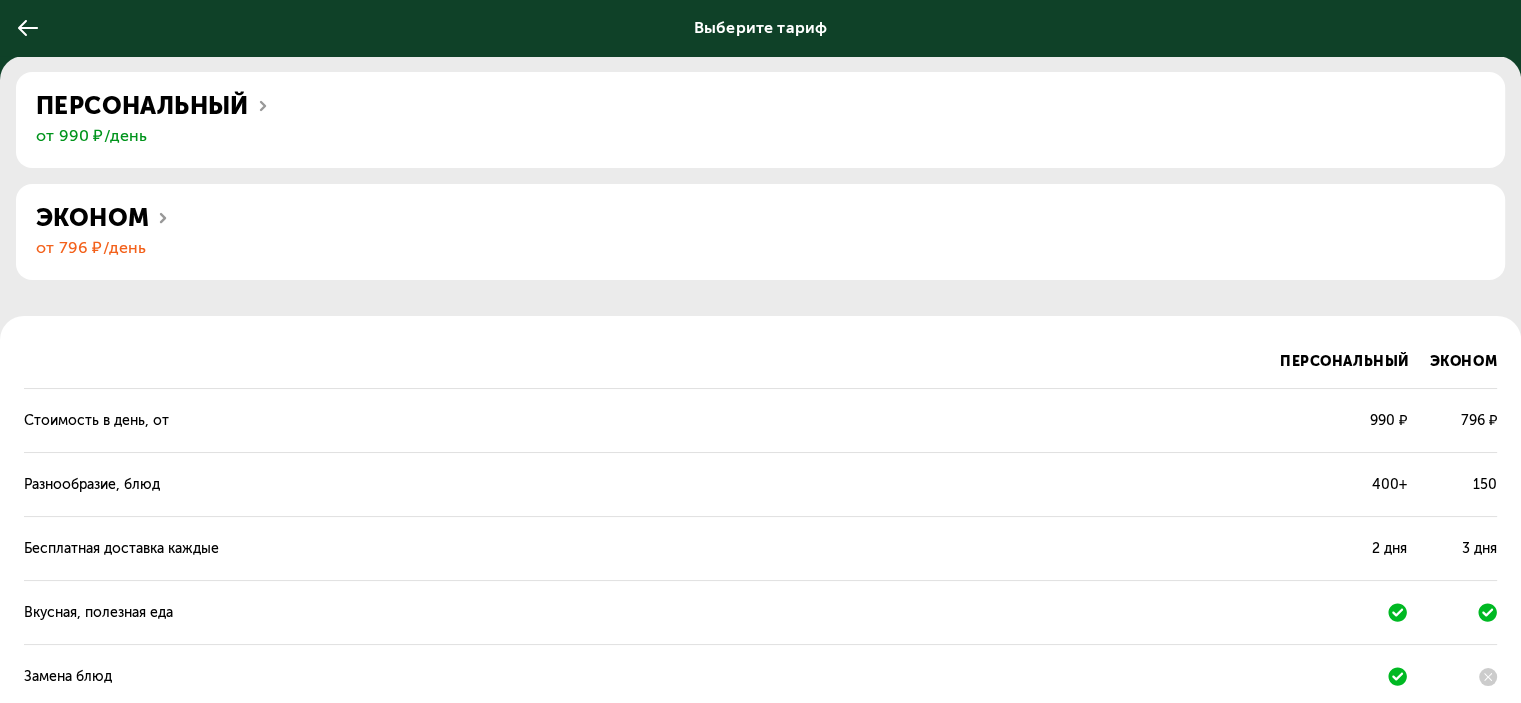 click 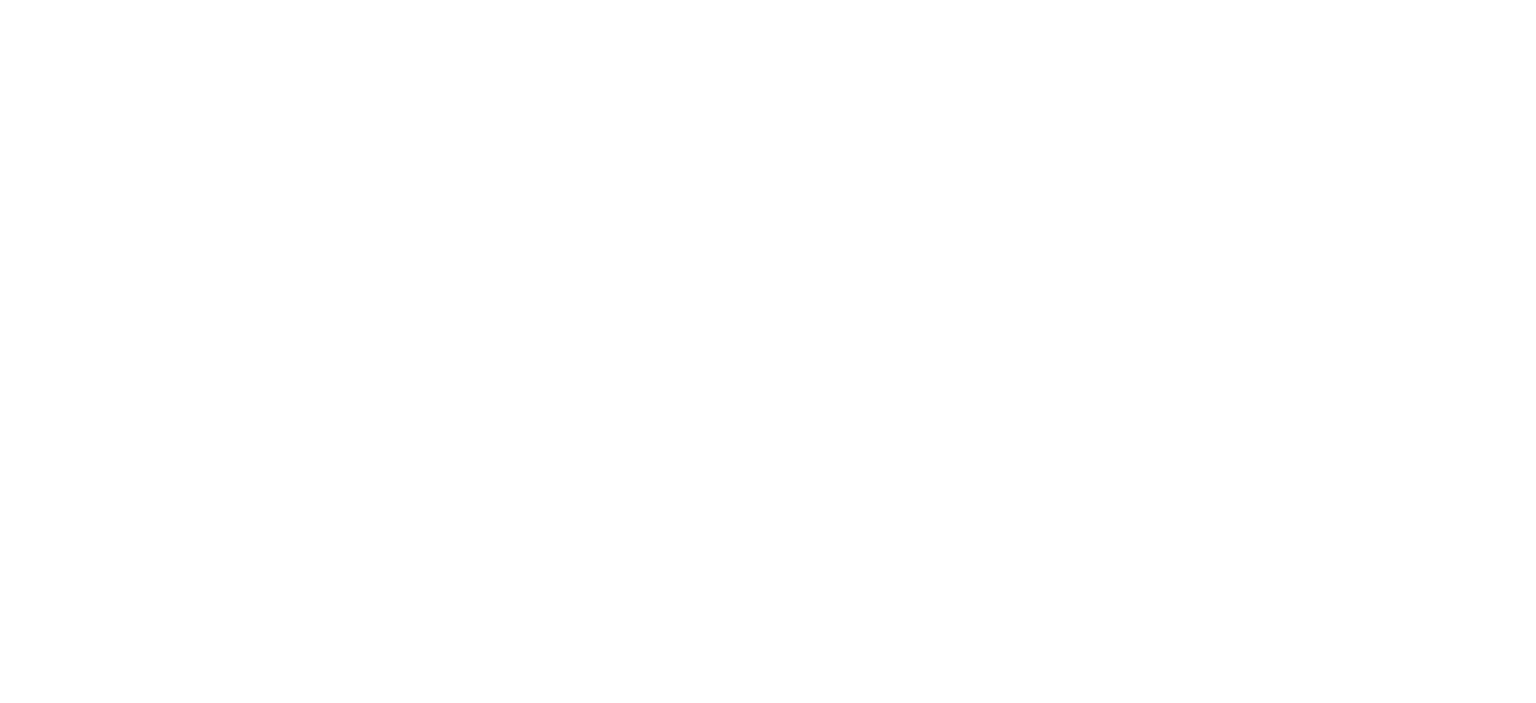 scroll, scrollTop: 0, scrollLeft: 0, axis: both 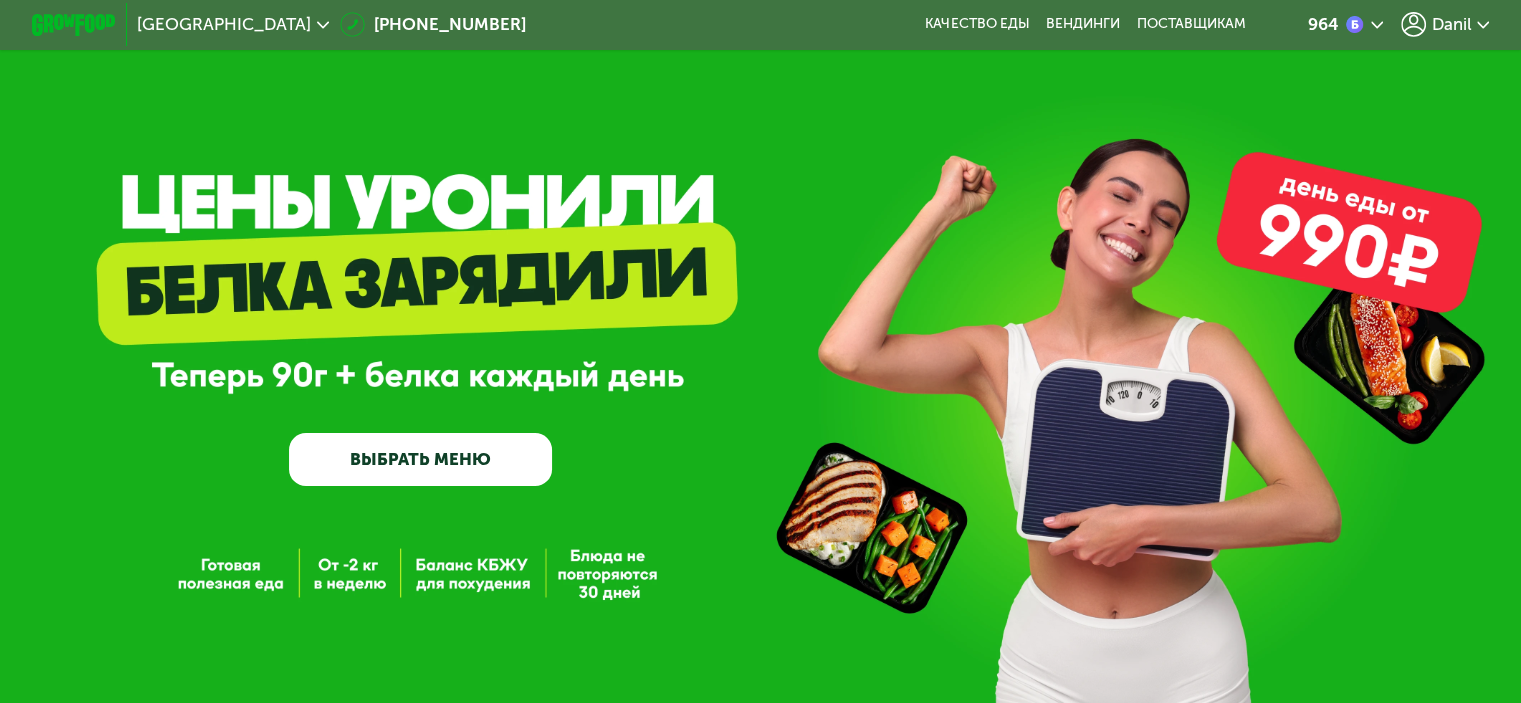click on "Danil" at bounding box center (1451, 24) 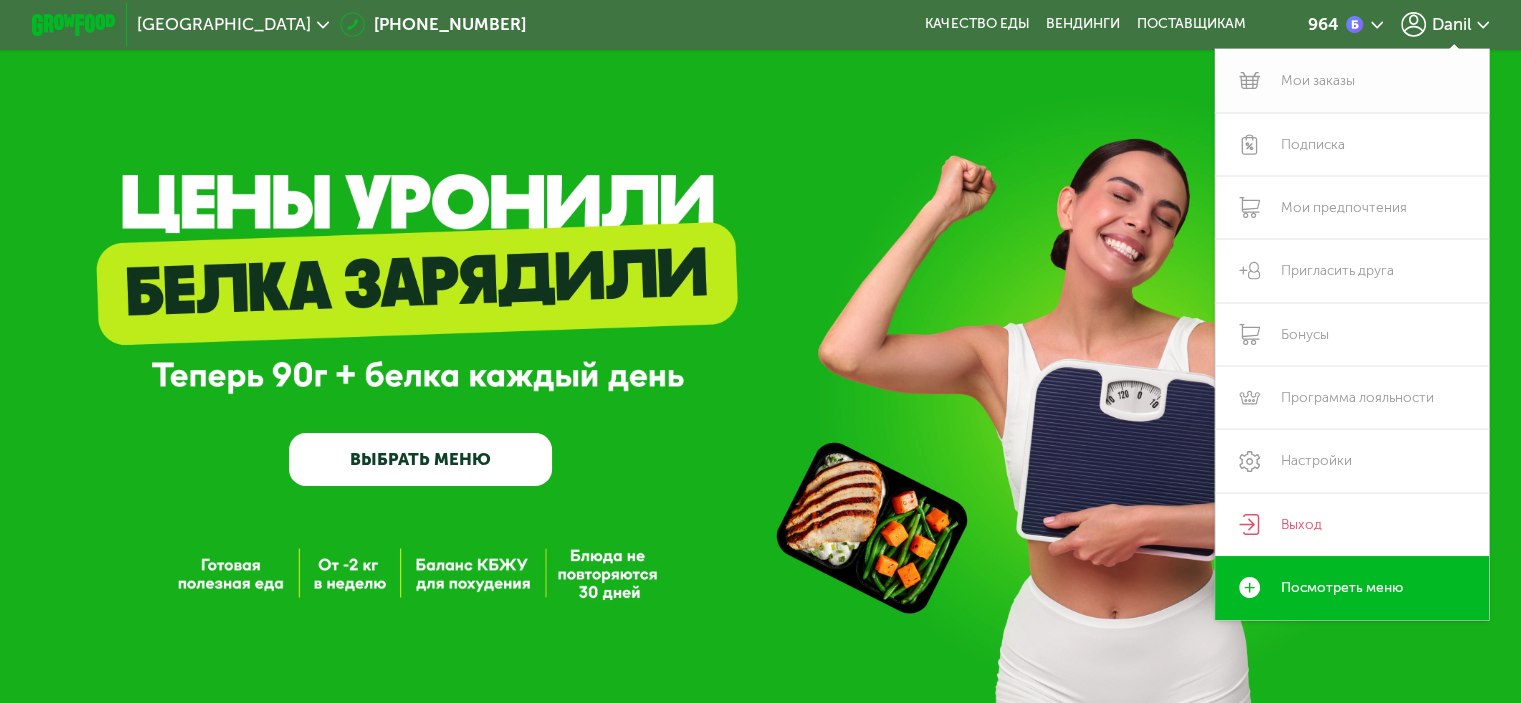 click on "Мои заказы" at bounding box center [1352, 80] 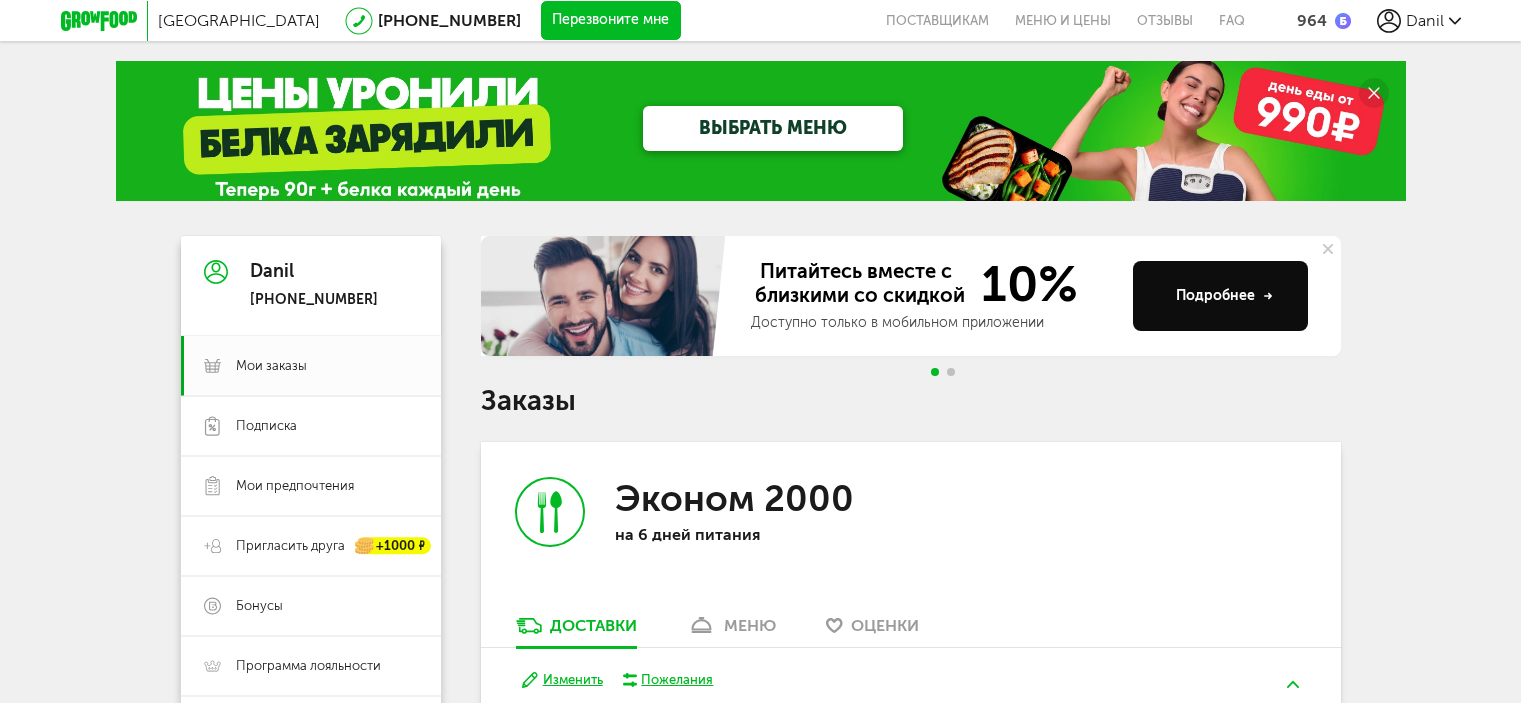 scroll, scrollTop: 0, scrollLeft: 0, axis: both 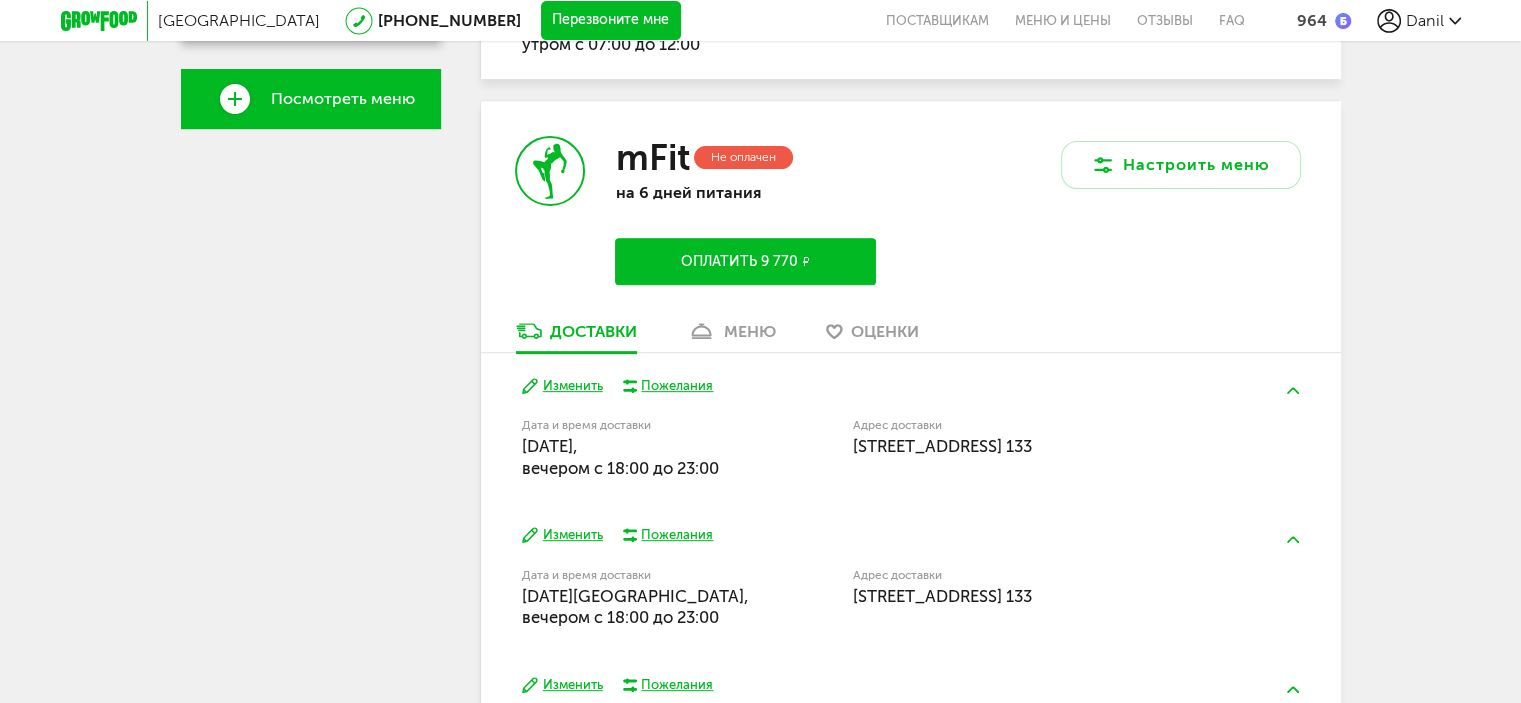 click on "меню" at bounding box center [750, 331] 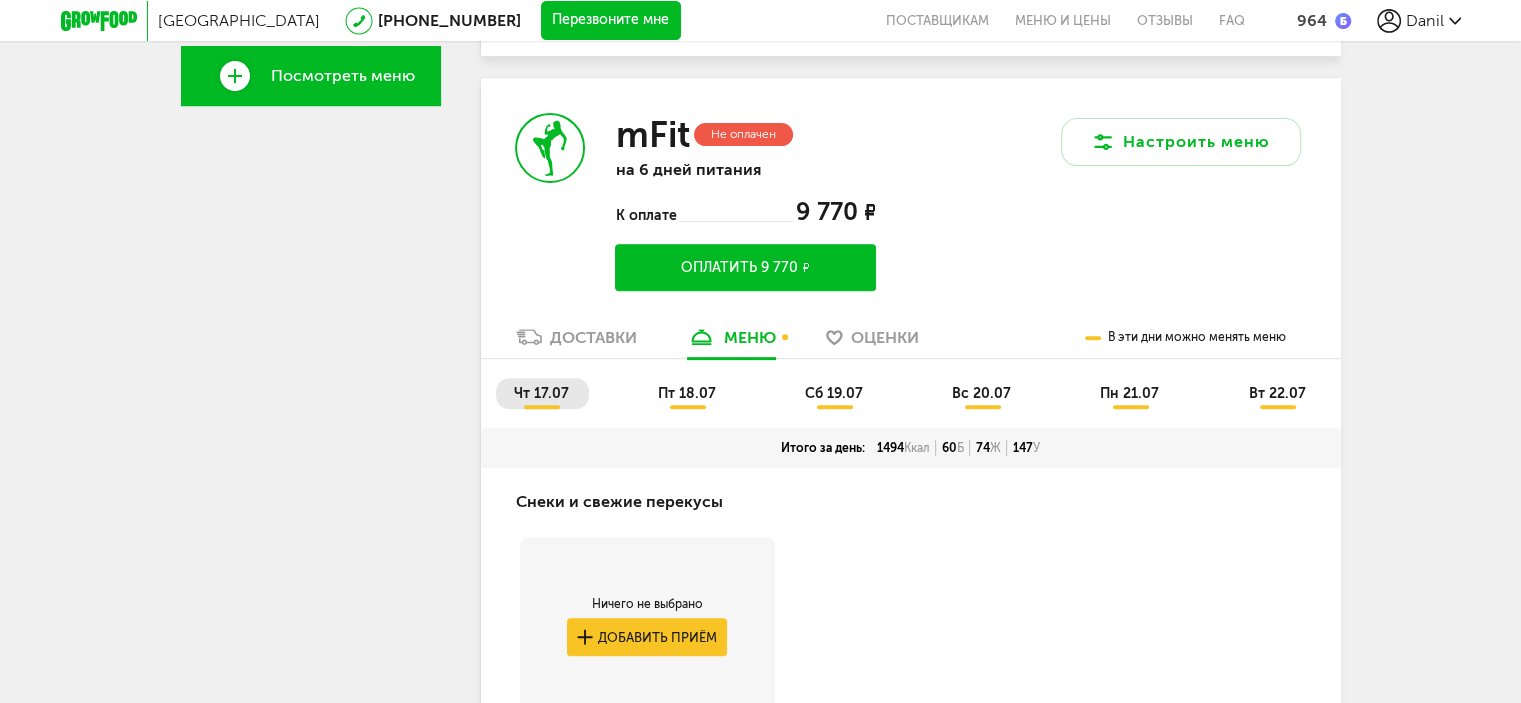 scroll, scrollTop: 636, scrollLeft: 0, axis: vertical 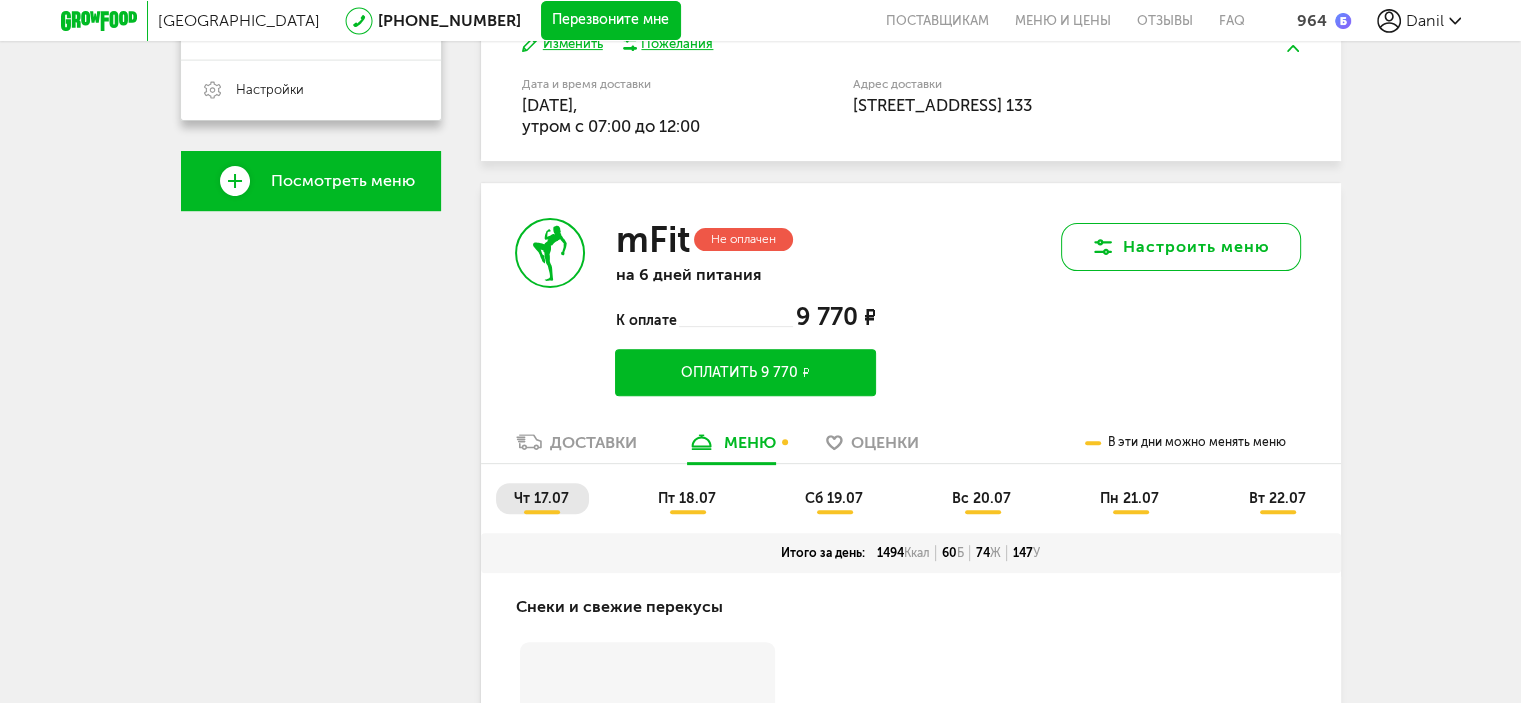 click on "Настроить меню" at bounding box center (1181, 247) 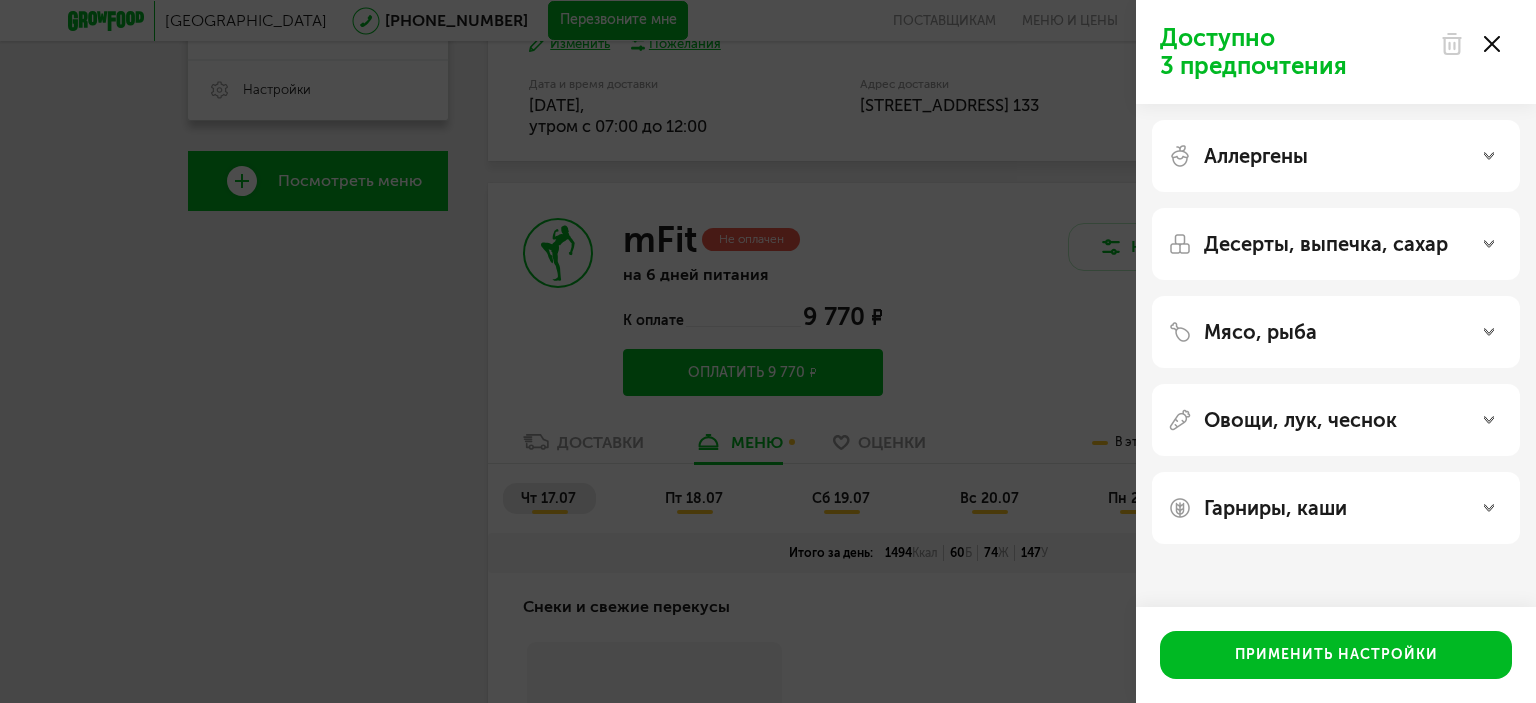click 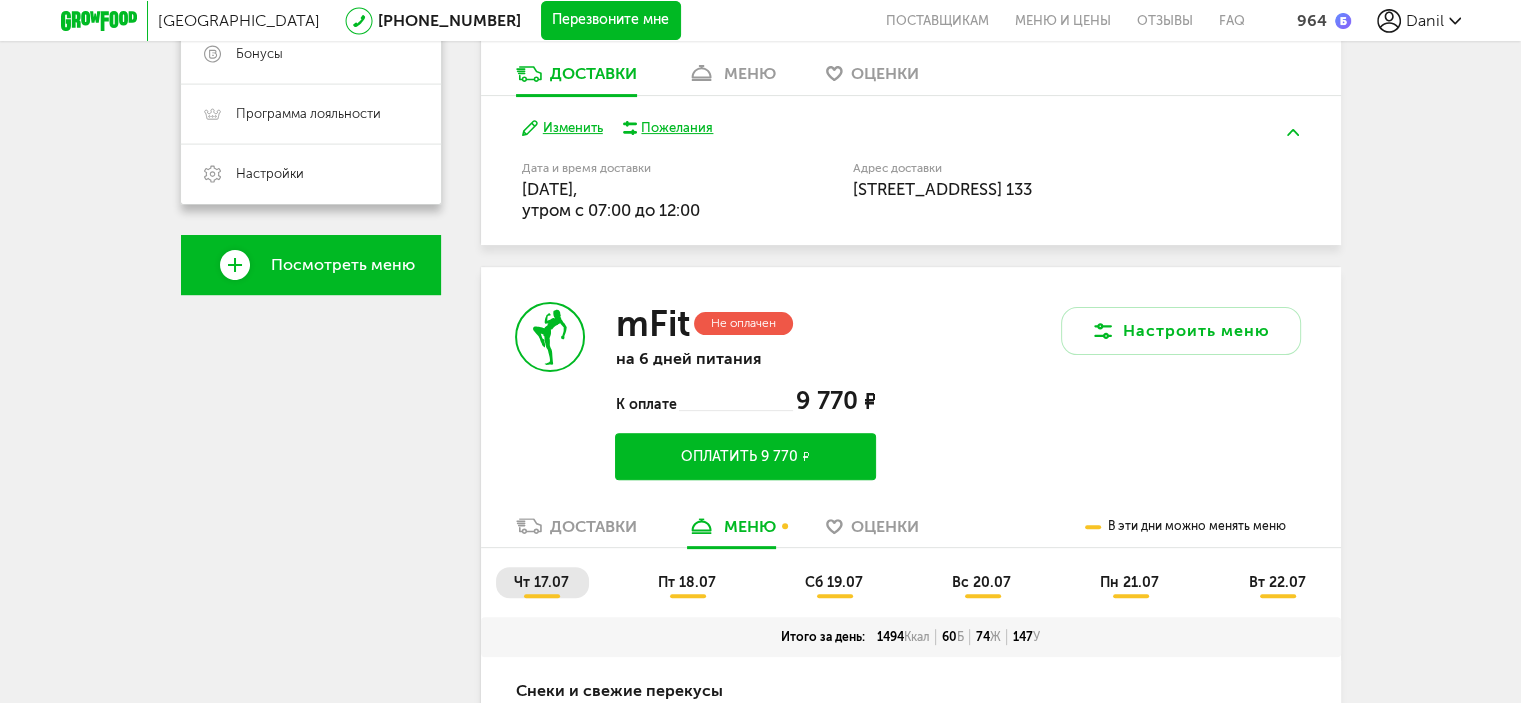 scroll, scrollTop: 636, scrollLeft: 0, axis: vertical 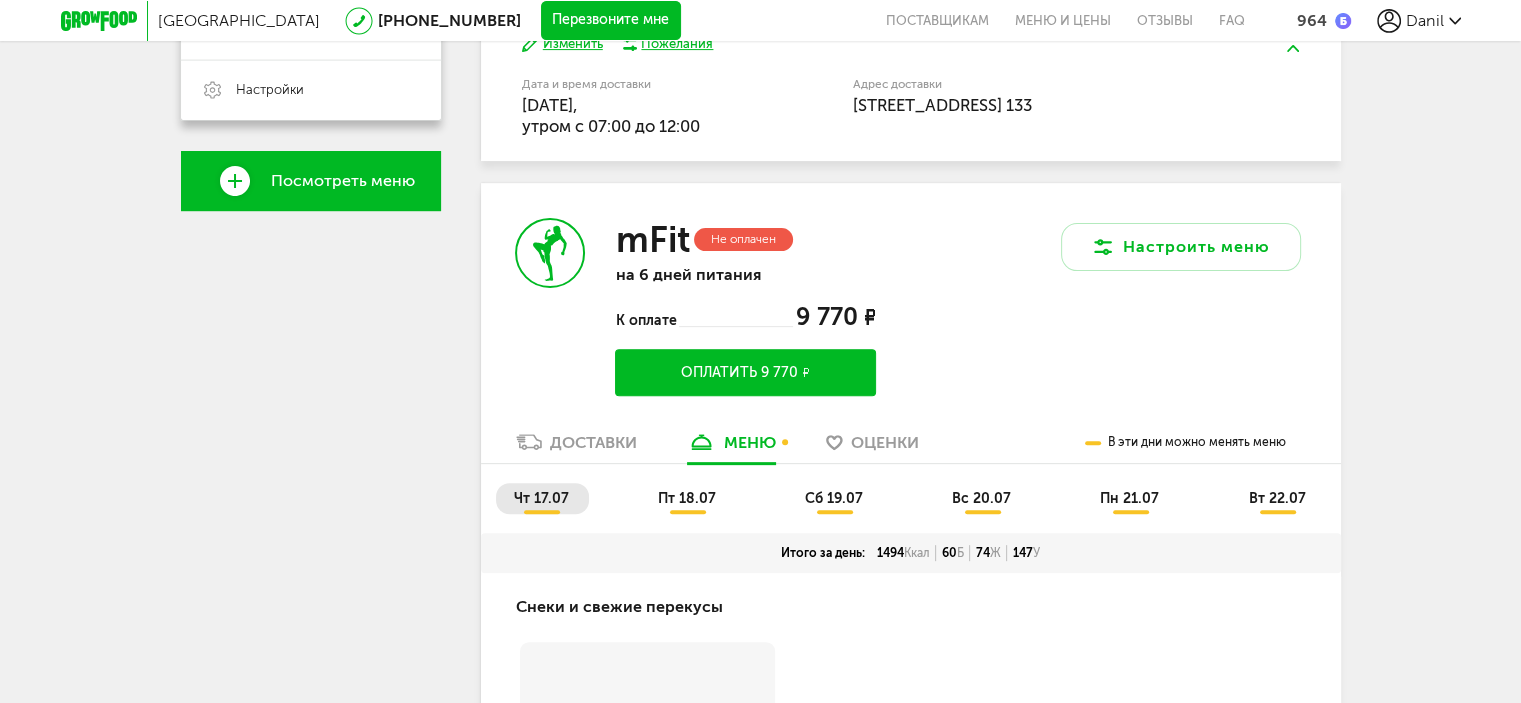 click on "Доставки" at bounding box center [593, 442] 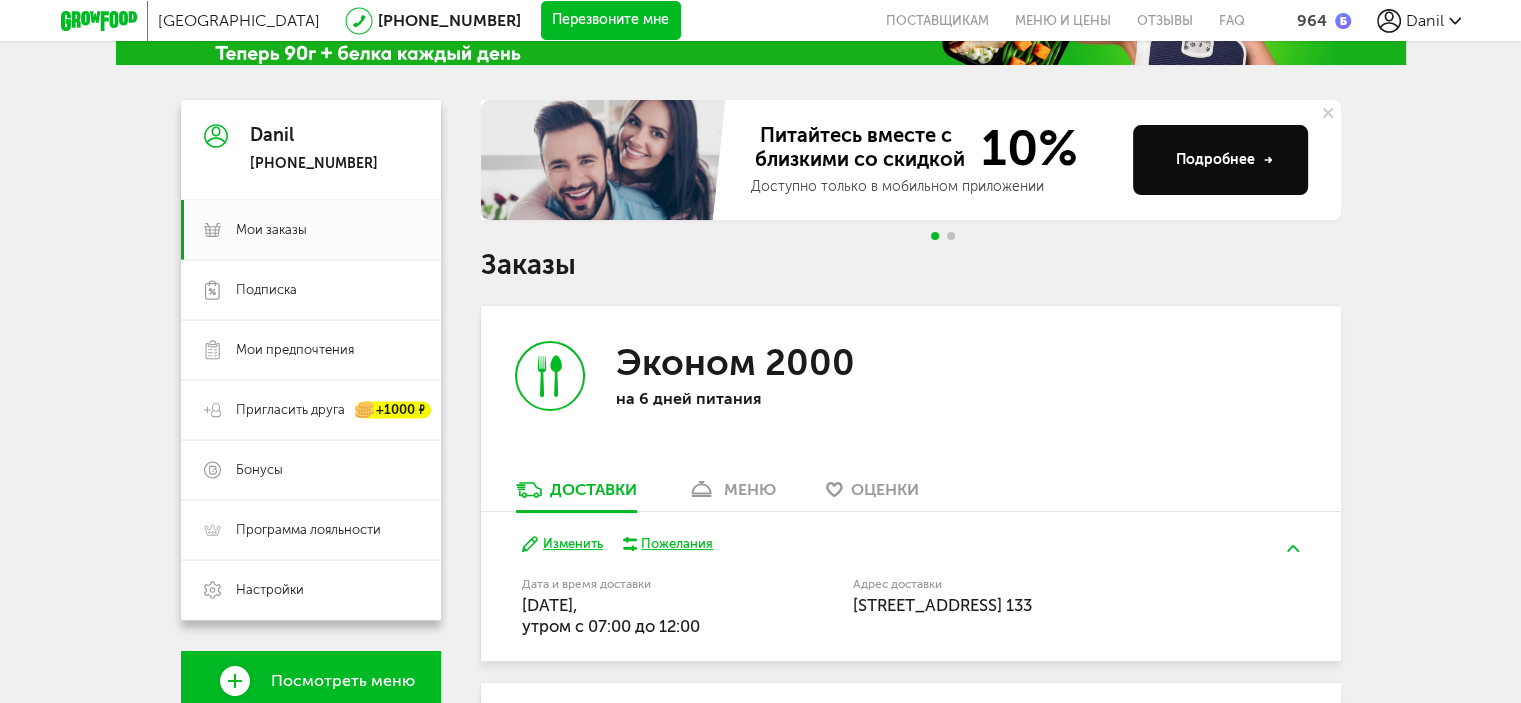 scroll, scrollTop: 36, scrollLeft: 0, axis: vertical 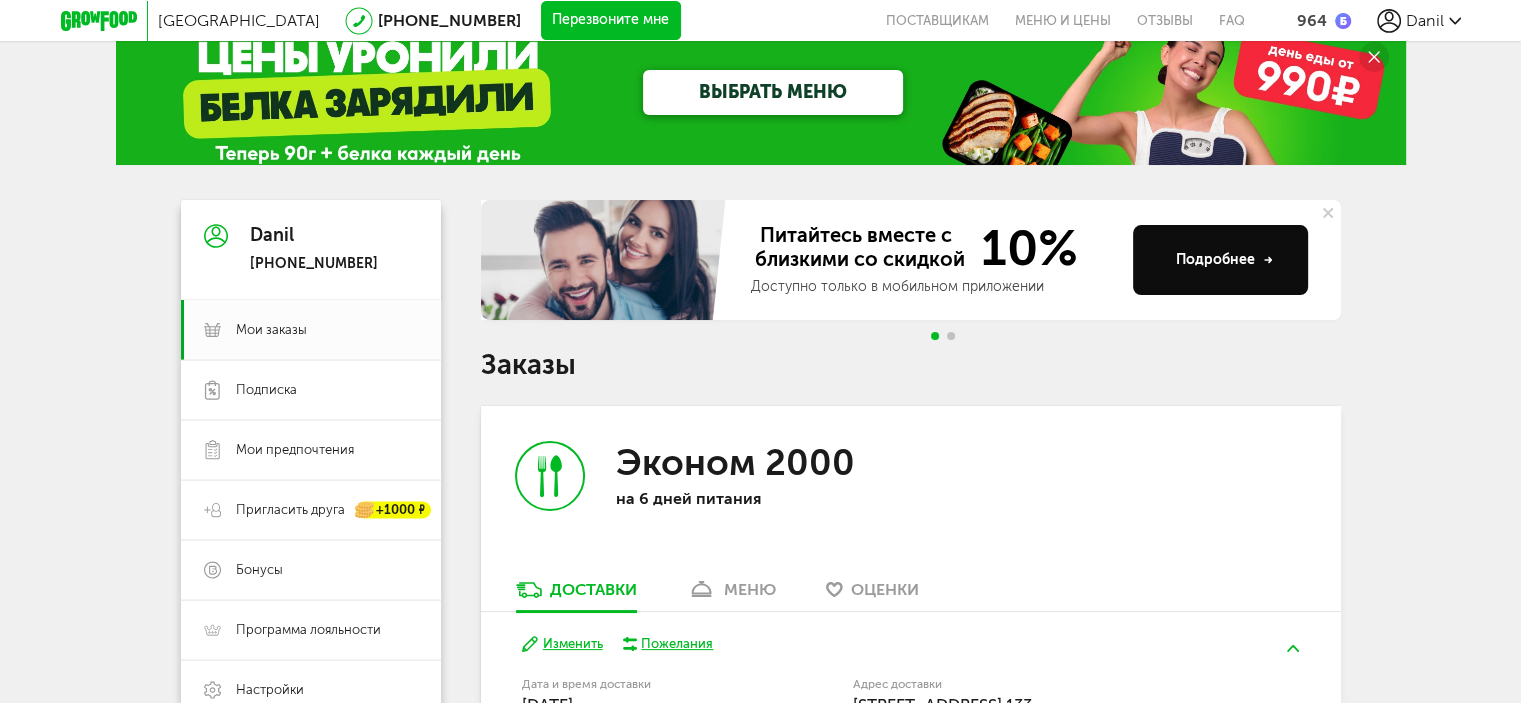 click 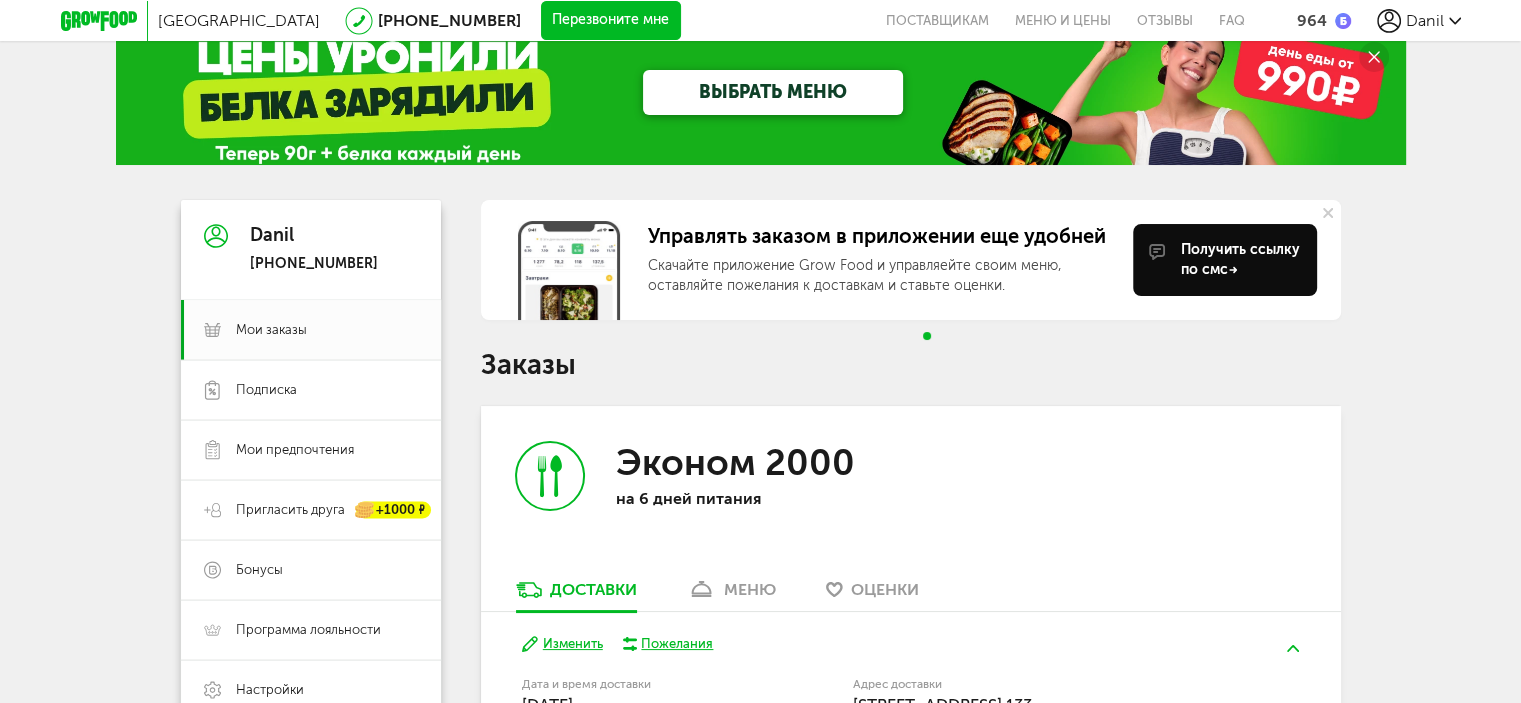 click 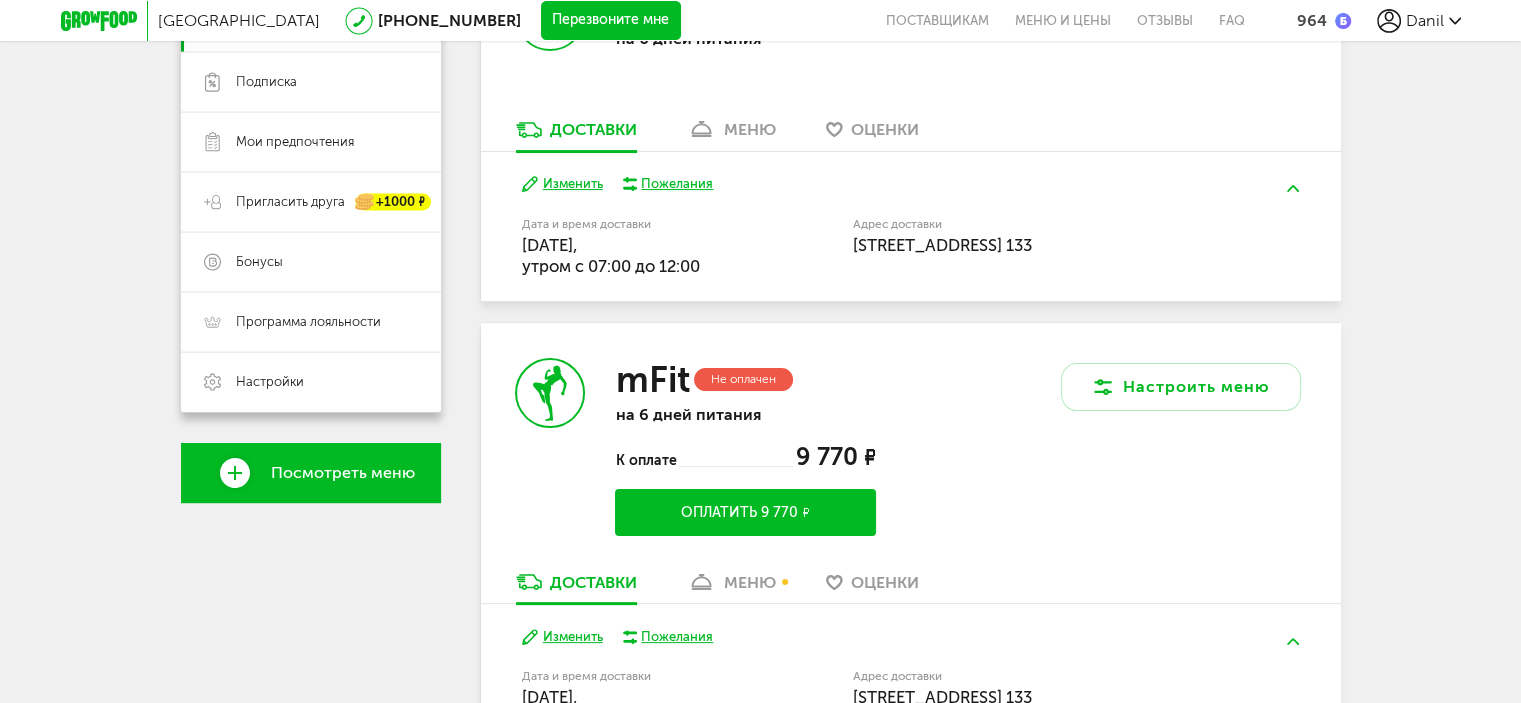scroll, scrollTop: 436, scrollLeft: 0, axis: vertical 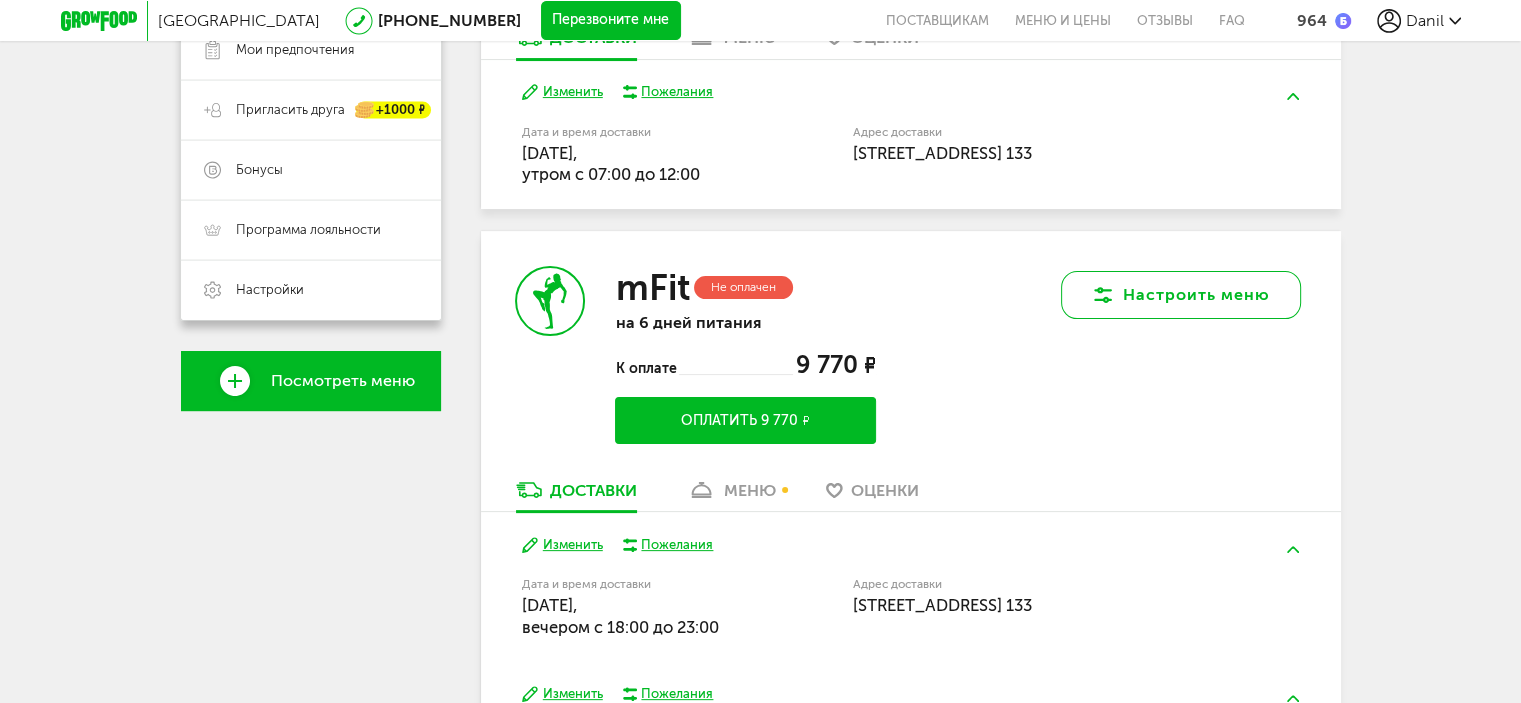 click 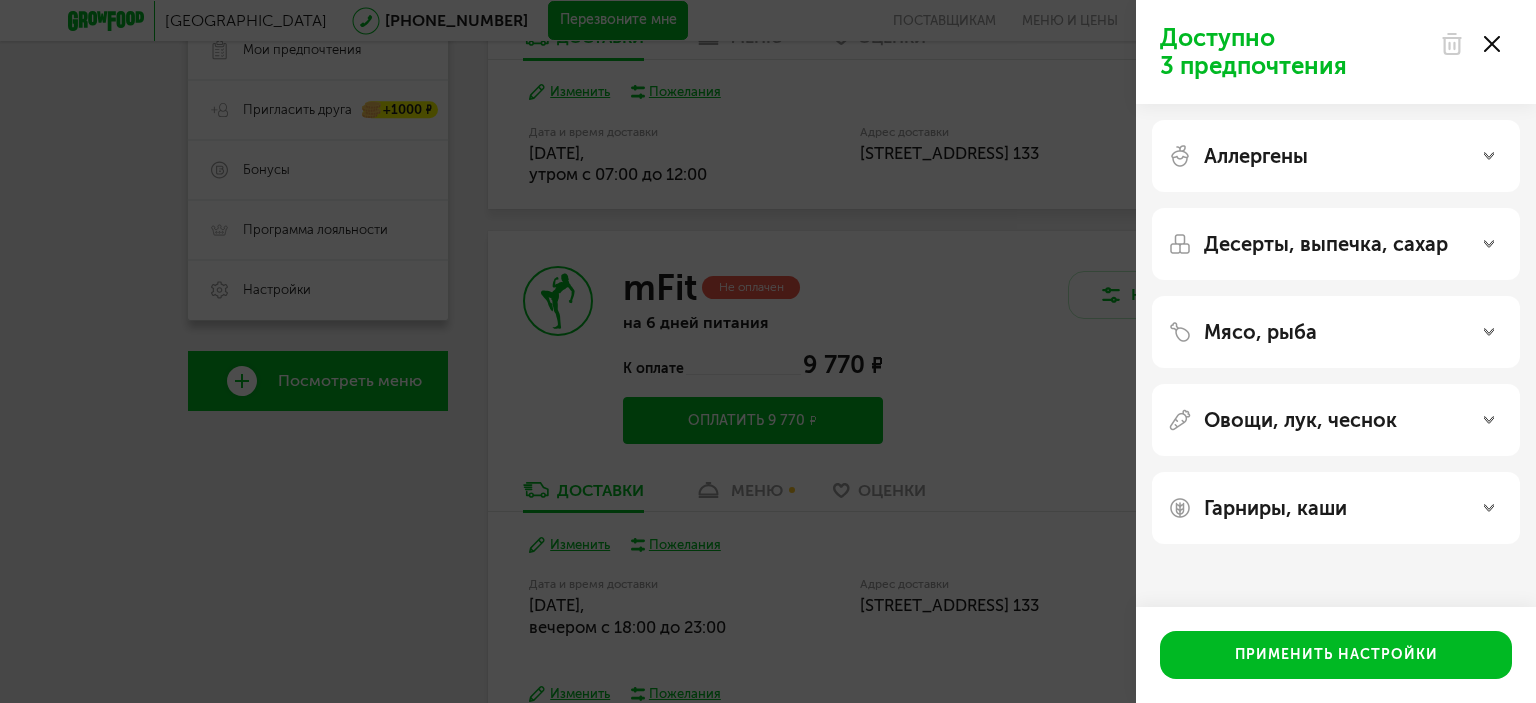 click 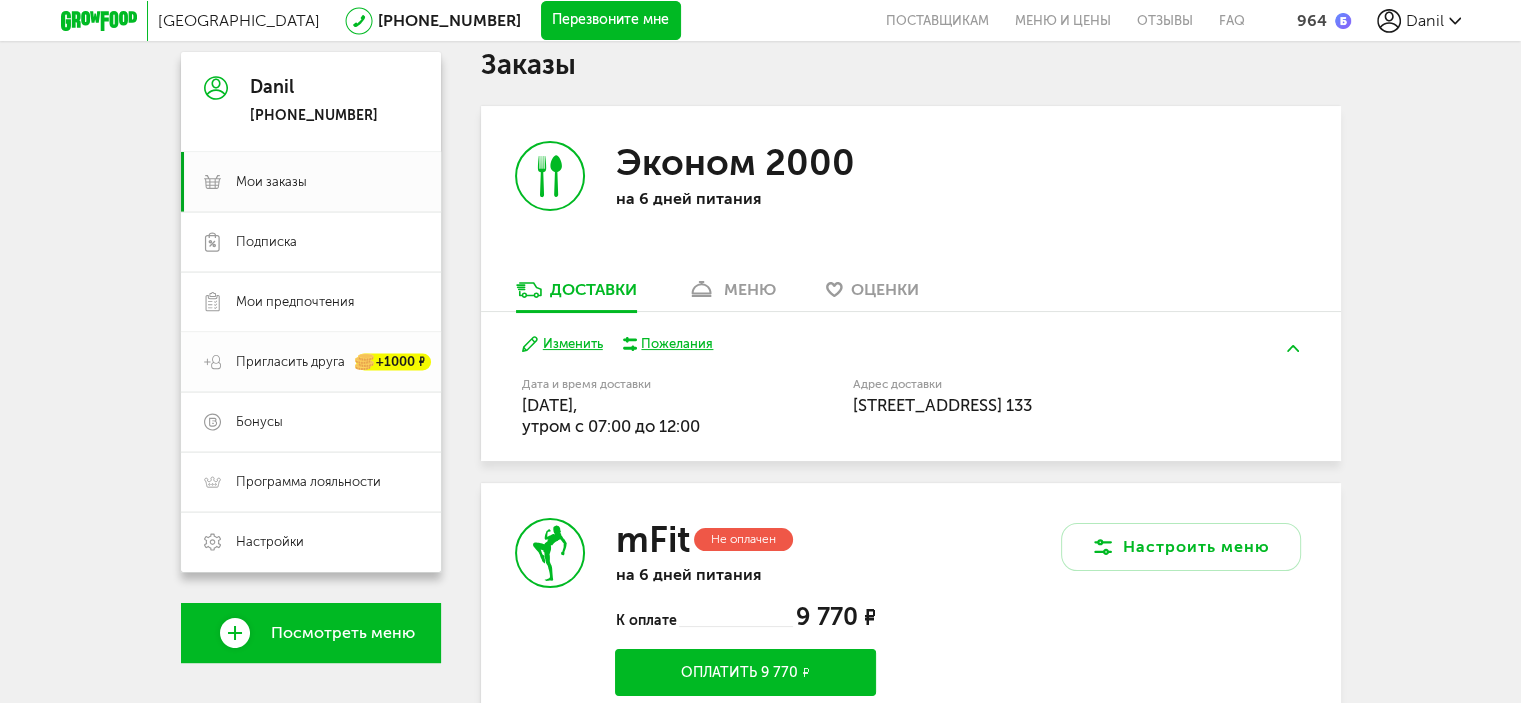 scroll, scrollTop: 136, scrollLeft: 0, axis: vertical 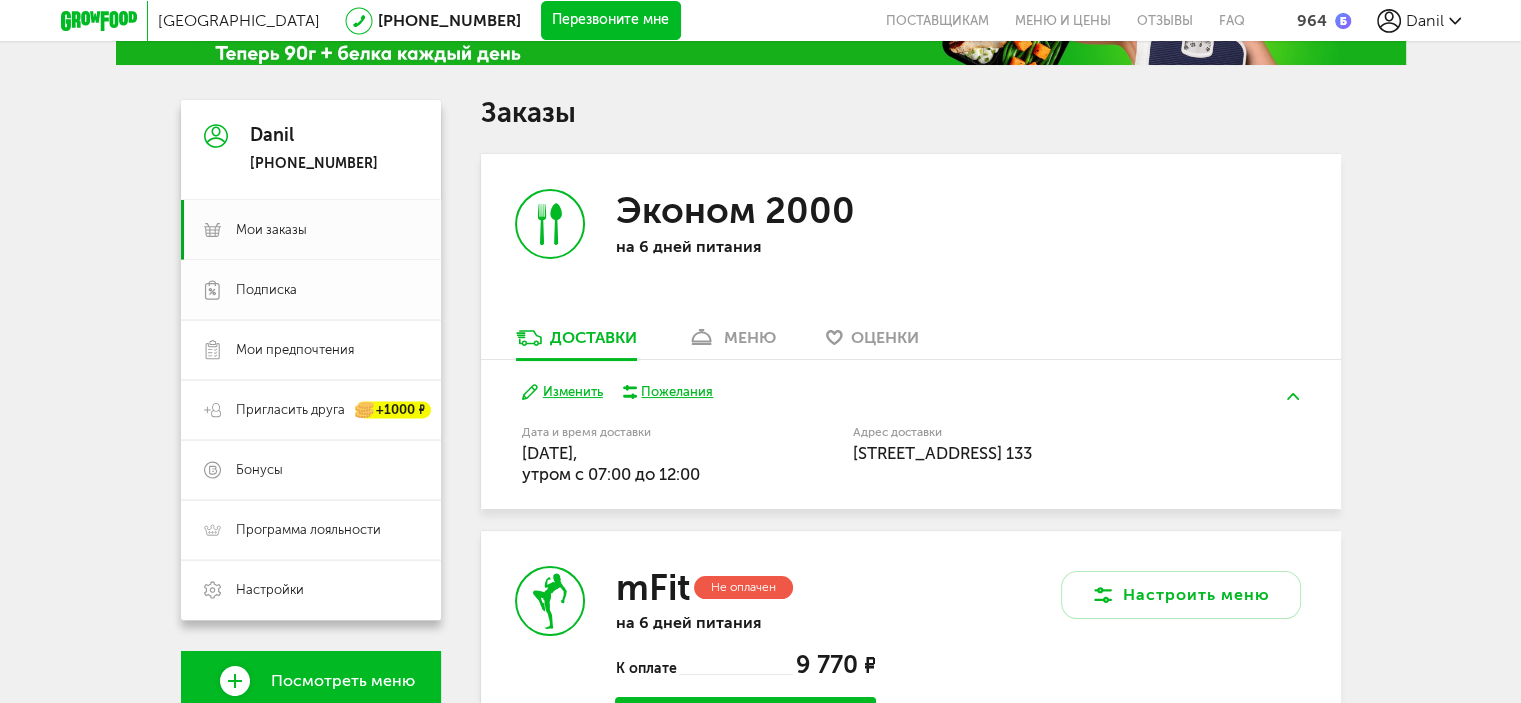 click on "Подписка" at bounding box center (266, 290) 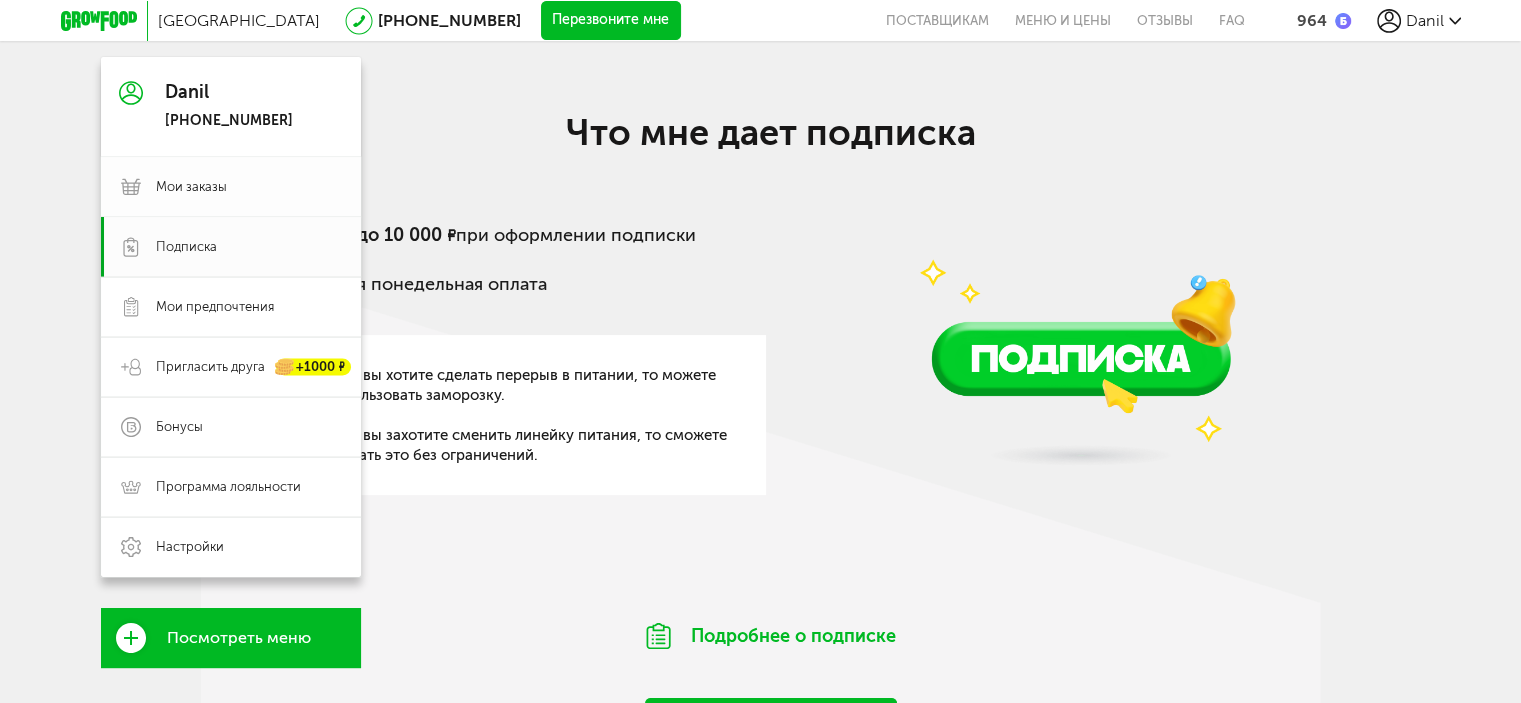 scroll, scrollTop: 200, scrollLeft: 0, axis: vertical 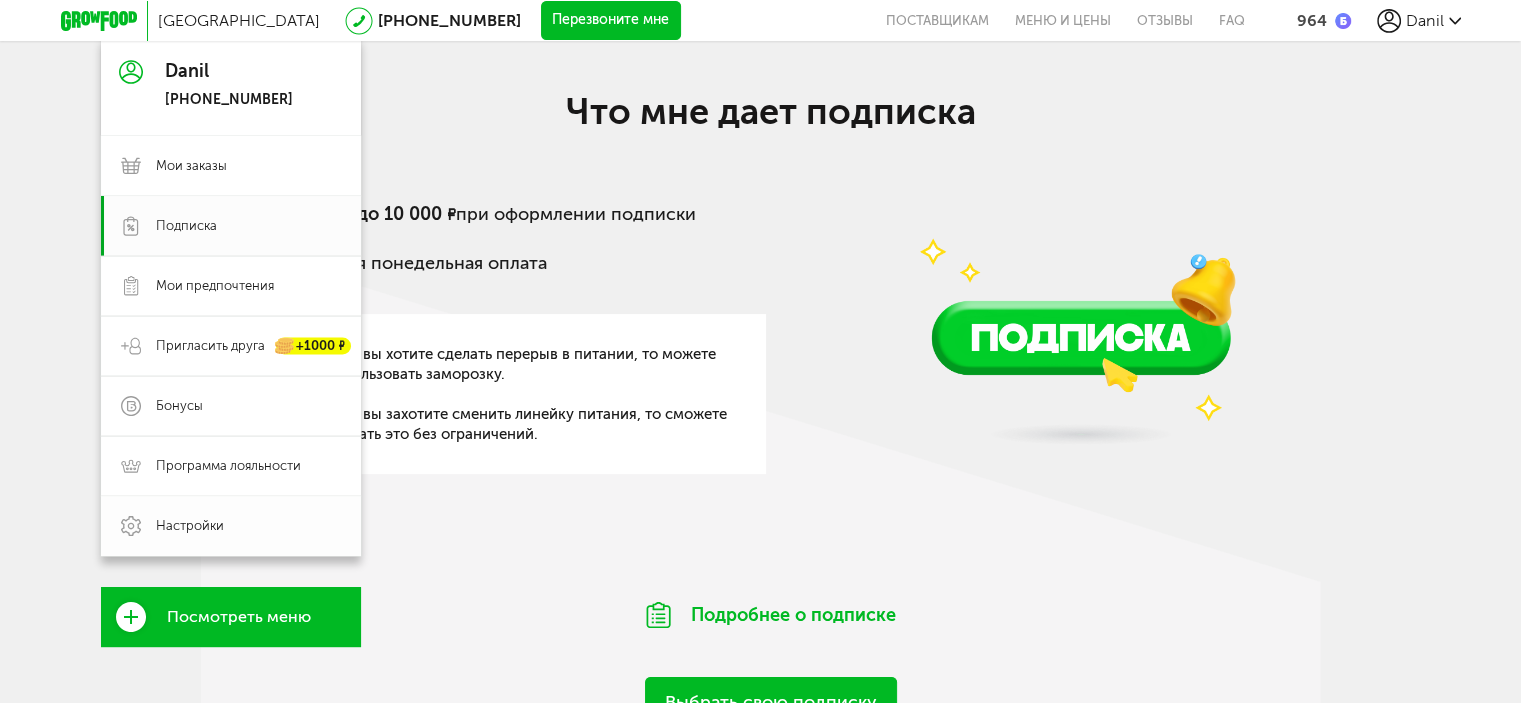 click on "Настройки" at bounding box center (190, 526) 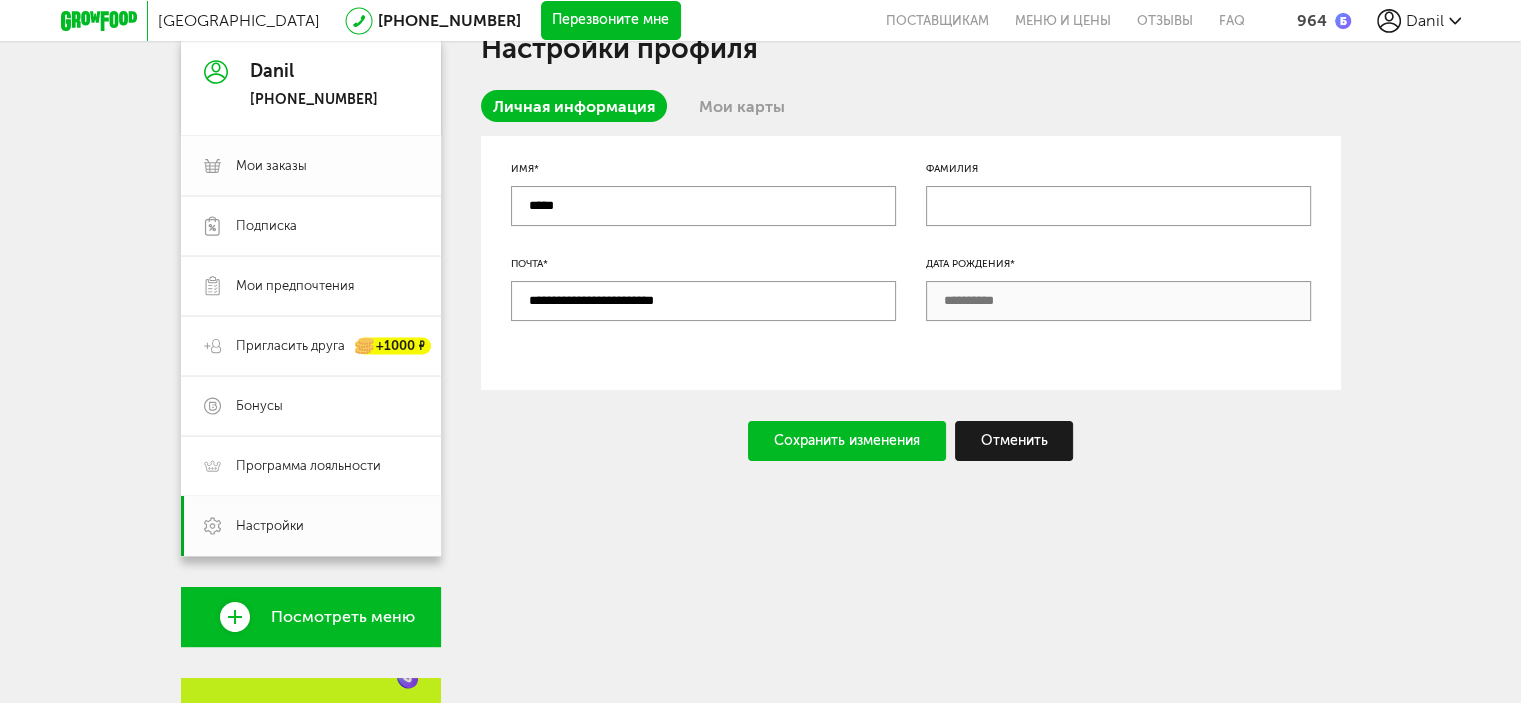 click on "Мои заказы" at bounding box center [271, 166] 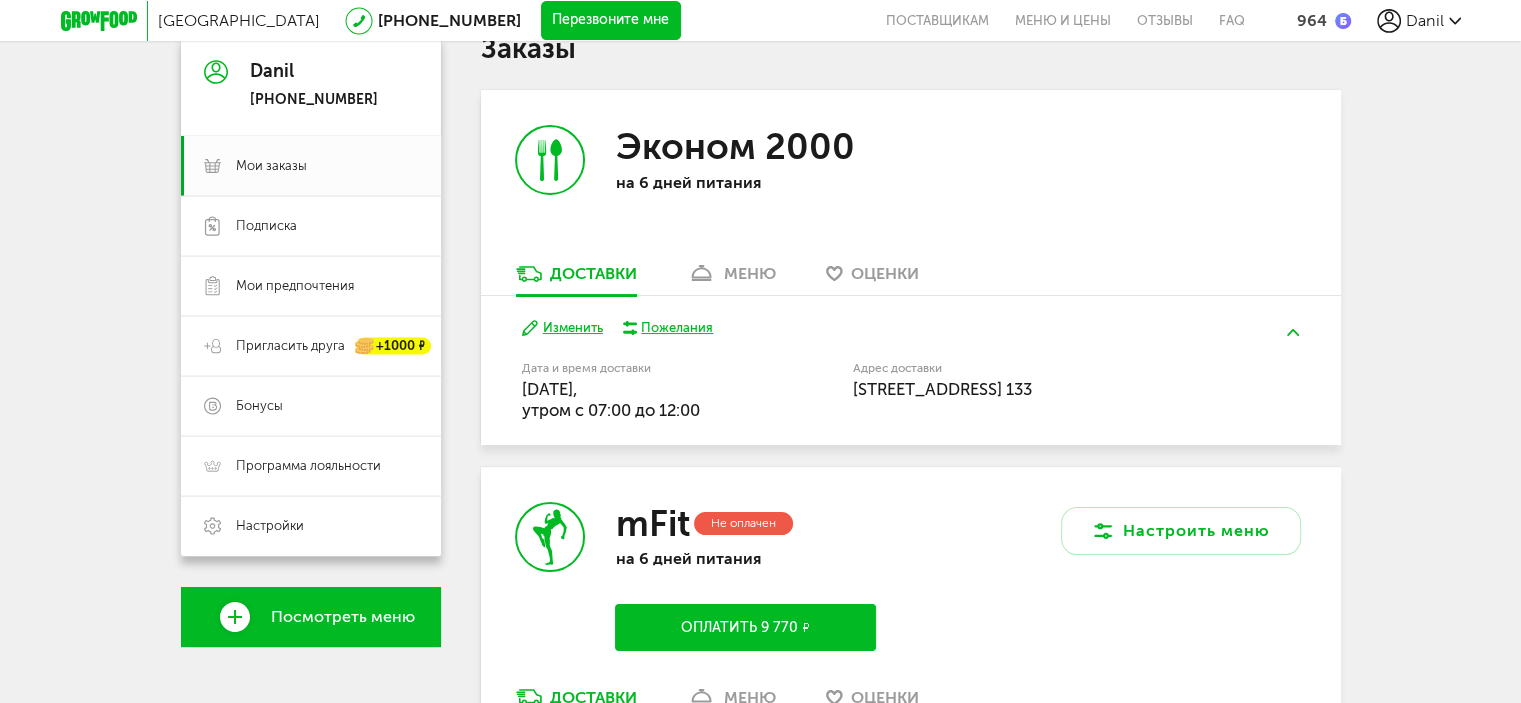 click at bounding box center [1293, 332] 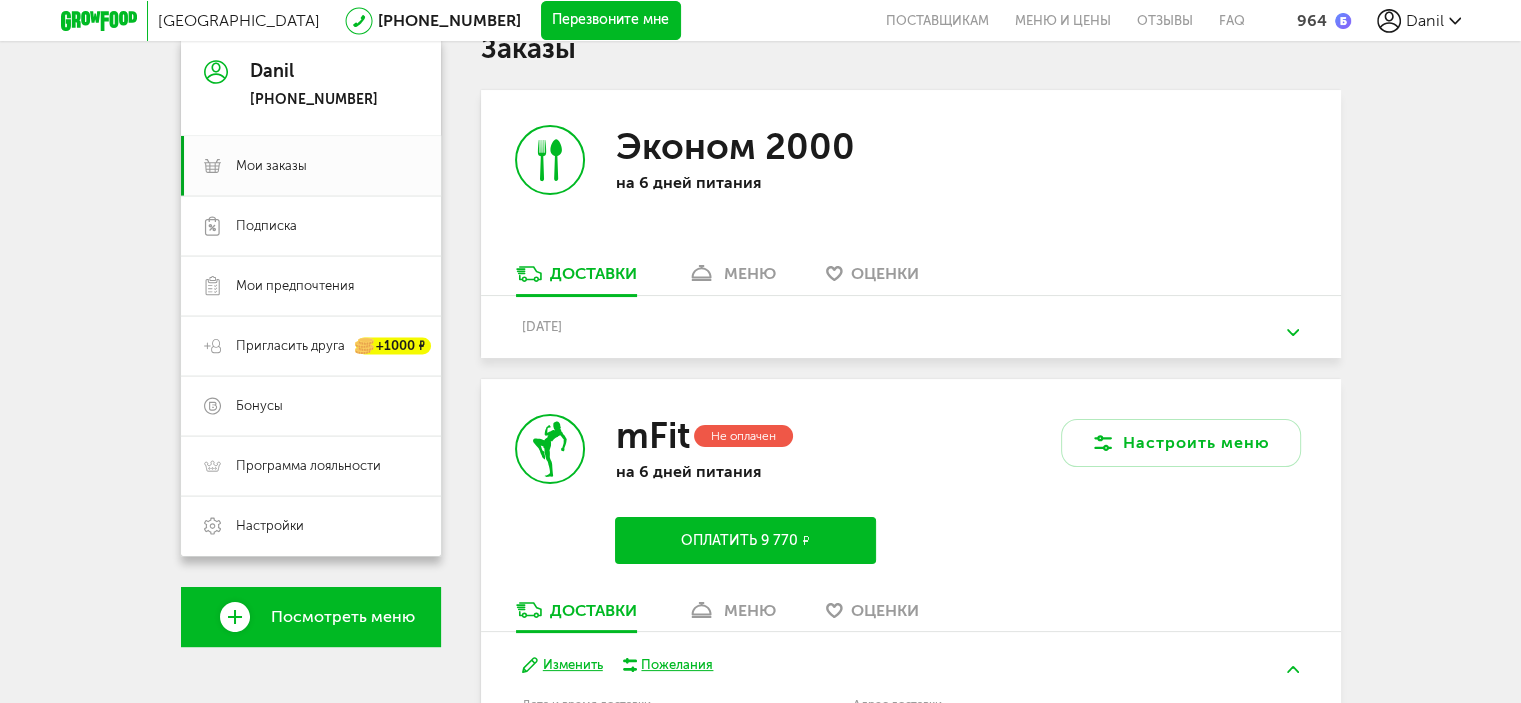 click at bounding box center (1293, 332) 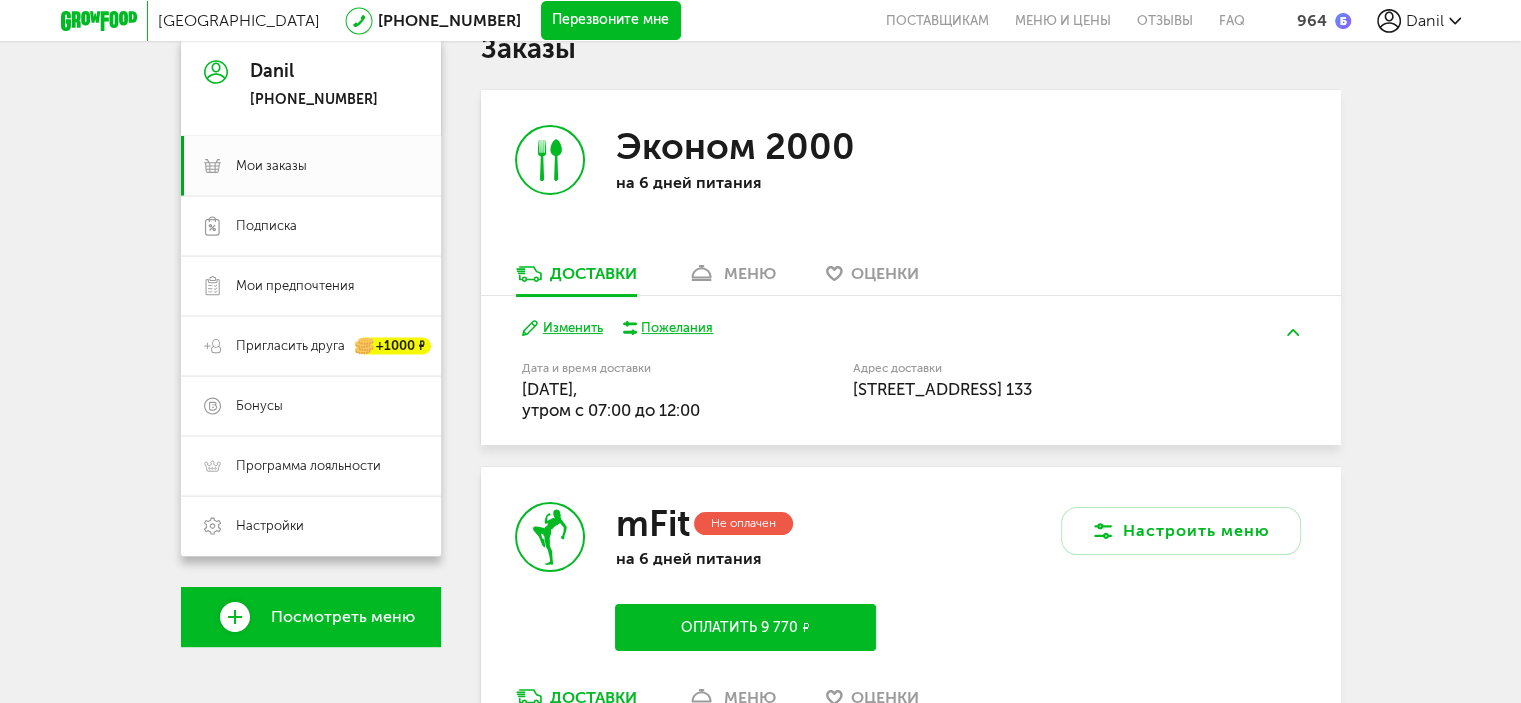 click at bounding box center [1293, 332] 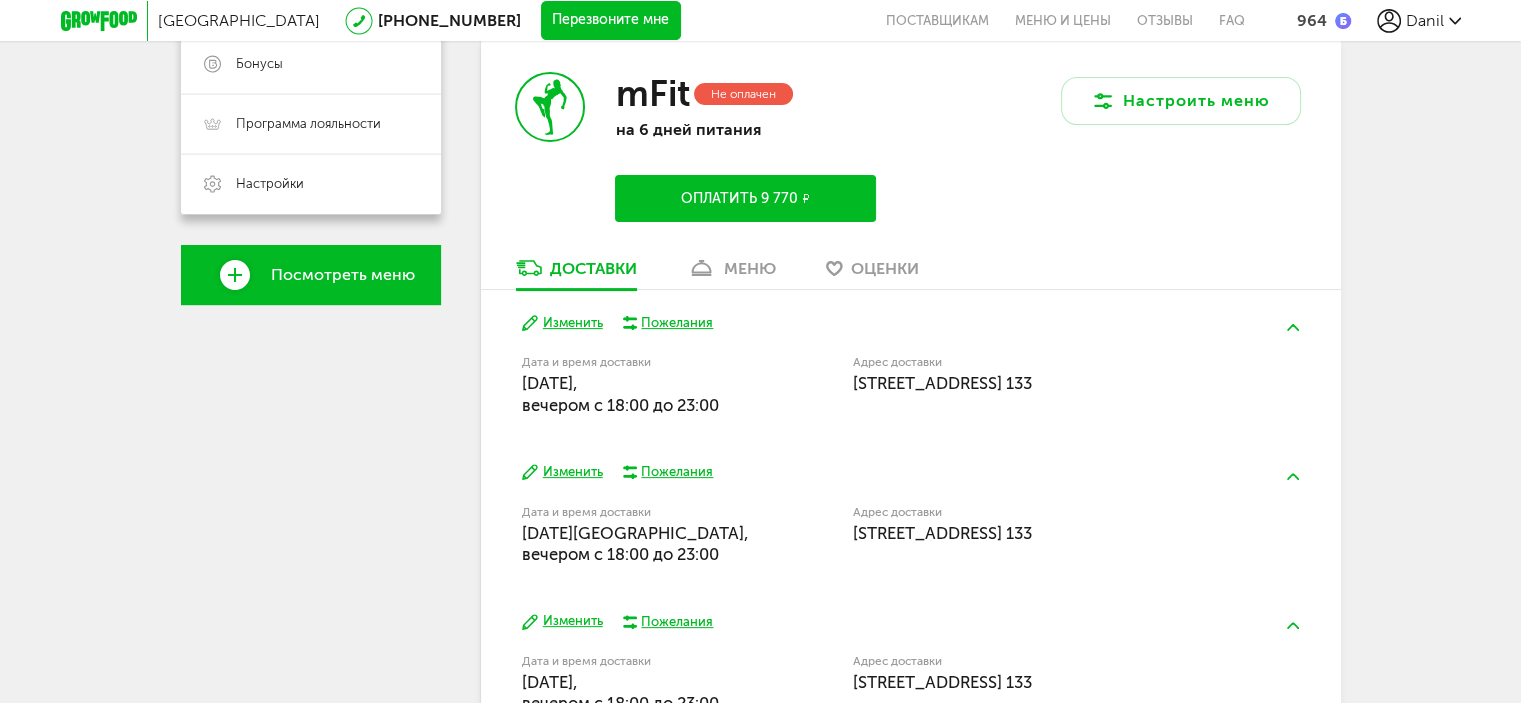 scroll, scrollTop: 600, scrollLeft: 0, axis: vertical 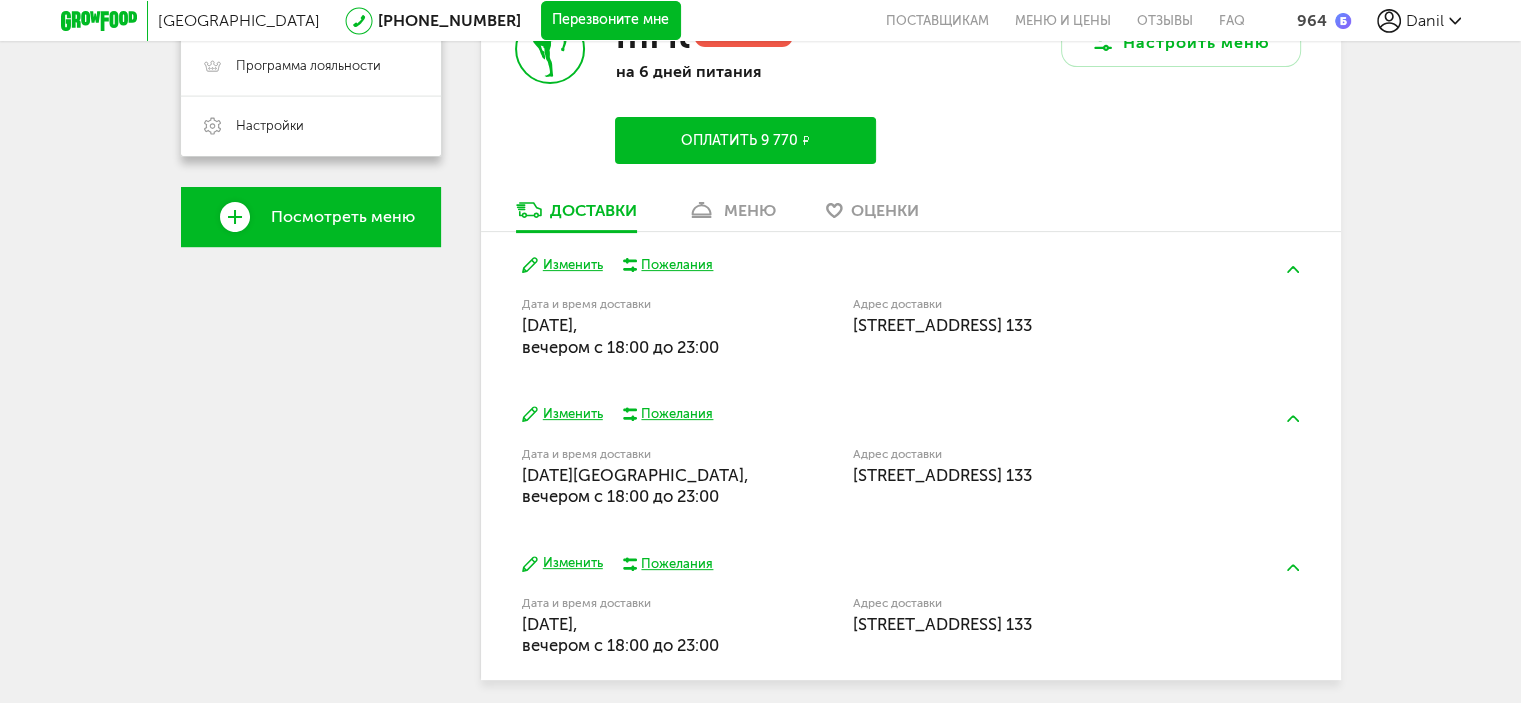 click on "Изменить" at bounding box center [562, 265] 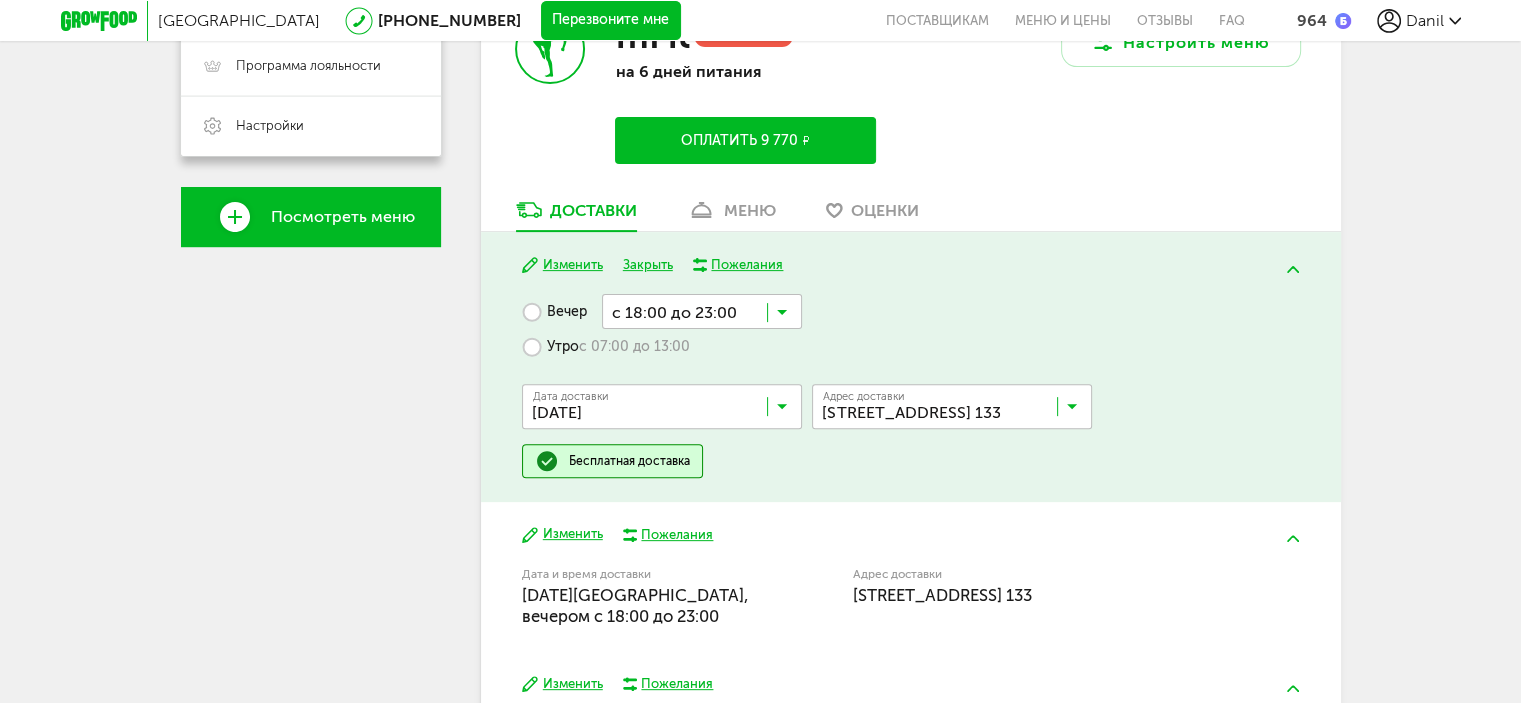 click on "Закрыть" at bounding box center (648, 265) 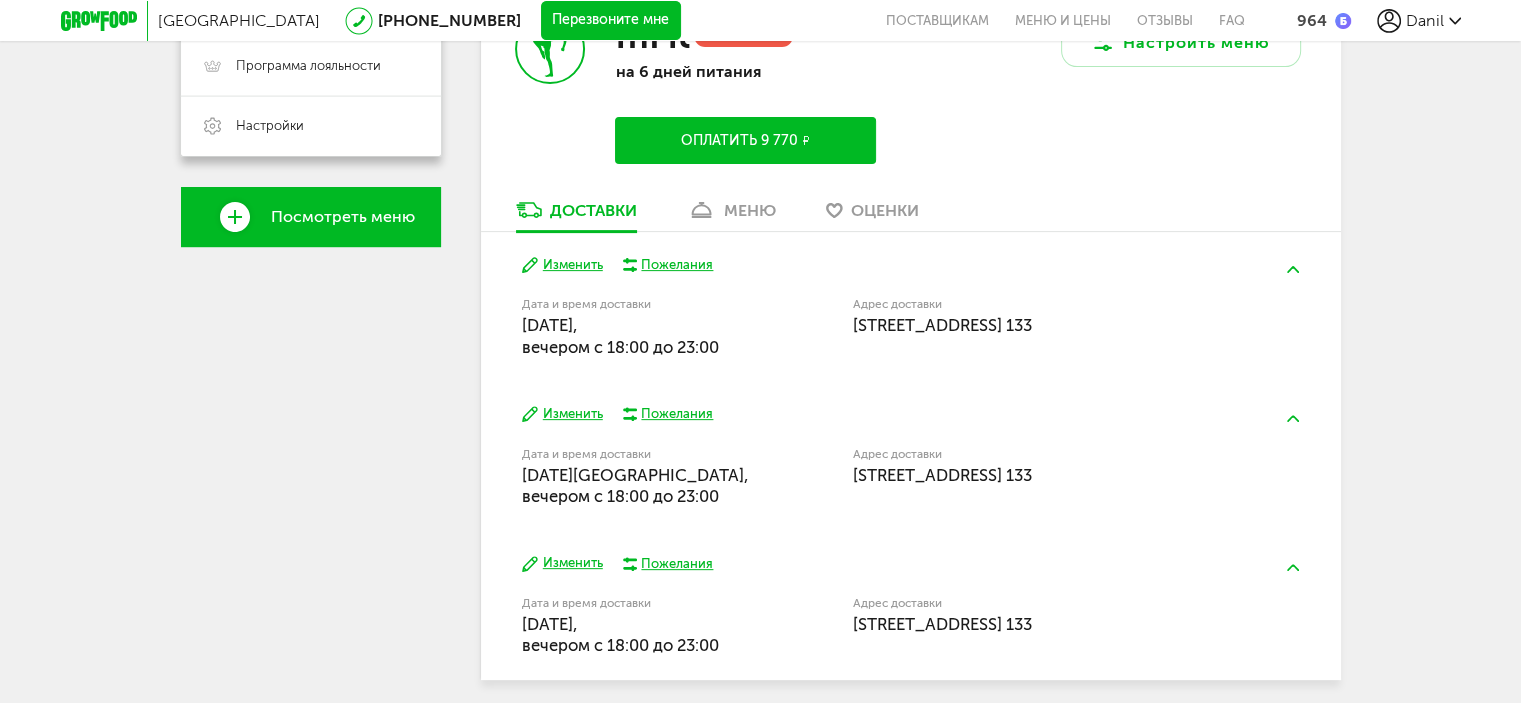 click on "меню" at bounding box center [750, 210] 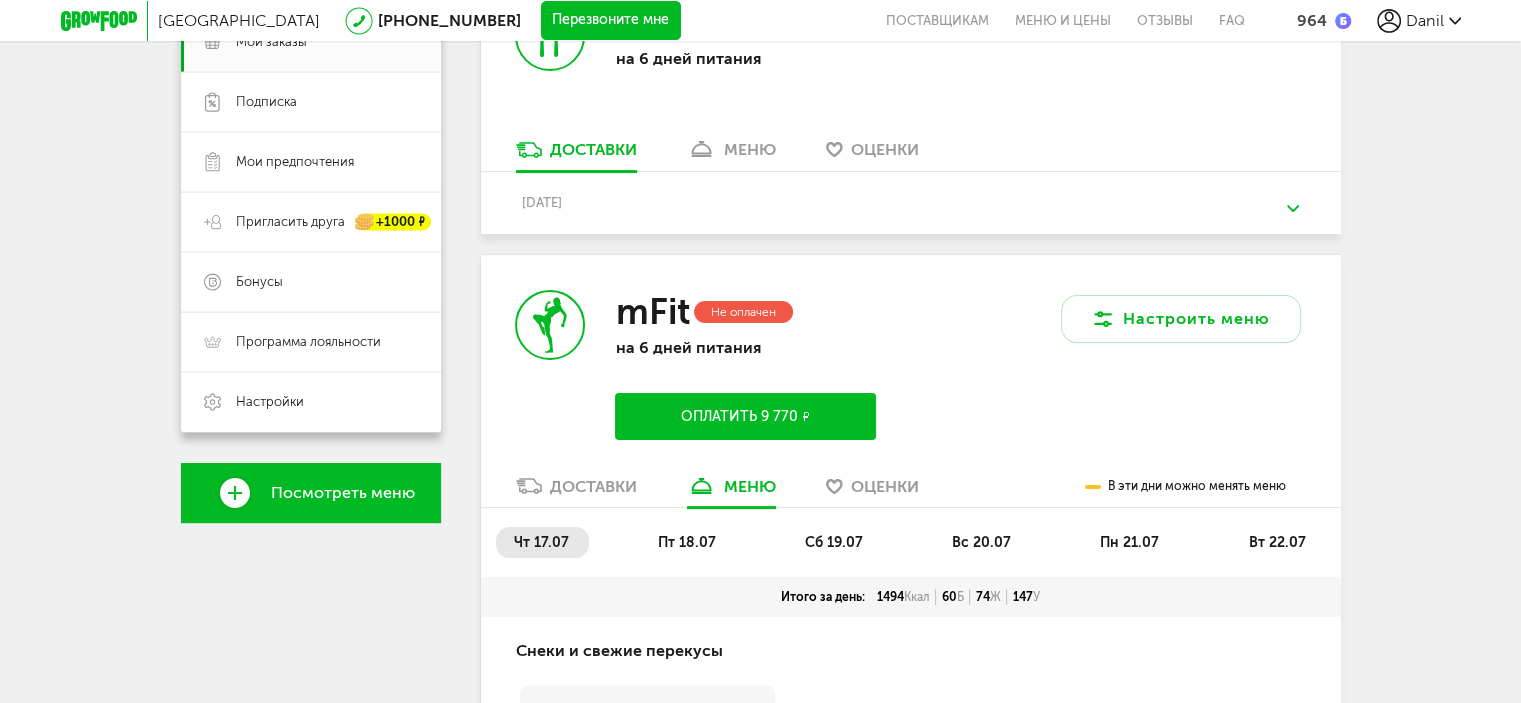 scroll, scrollTop: 290, scrollLeft: 0, axis: vertical 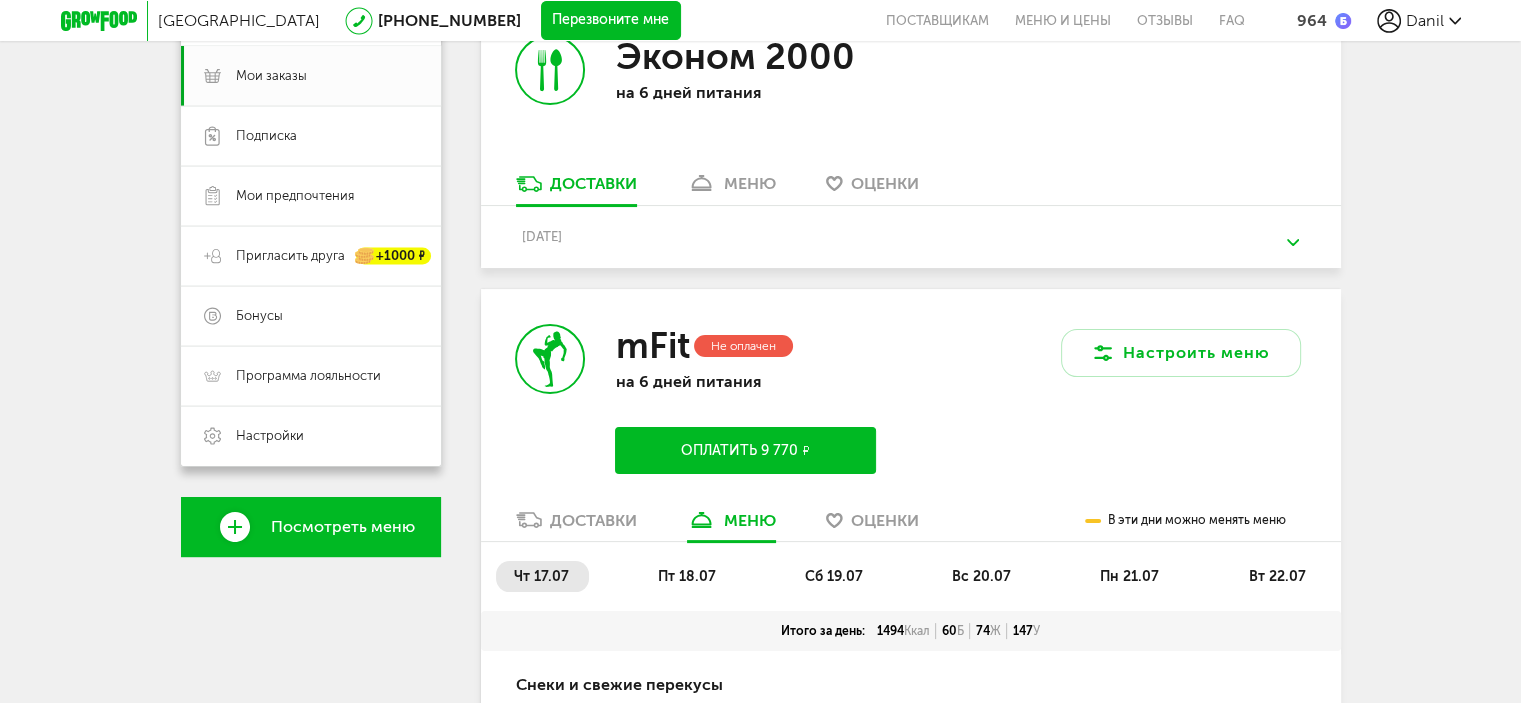 click 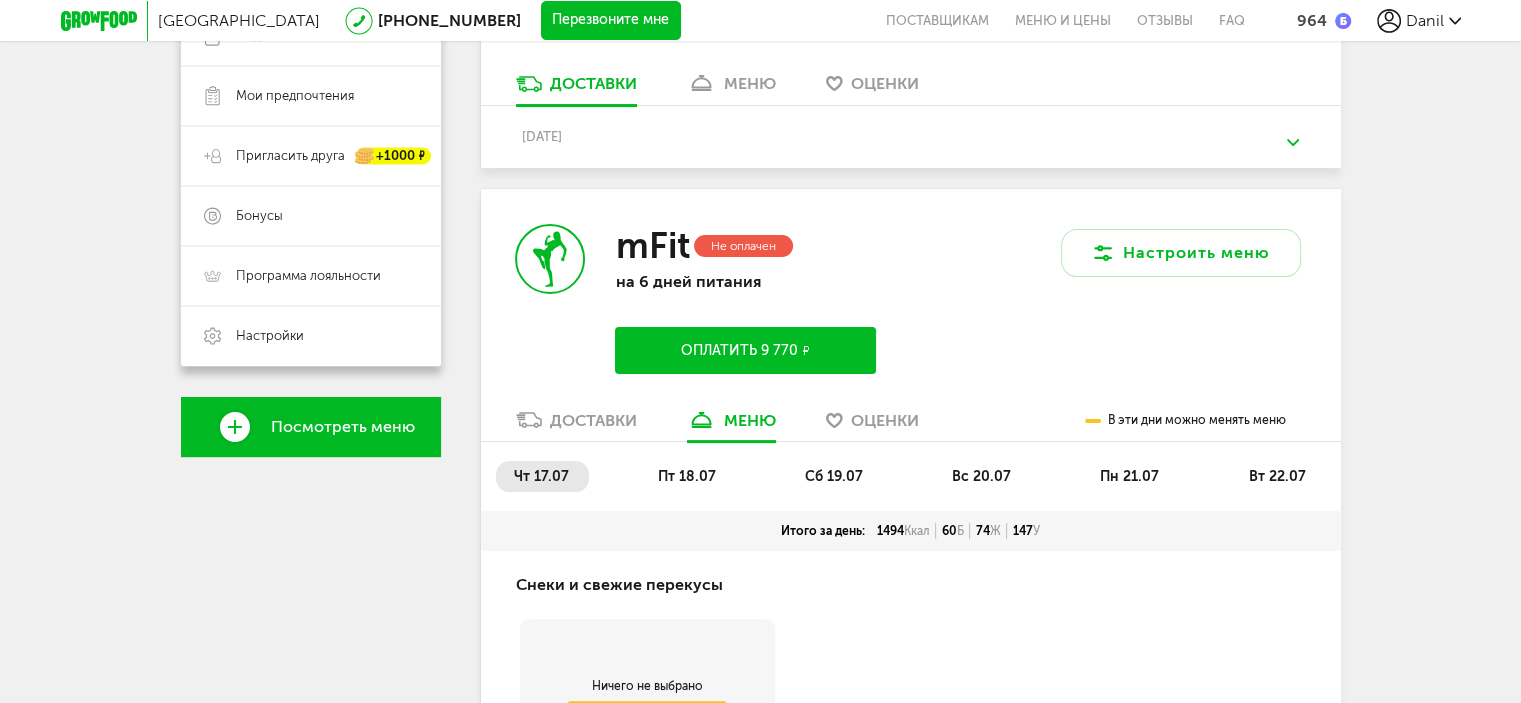 click on "Оценки" at bounding box center (885, 420) 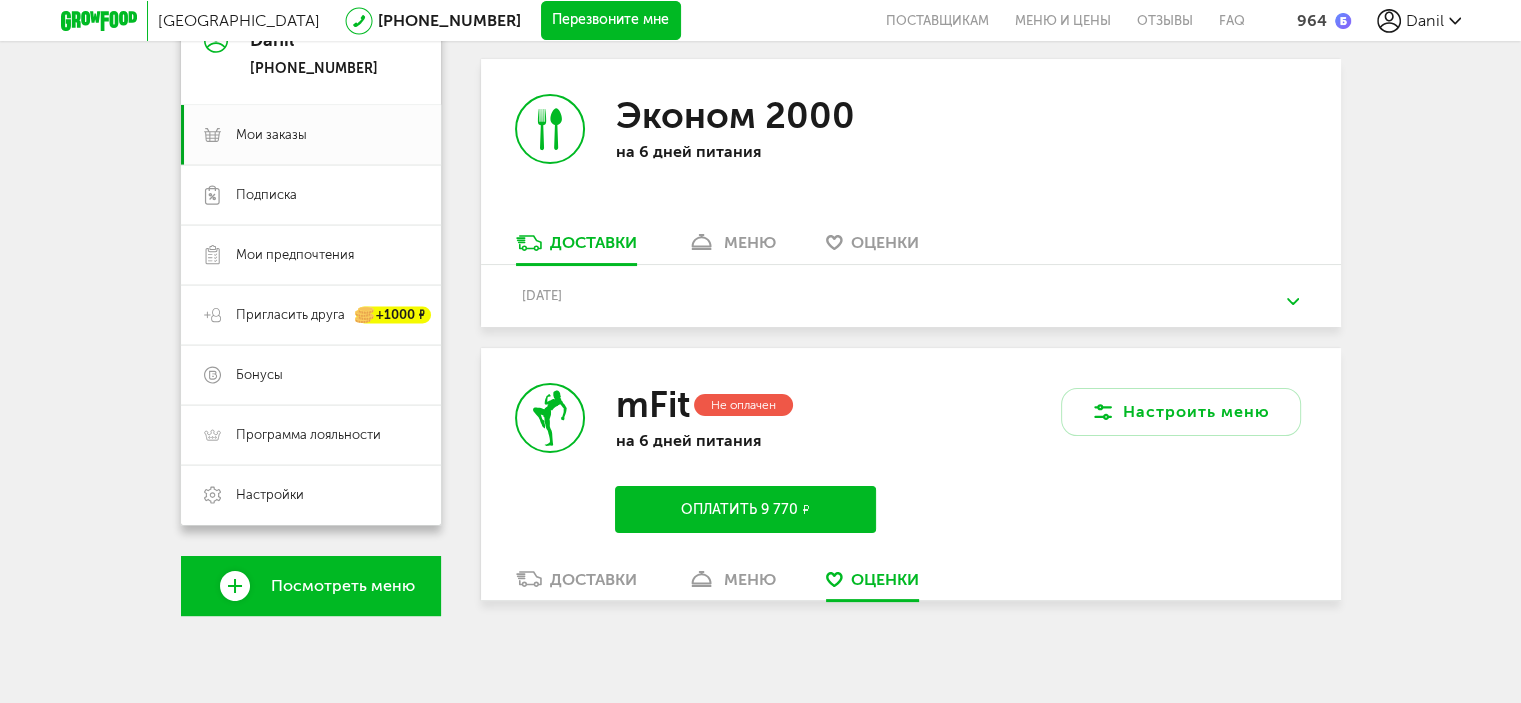 scroll, scrollTop: 231, scrollLeft: 0, axis: vertical 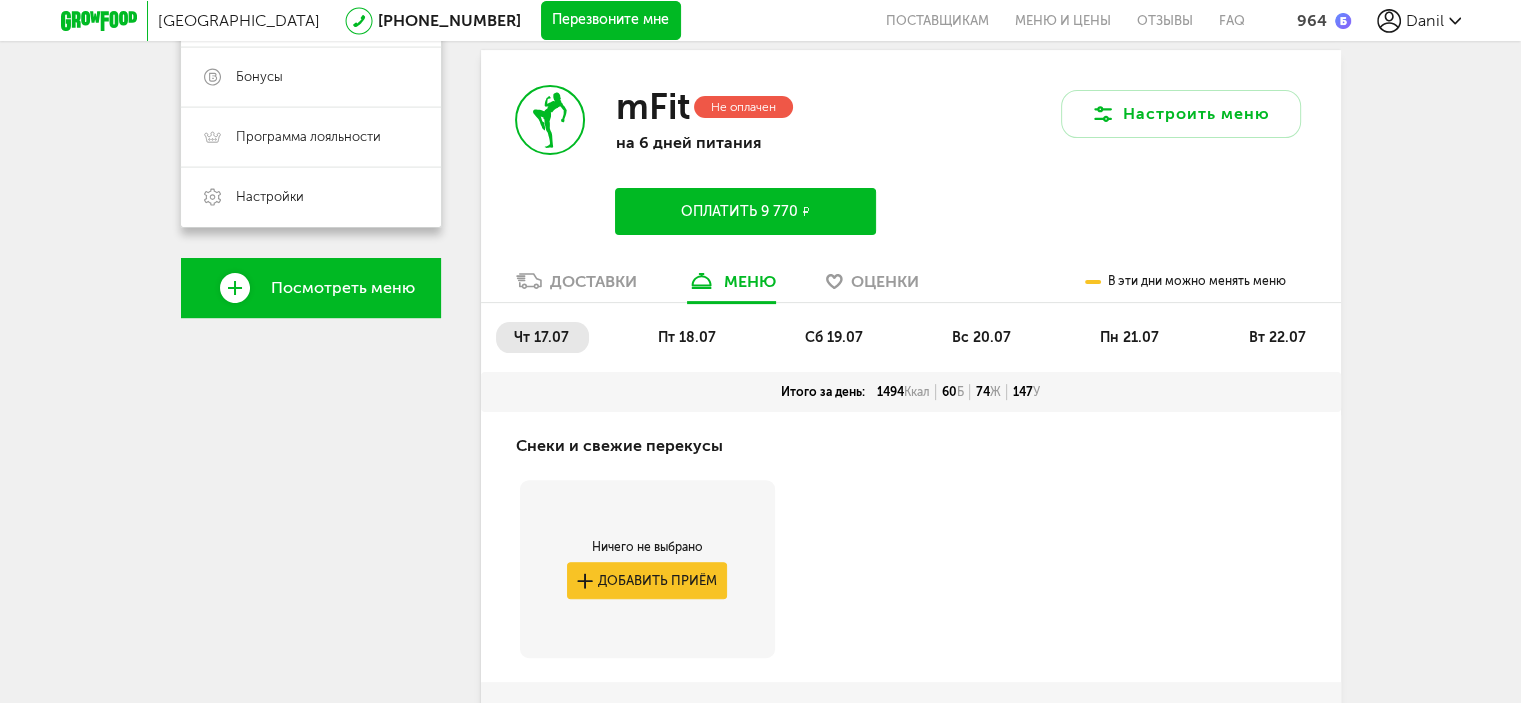 click on "Доставки" at bounding box center [593, 281] 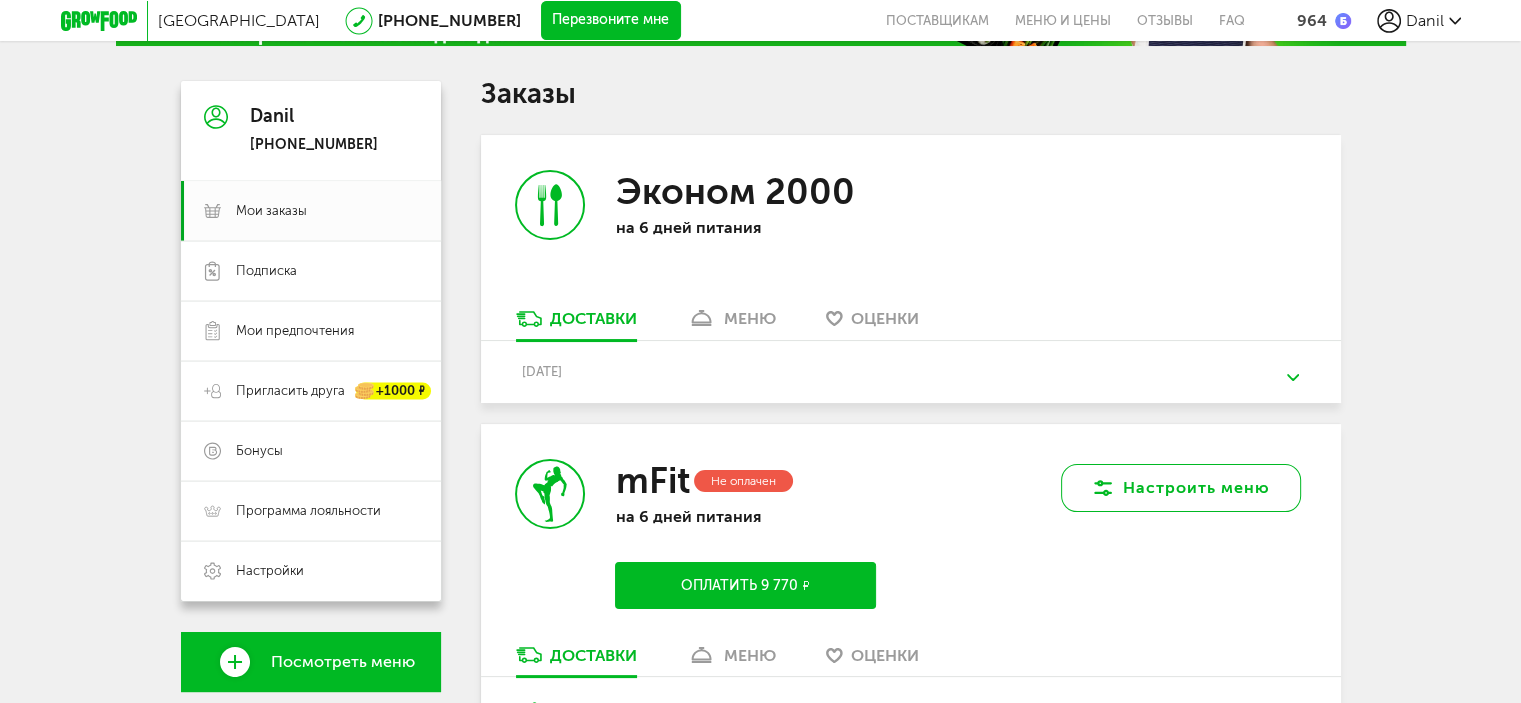 scroll, scrollTop: 300, scrollLeft: 0, axis: vertical 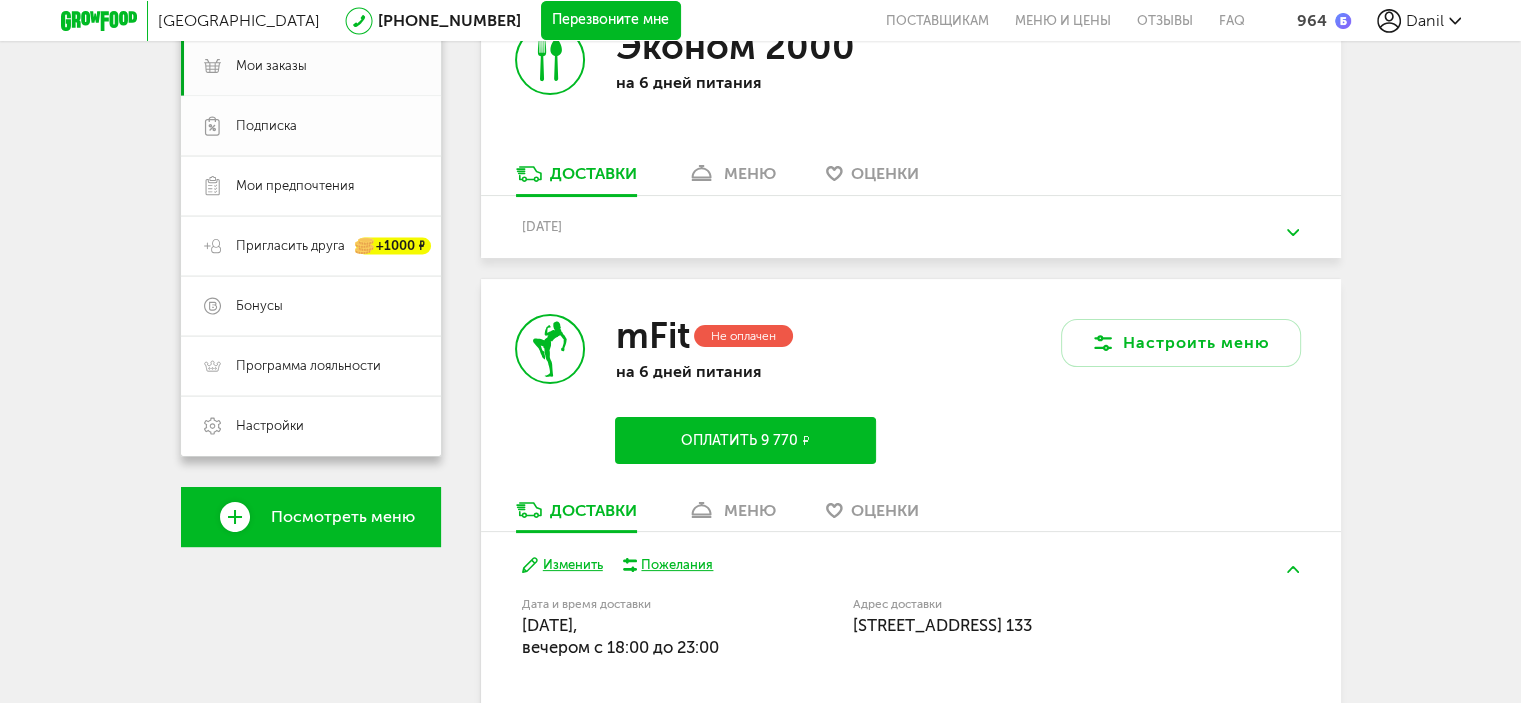 click on "Подписка" at bounding box center [311, 126] 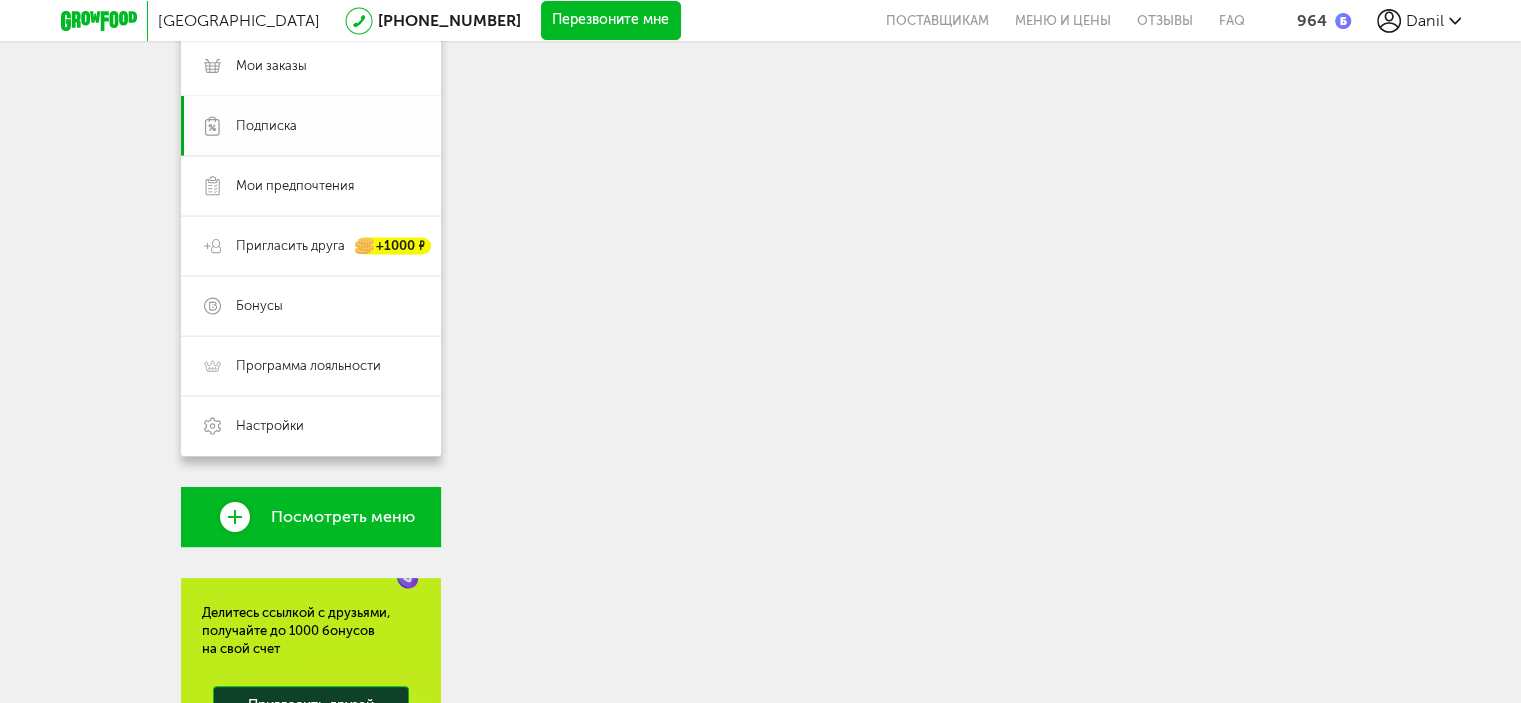 click on "Подписка" at bounding box center (266, 126) 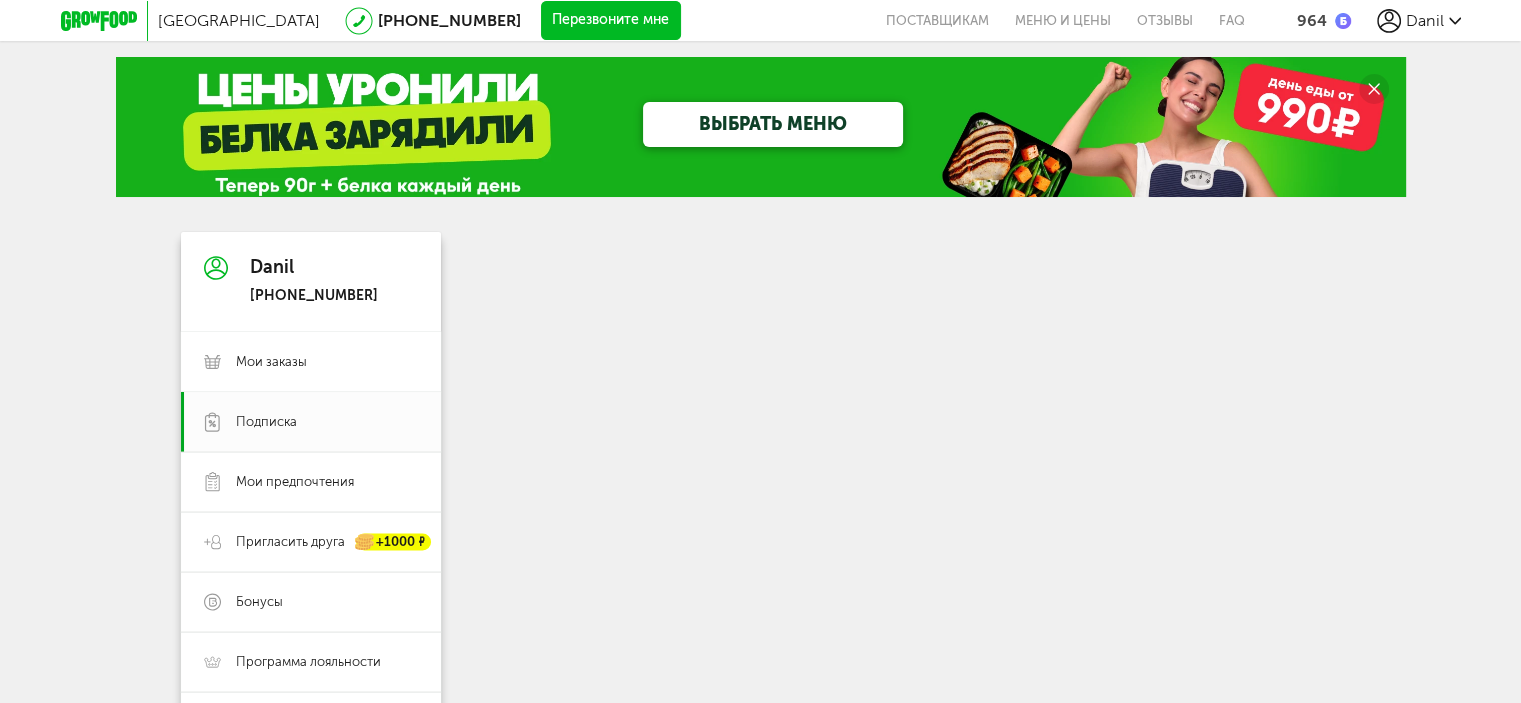 scroll, scrollTop: 0, scrollLeft: 0, axis: both 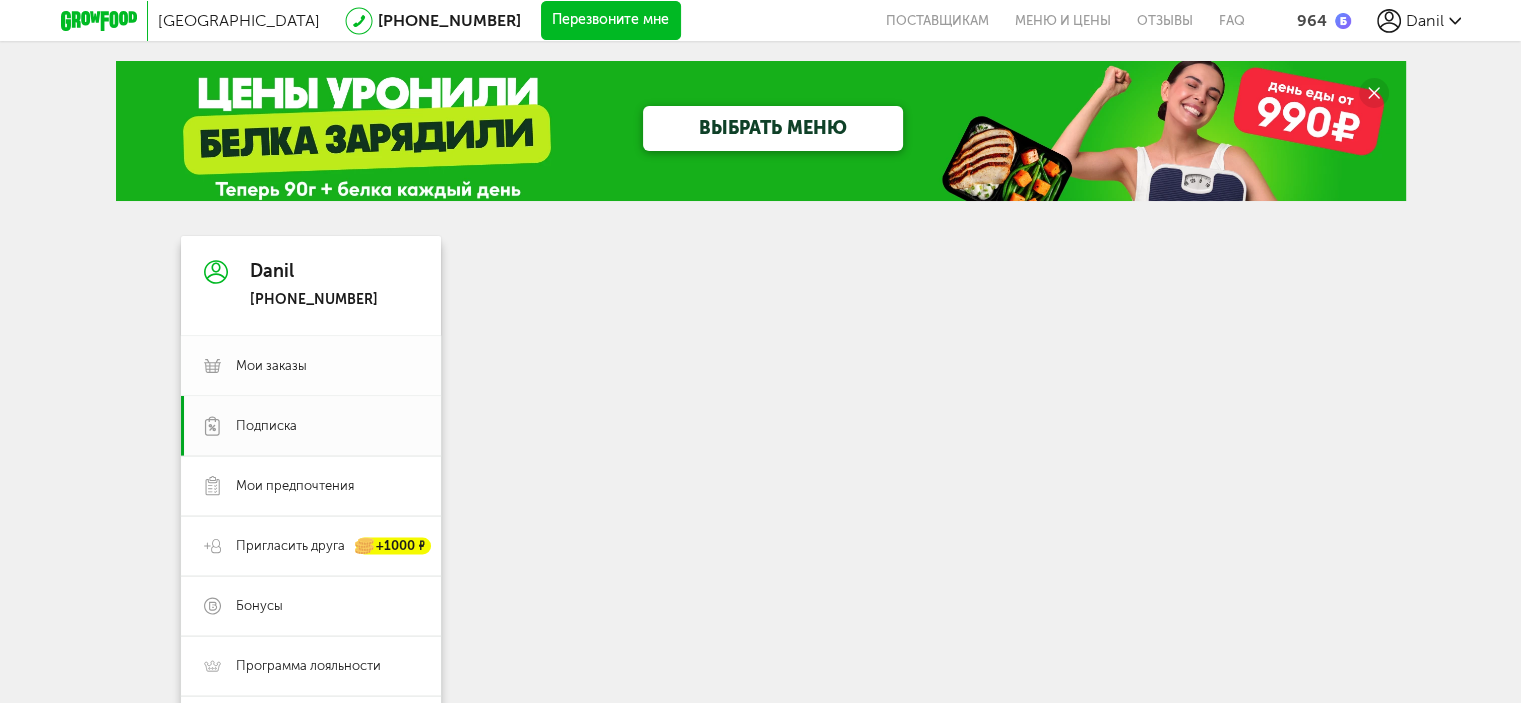 click on "Мои заказы" at bounding box center [271, 366] 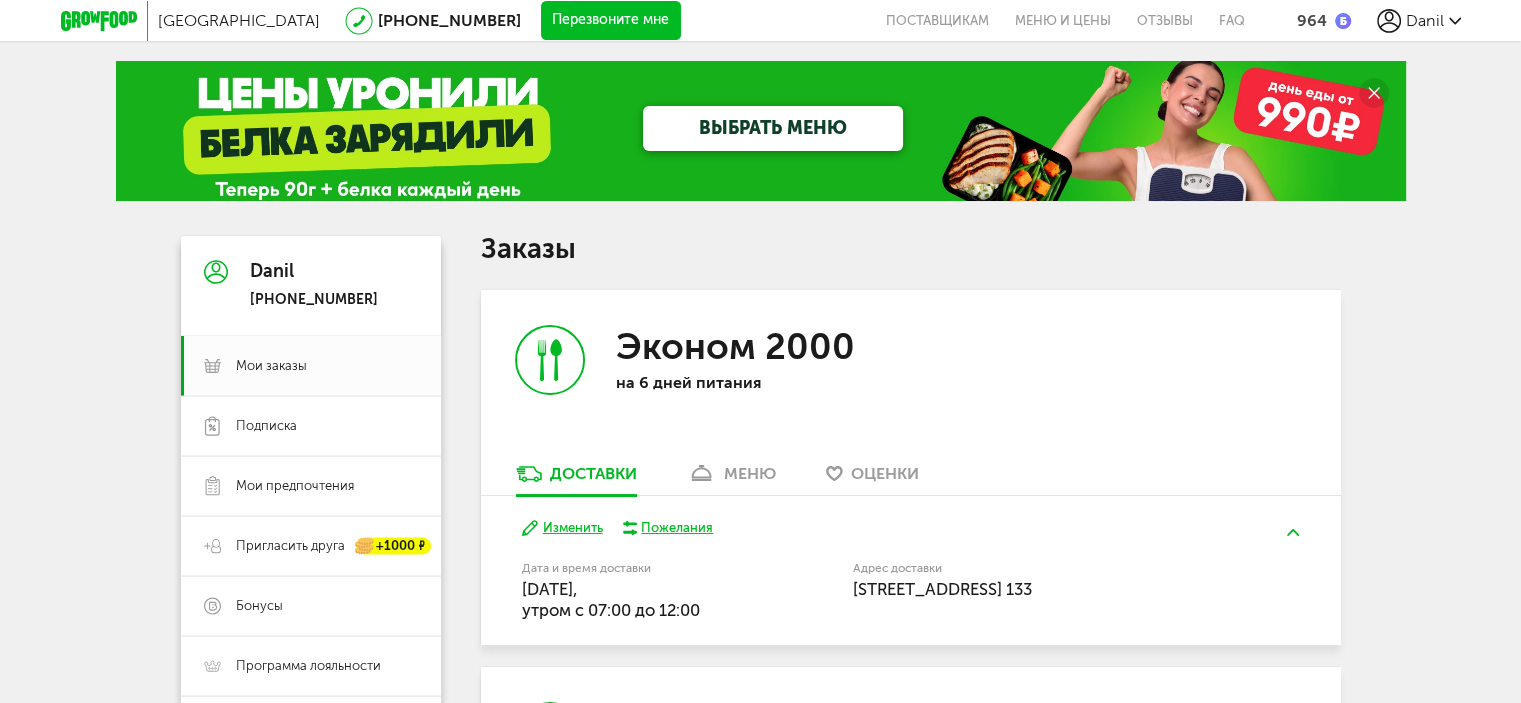 click on "Danil" at bounding box center [314, 272] 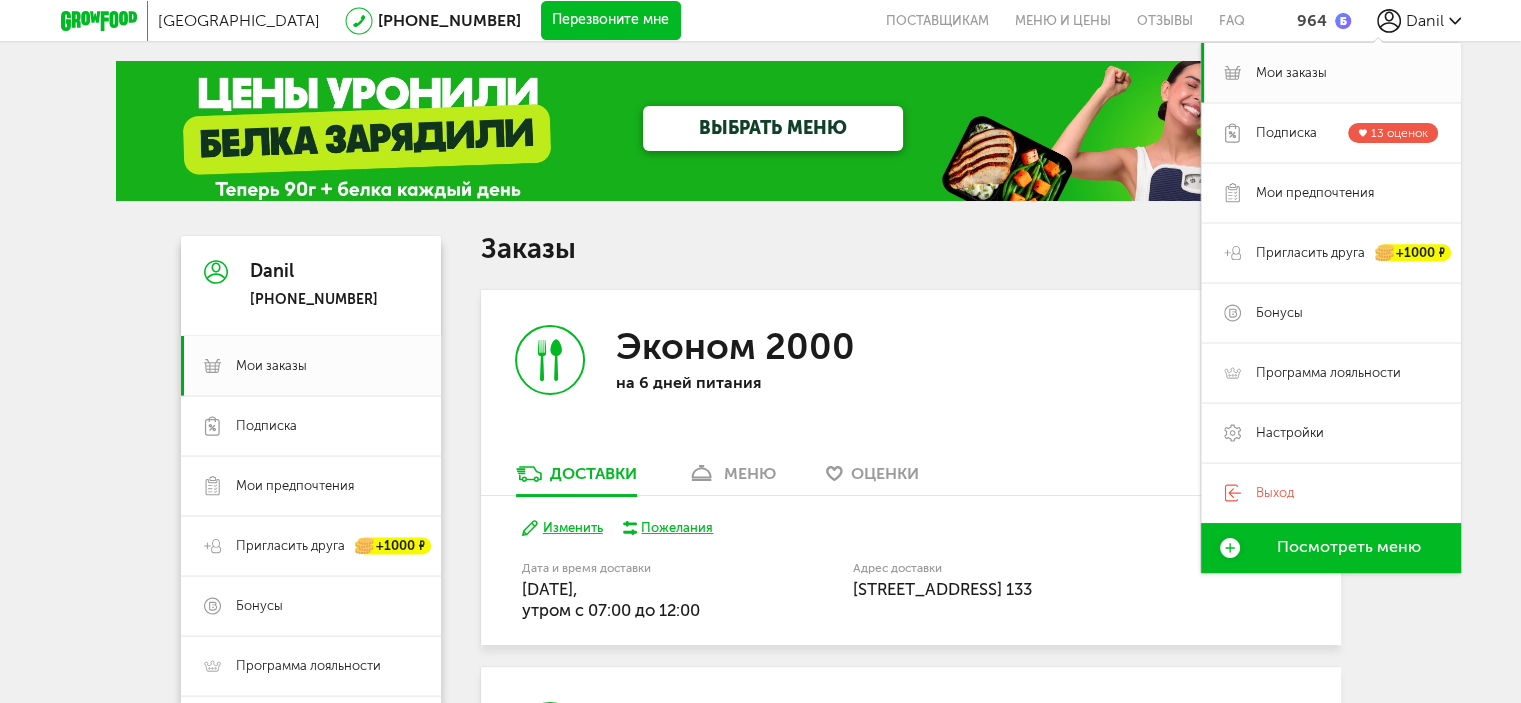 click on "Посмотреть меню" at bounding box center (1349, 547) 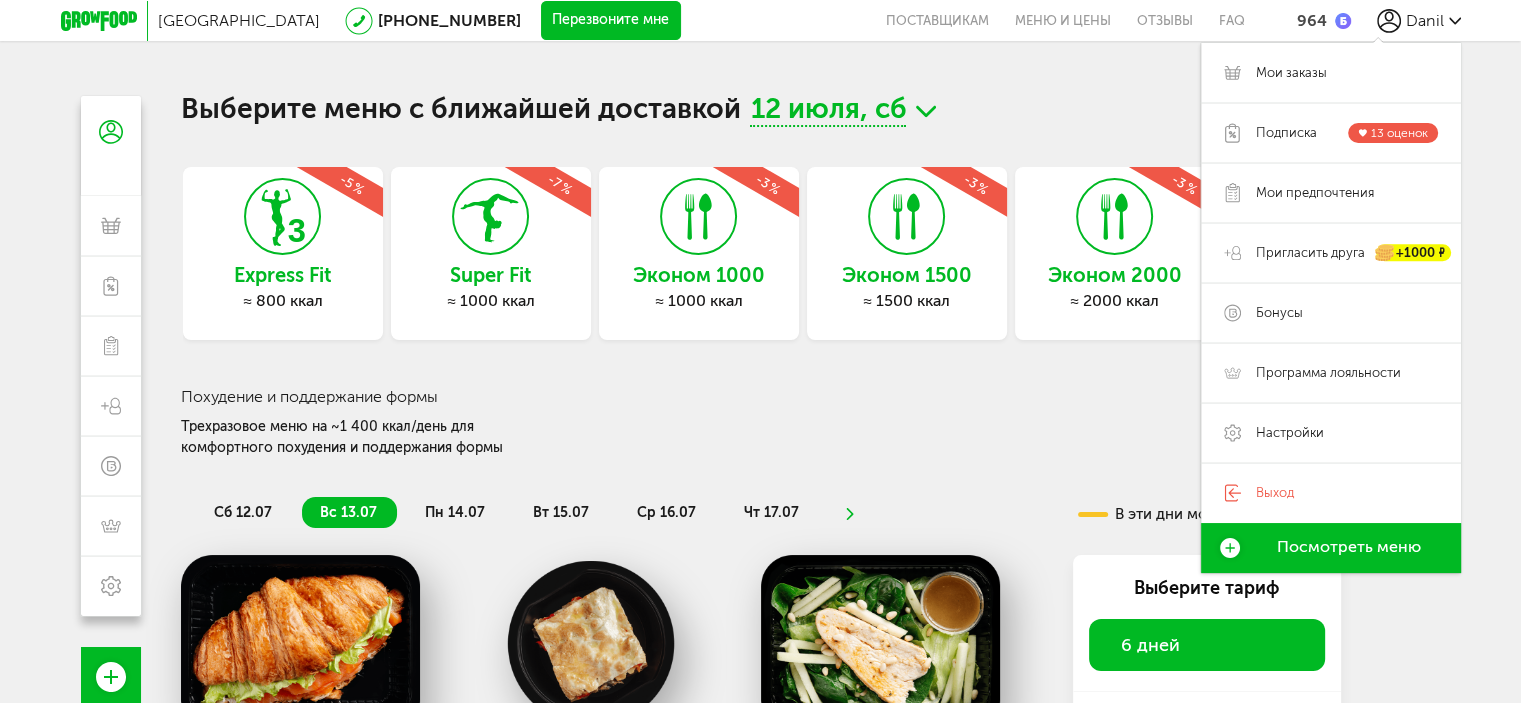 click on "Москва
8 (800) 555-21-78   Перезвоните мне
поставщикам
Меню и цены
Отзывы
FAQ
964
Danil         Мои заказы       Подписка     13 оценок         Мои предпочтения     Пригласить друга     +1000 ₽       Бонусы     Программа лояльности     Настройки       Выход     Посмотреть меню           Danil   8 (926) 702-12-32       Мои заказы       Подписка     13 оценок         Мои предпочтения     Пригласить друга     +1000 ₽       Бонусы     Программа лояльности     Настройки       Выход       Меню и цены Отзывы FAQ     8 (800) 555-21-78   Перезвоните мне     По любым вопросам пишите сюда:       Подписывайтесь" at bounding box center (760, 439) 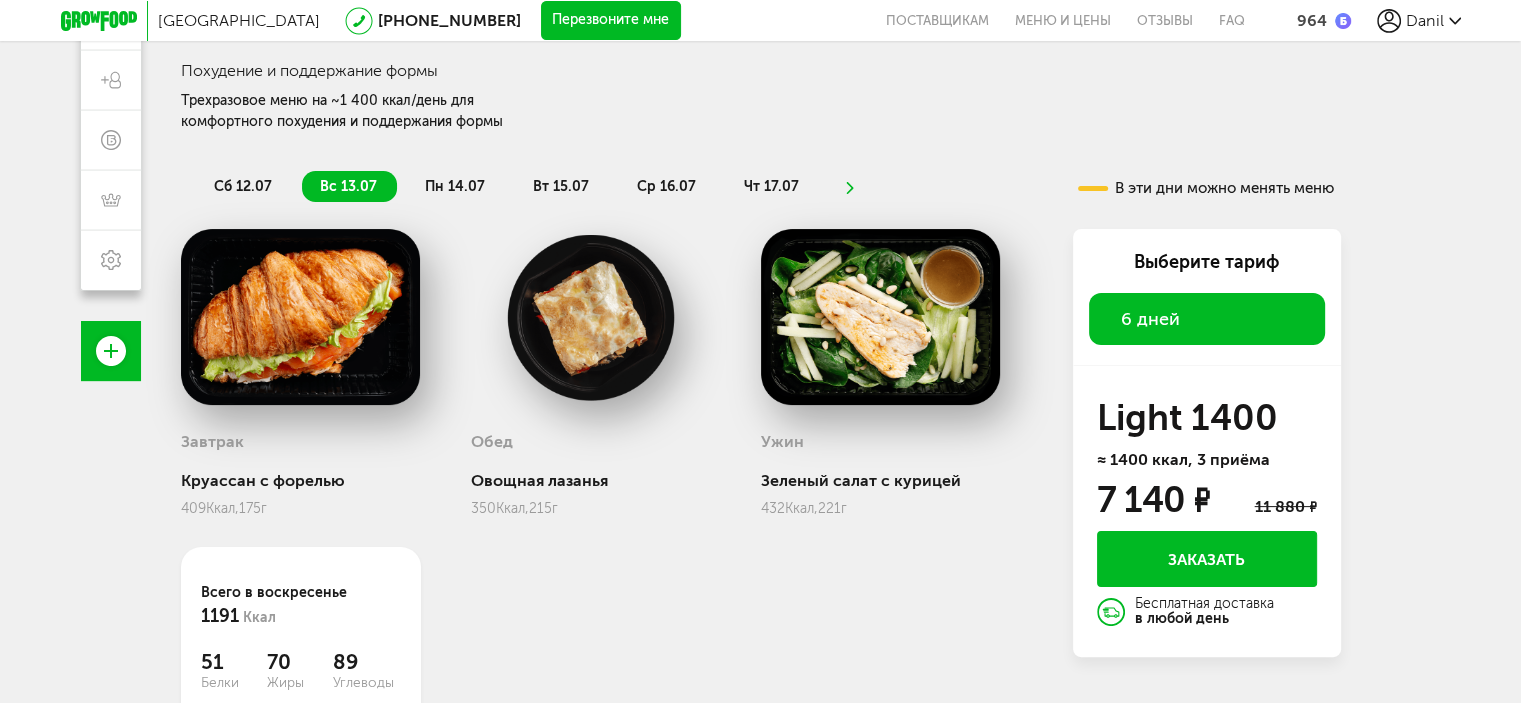 scroll, scrollTop: 0, scrollLeft: 0, axis: both 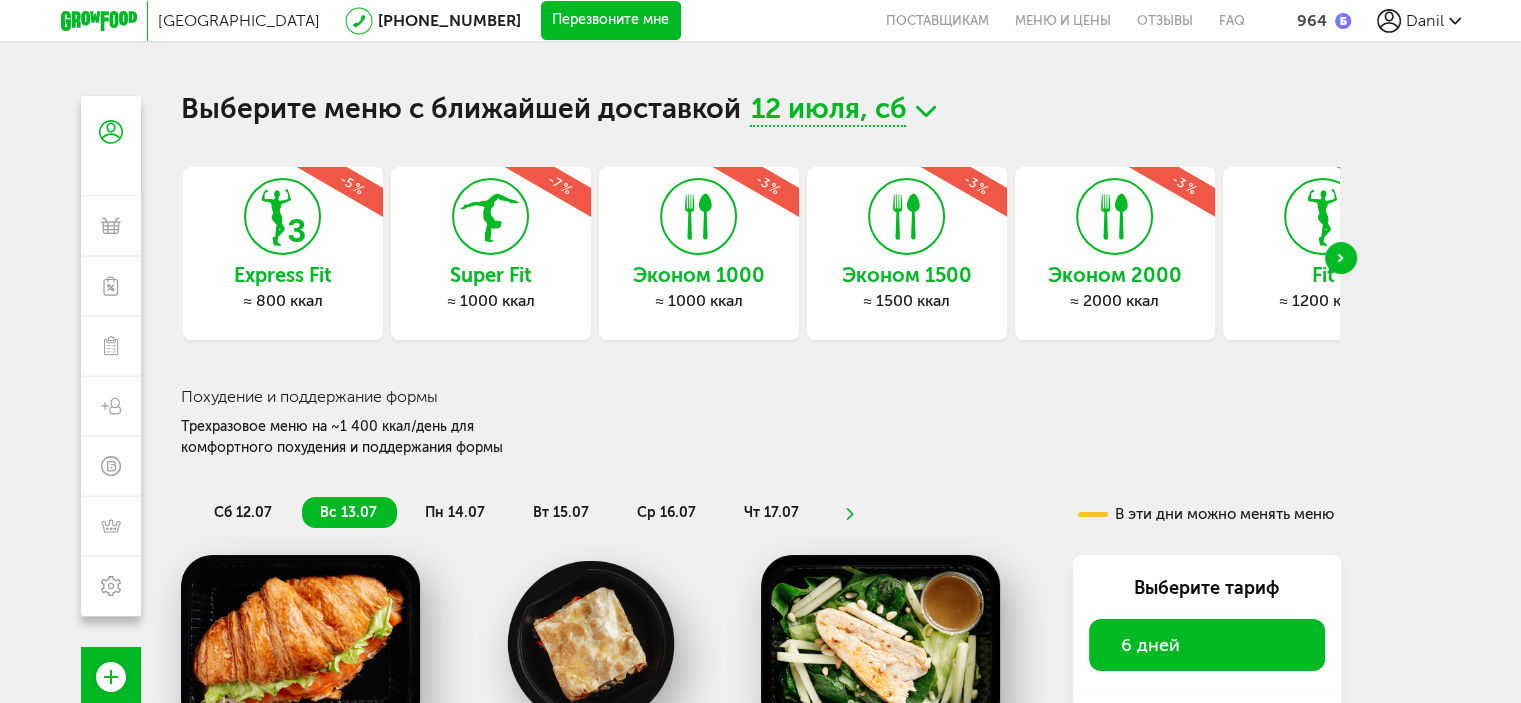 click 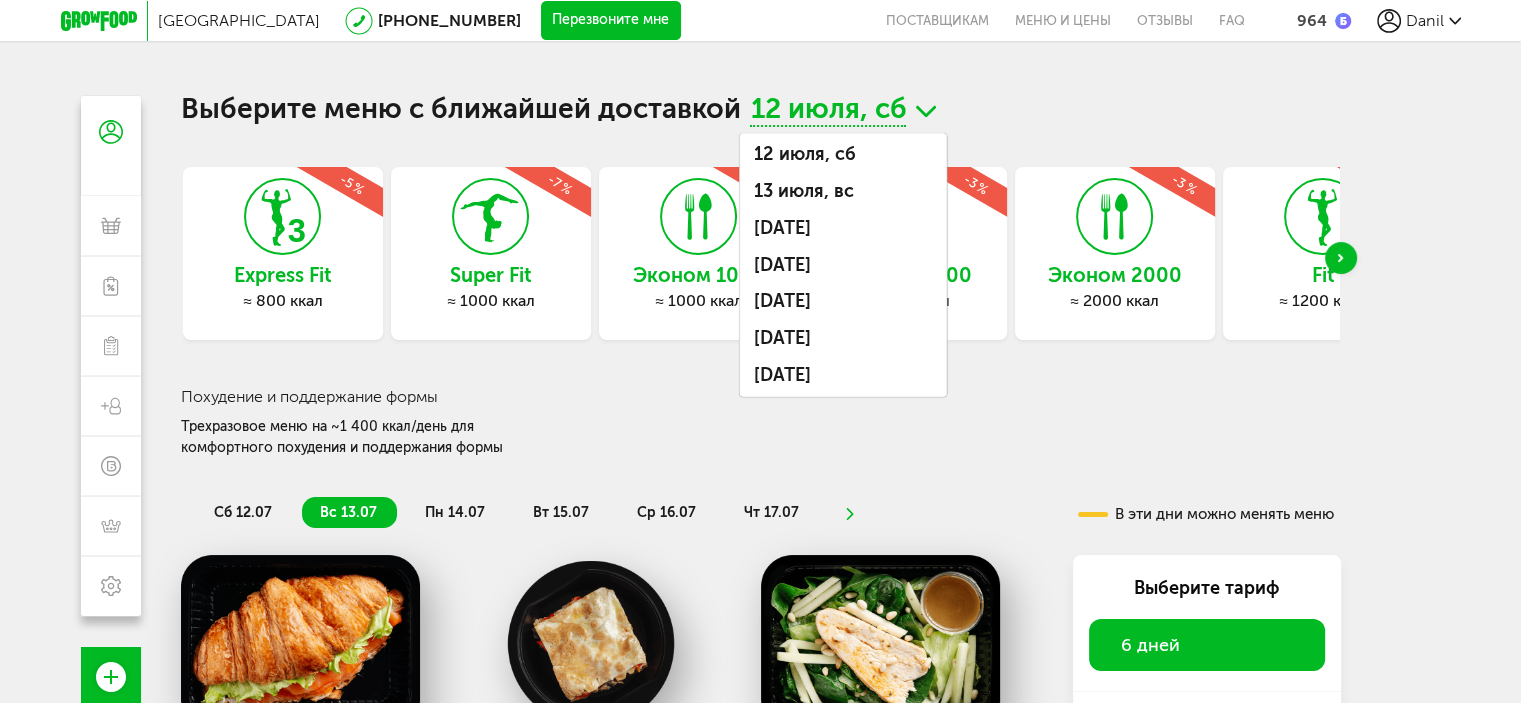 click 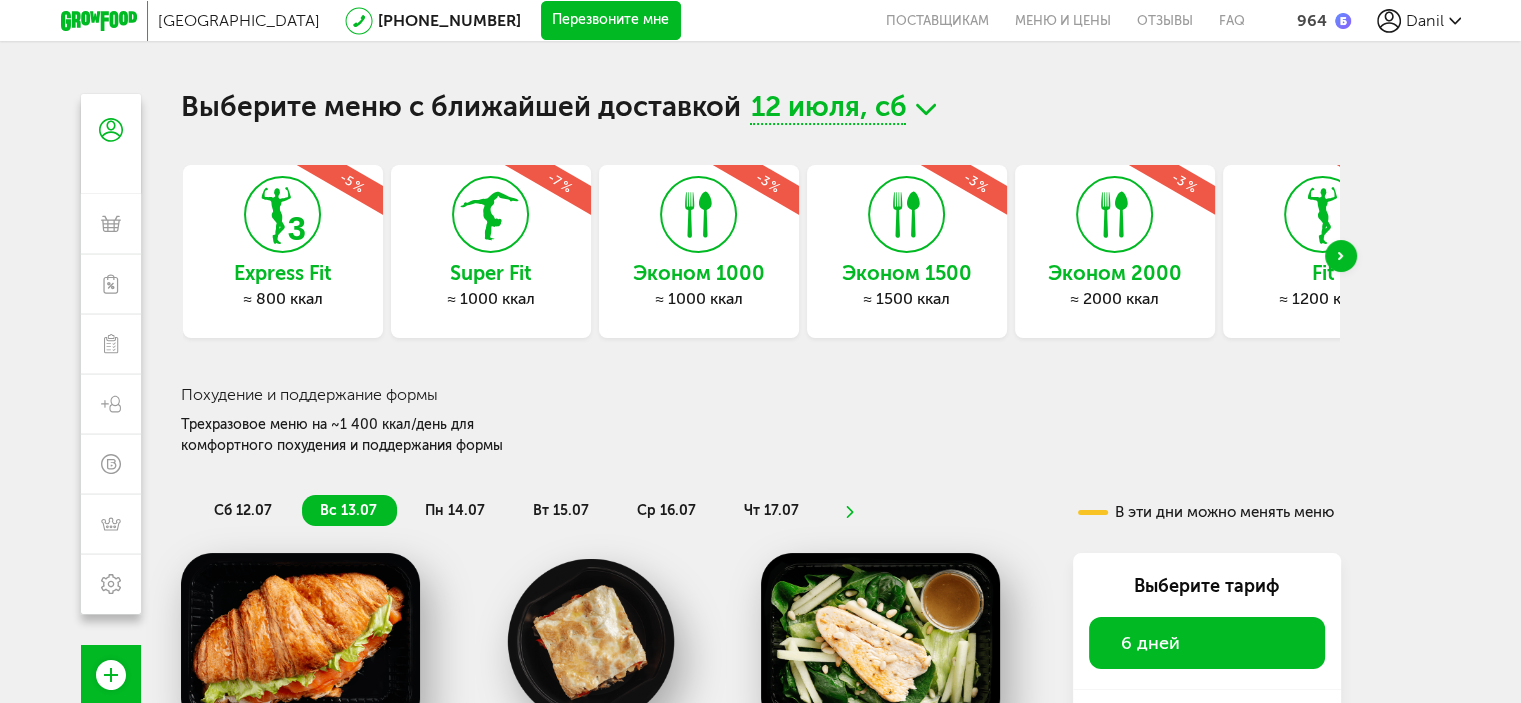 scroll, scrollTop: 0, scrollLeft: 0, axis: both 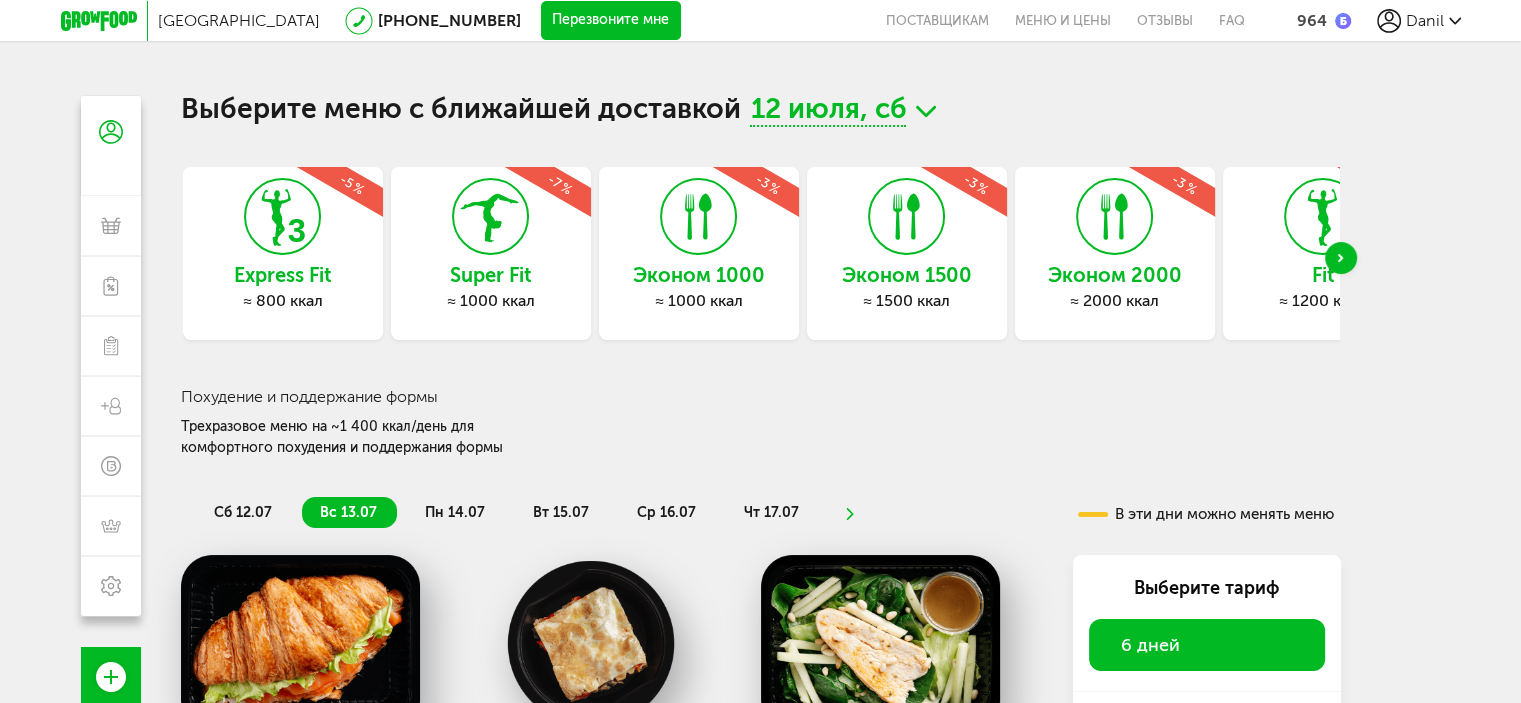 click on "сб 12.07" at bounding box center [243, 512] 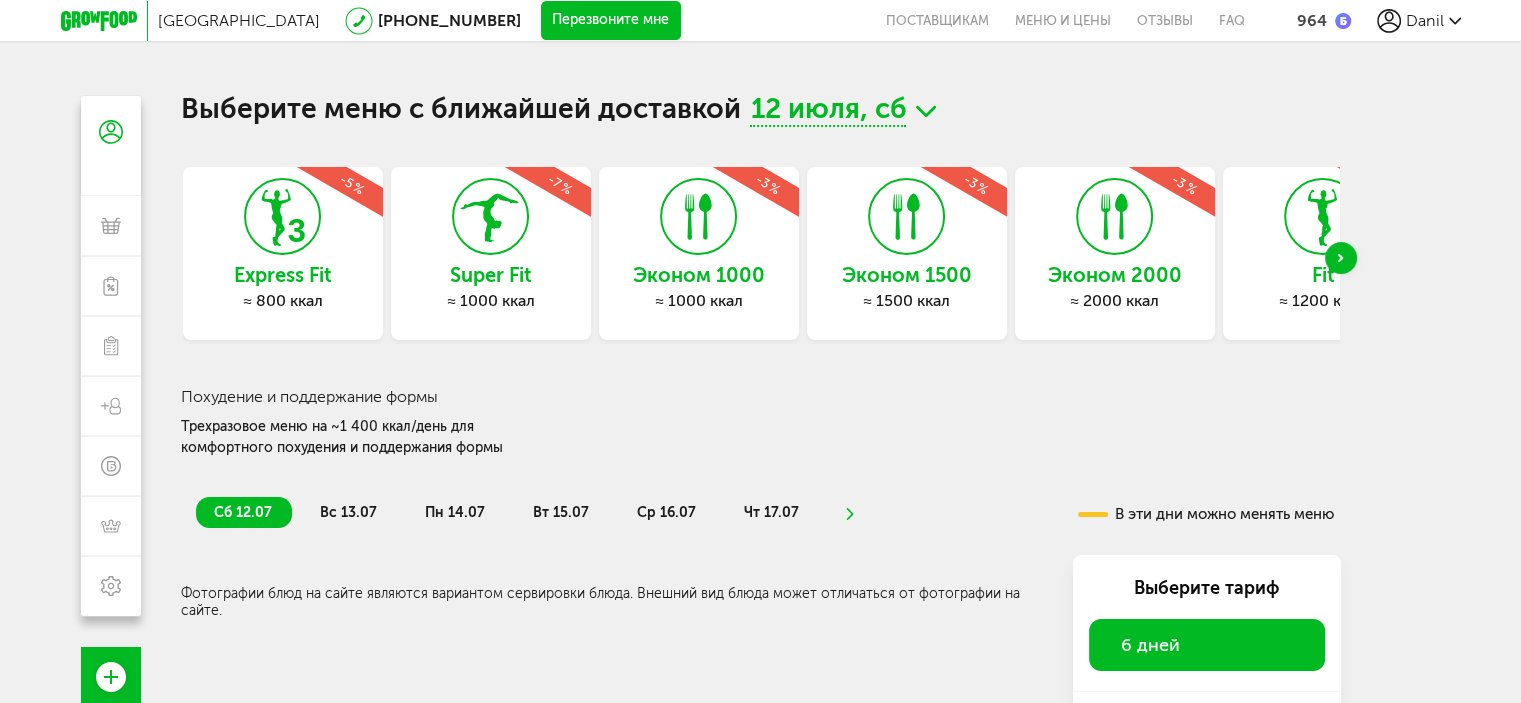 click on "вс 13.07" at bounding box center [348, 512] 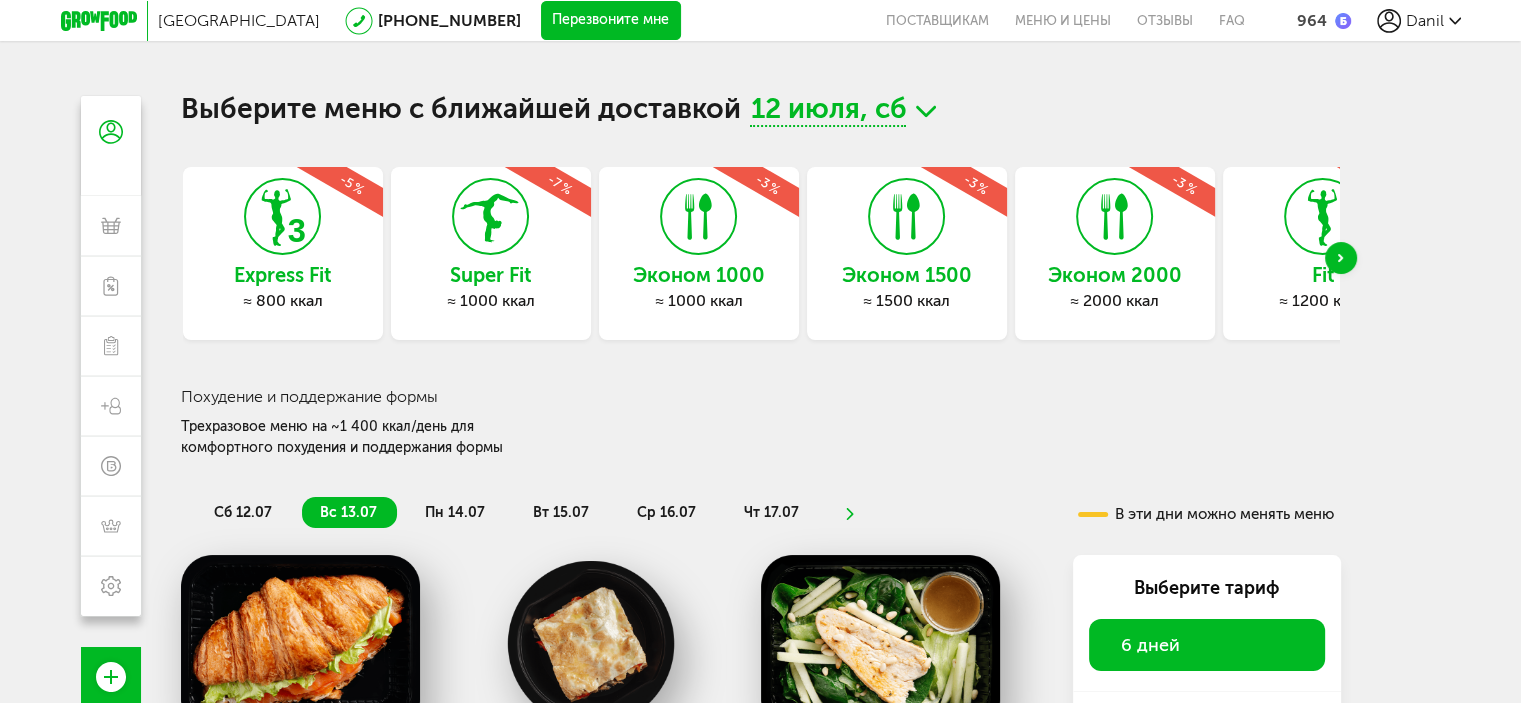 drag, startPoint x: 906, startPoint y: 118, endPoint x: 916, endPoint y: 113, distance: 11.18034 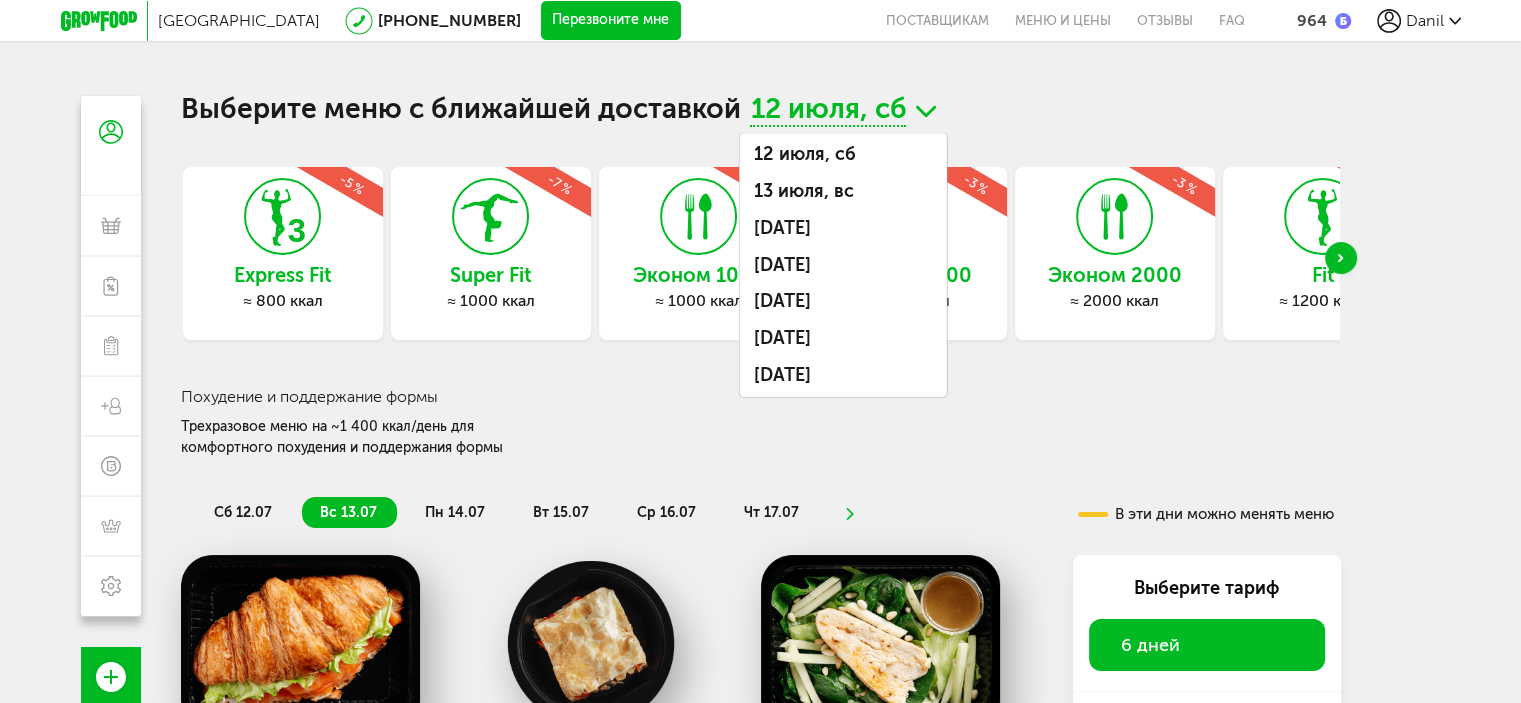 click on "Выберите меню с ближайшей доставкой  12 июля, сб     12 июля, сб 13 июля, вс 14 июля, пн 15 июля, вт 16 июля, ср 17 июля, чт 18 июля, пт" at bounding box center [761, 111] 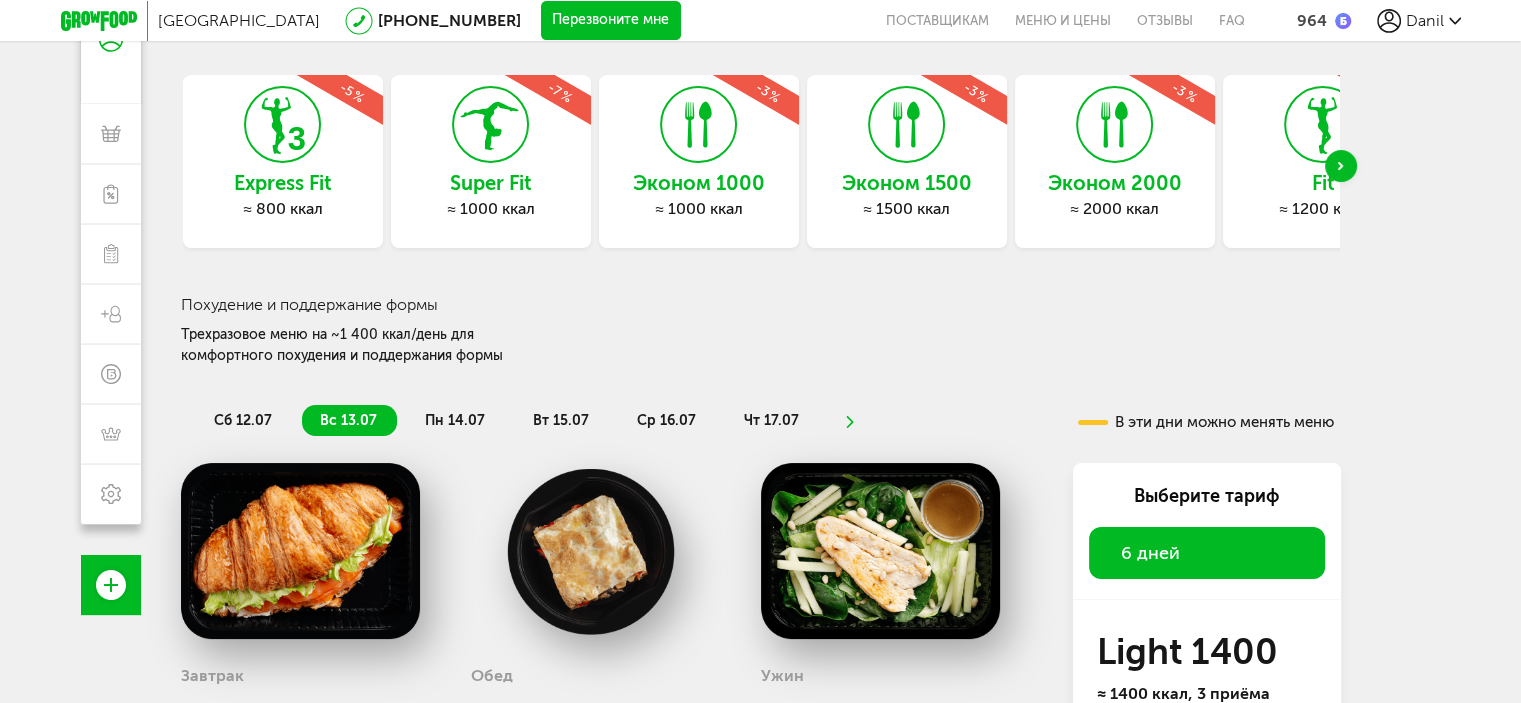 scroll, scrollTop: 200, scrollLeft: 0, axis: vertical 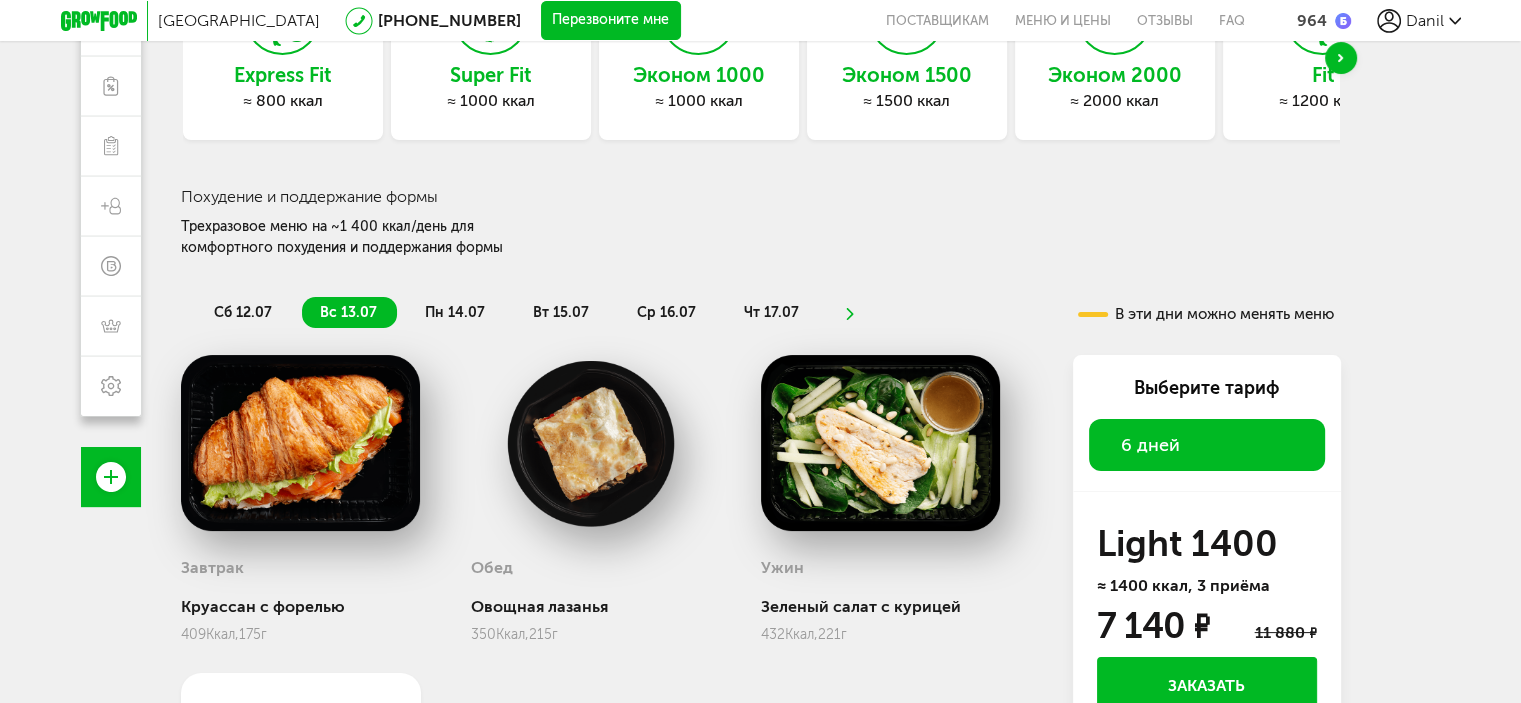 click on "пн 14.07" at bounding box center [455, 312] 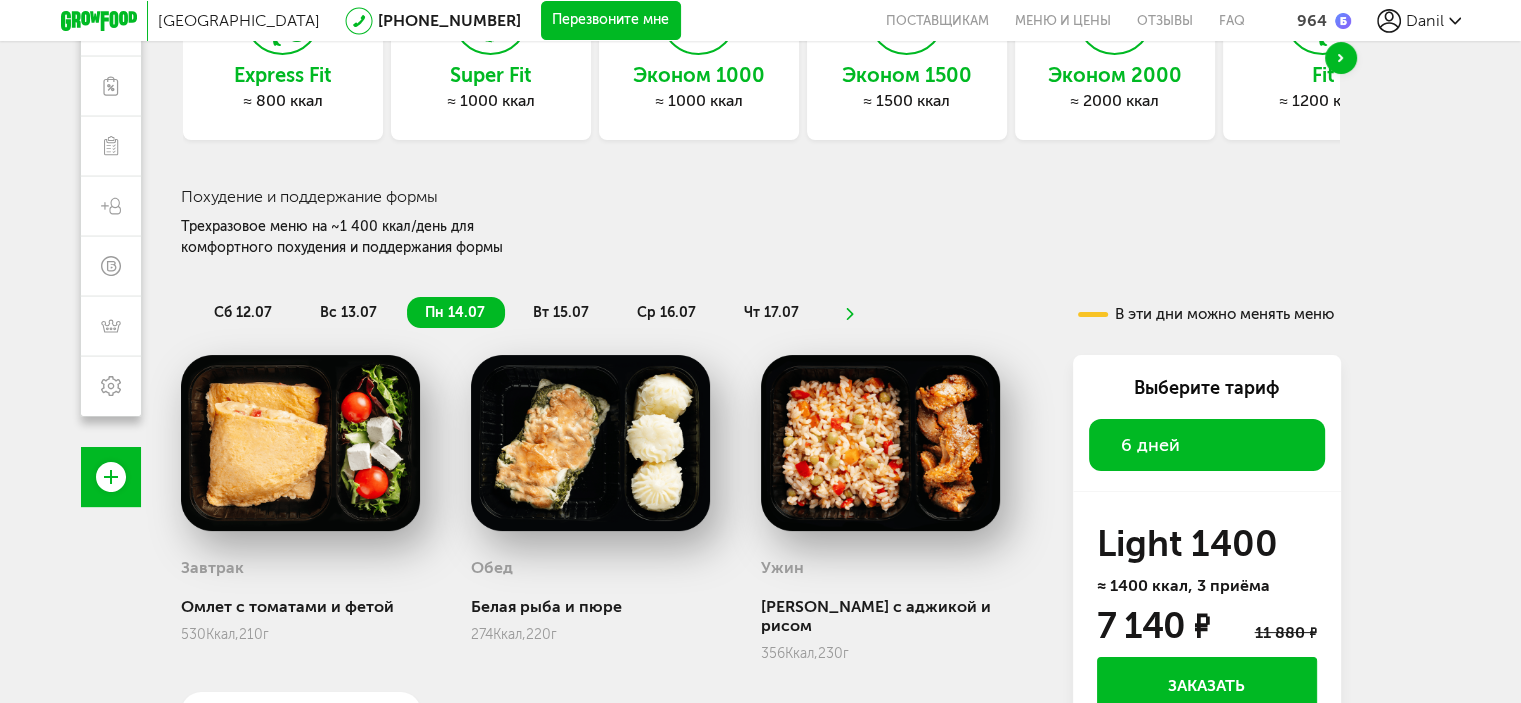click on "сб 12.07 вс 13.07 пн 14.07 вт 15.07 ср 16.07 чт 17.07" at bounding box center [596, 303] 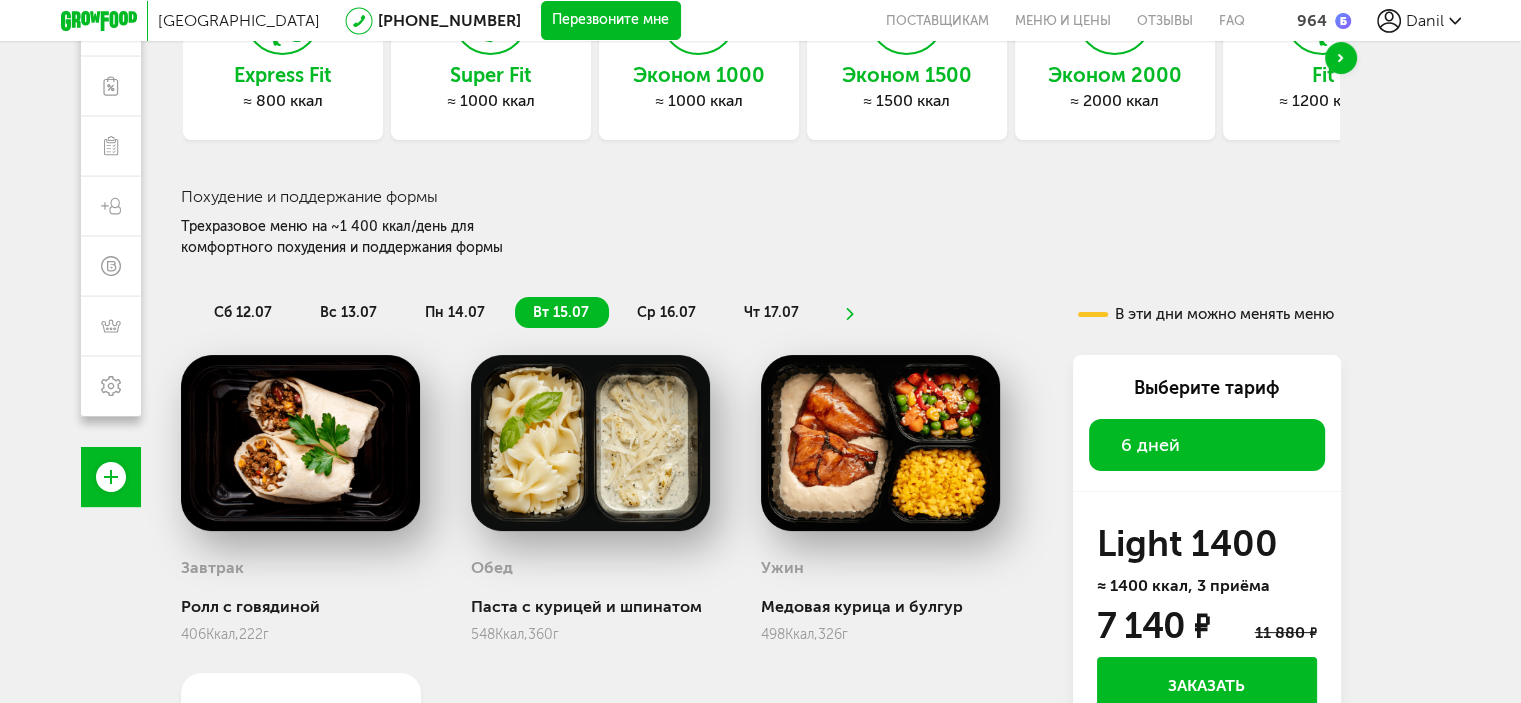 click on "ср 16.07" at bounding box center (666, 312) 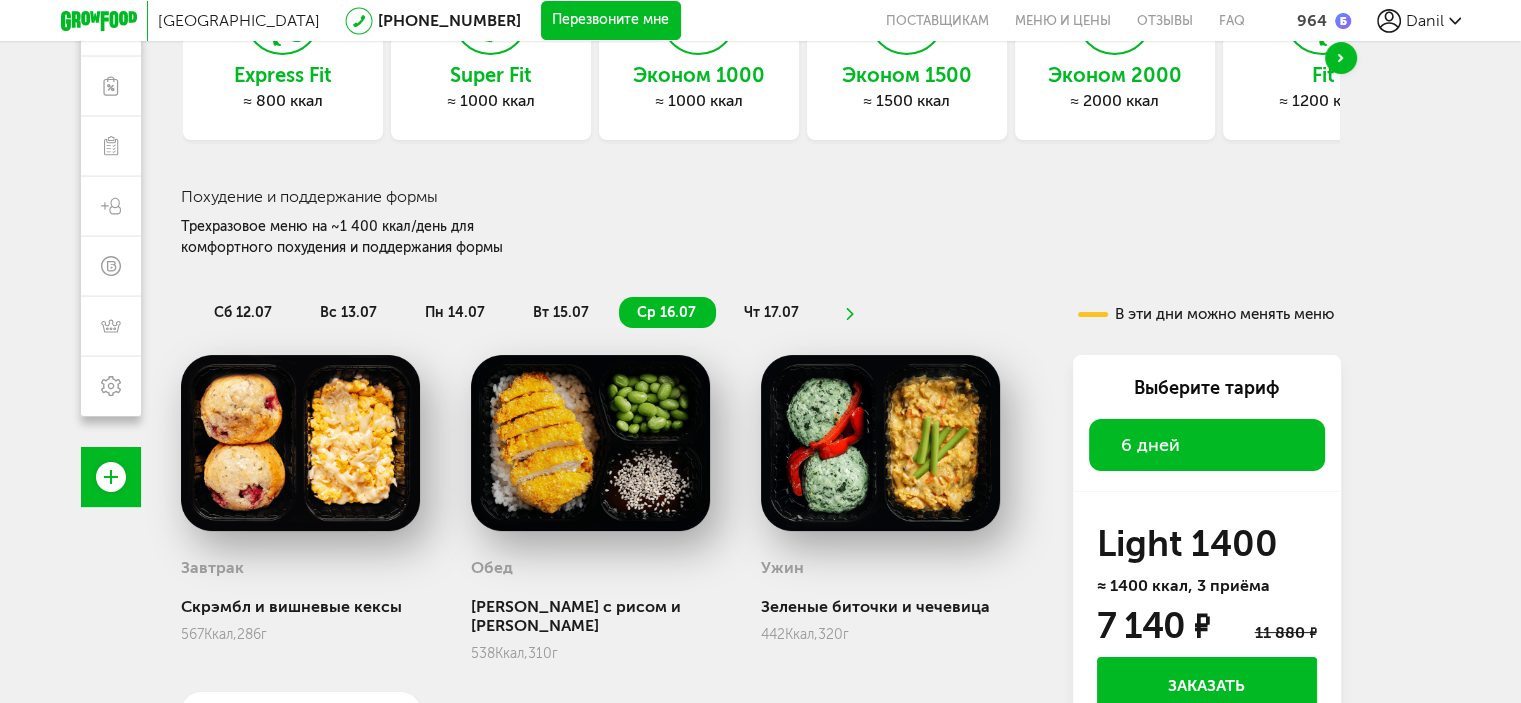 click on "чт 17.07" at bounding box center (771, 312) 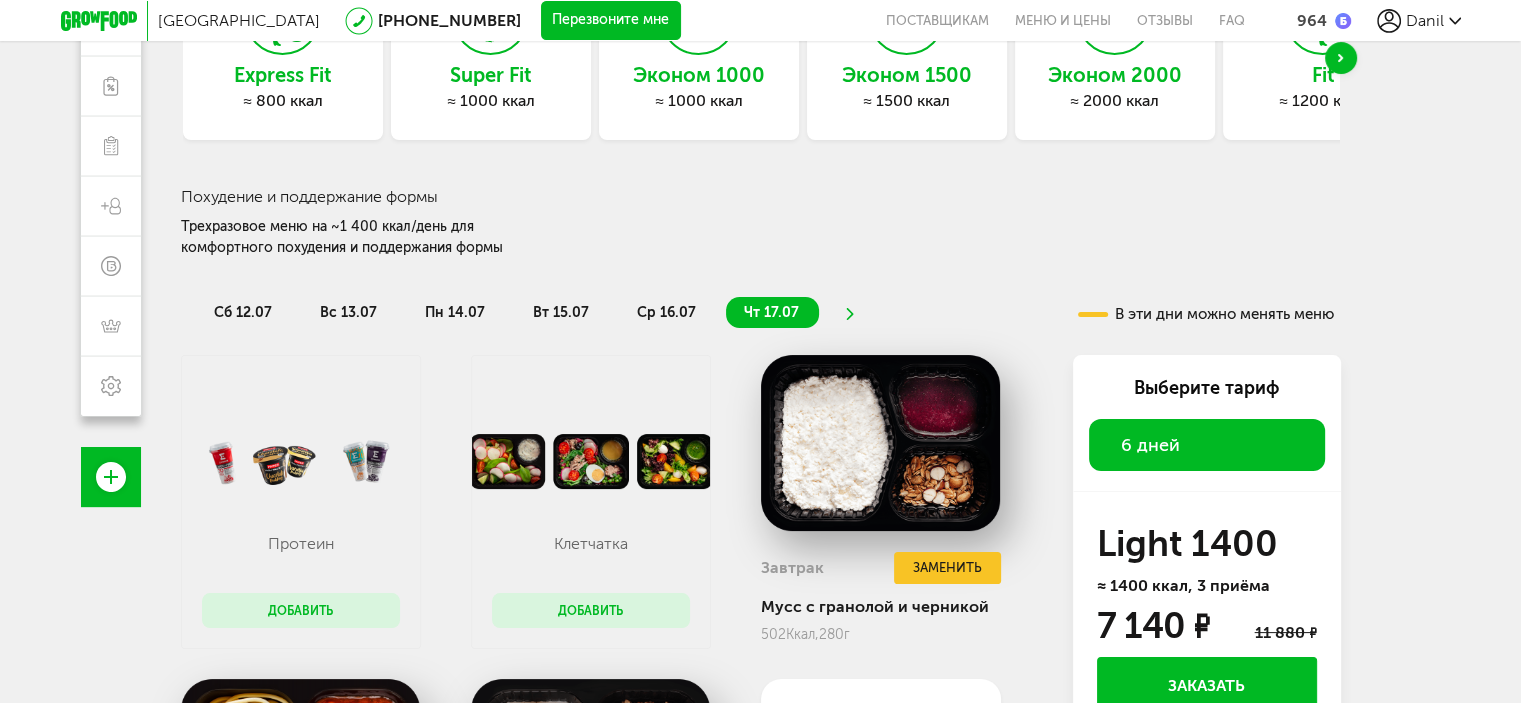 click on "пн 14.07" at bounding box center (455, 312) 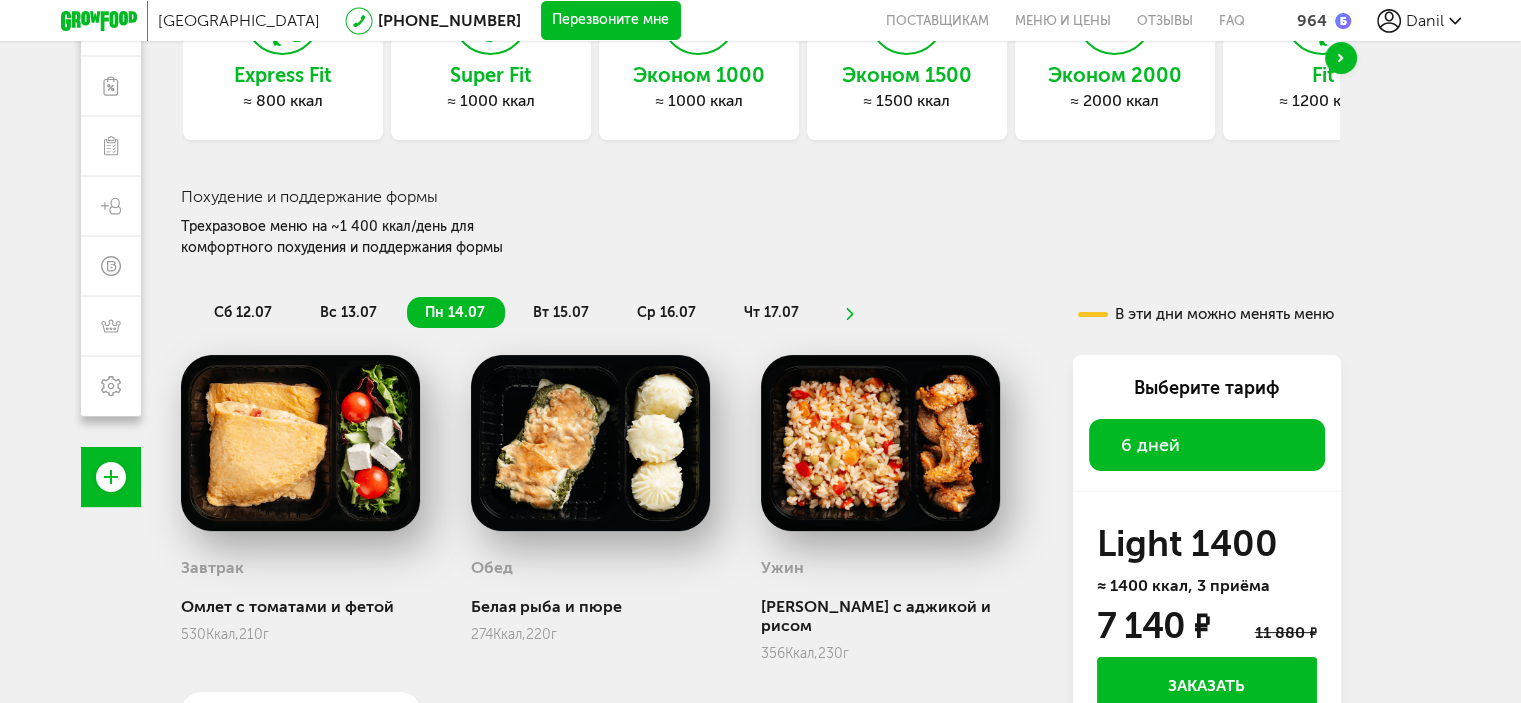 click on "вс 13.07" at bounding box center (348, 312) 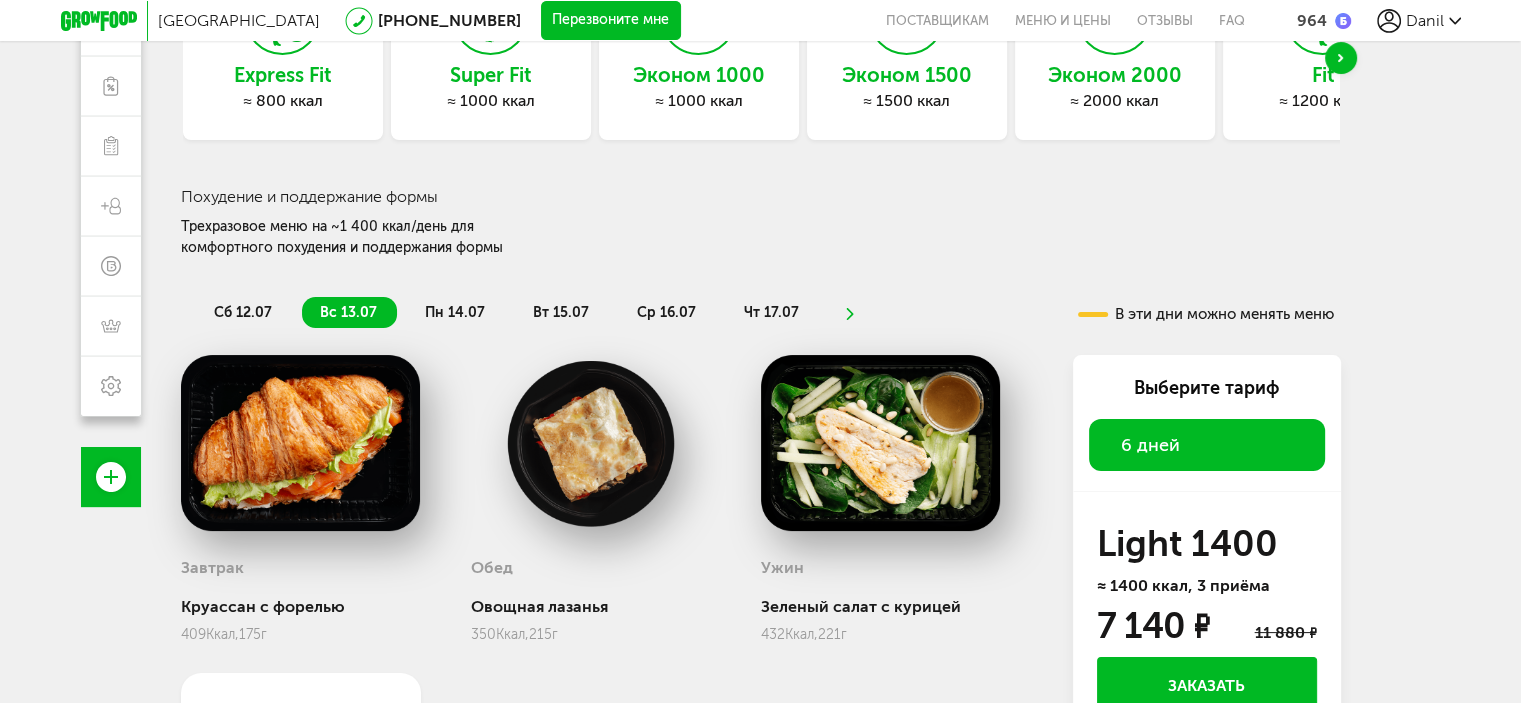 click on "пн 14.07" at bounding box center (455, 312) 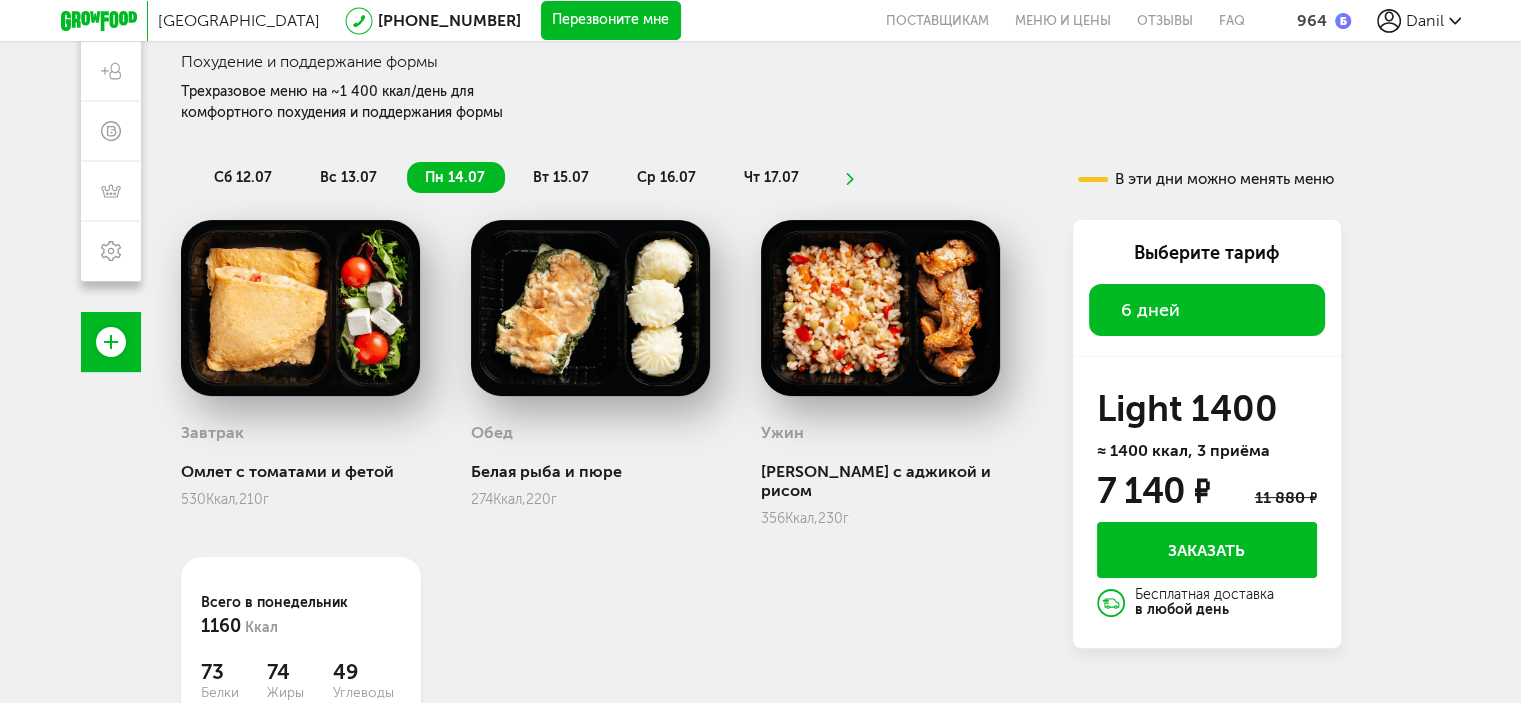 scroll, scrollTop: 400, scrollLeft: 0, axis: vertical 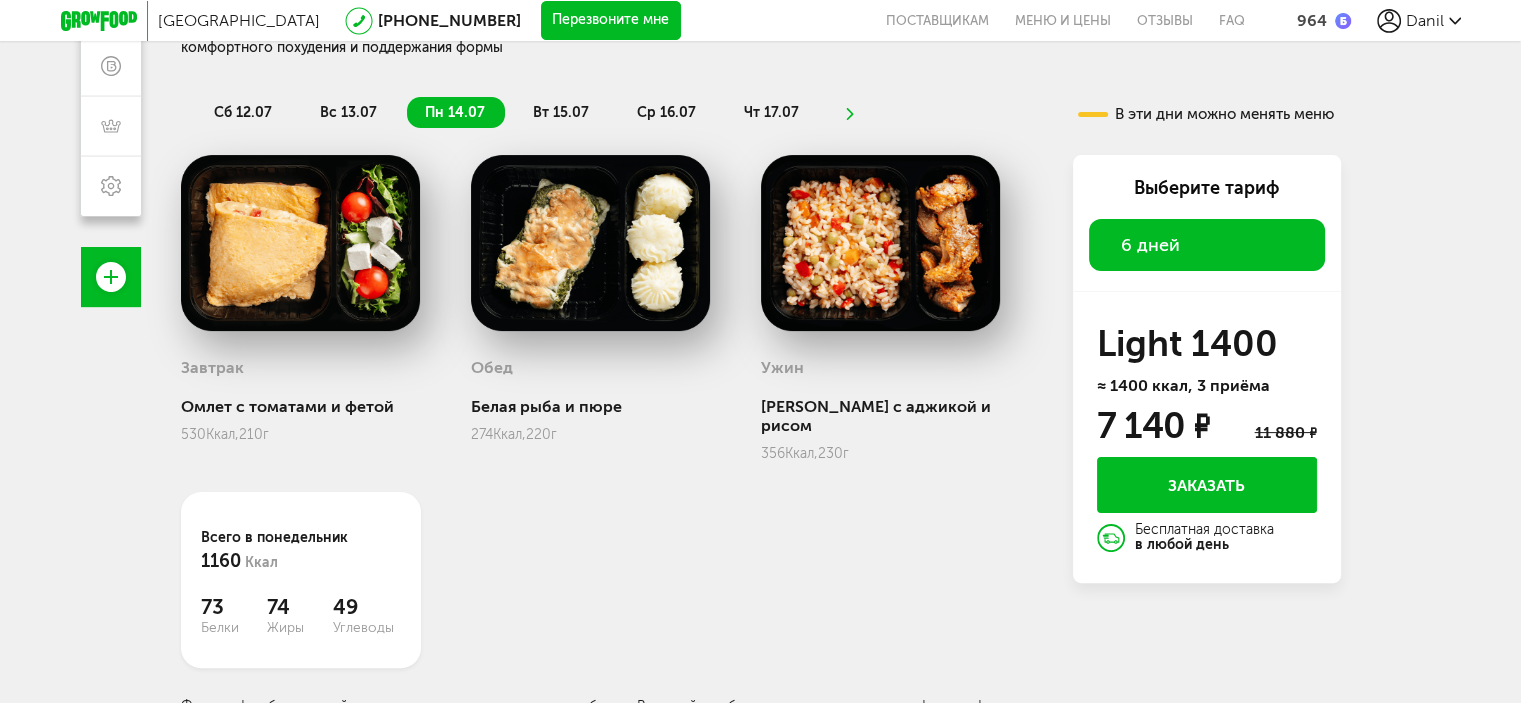 click on "6 дней" at bounding box center (1207, 245) 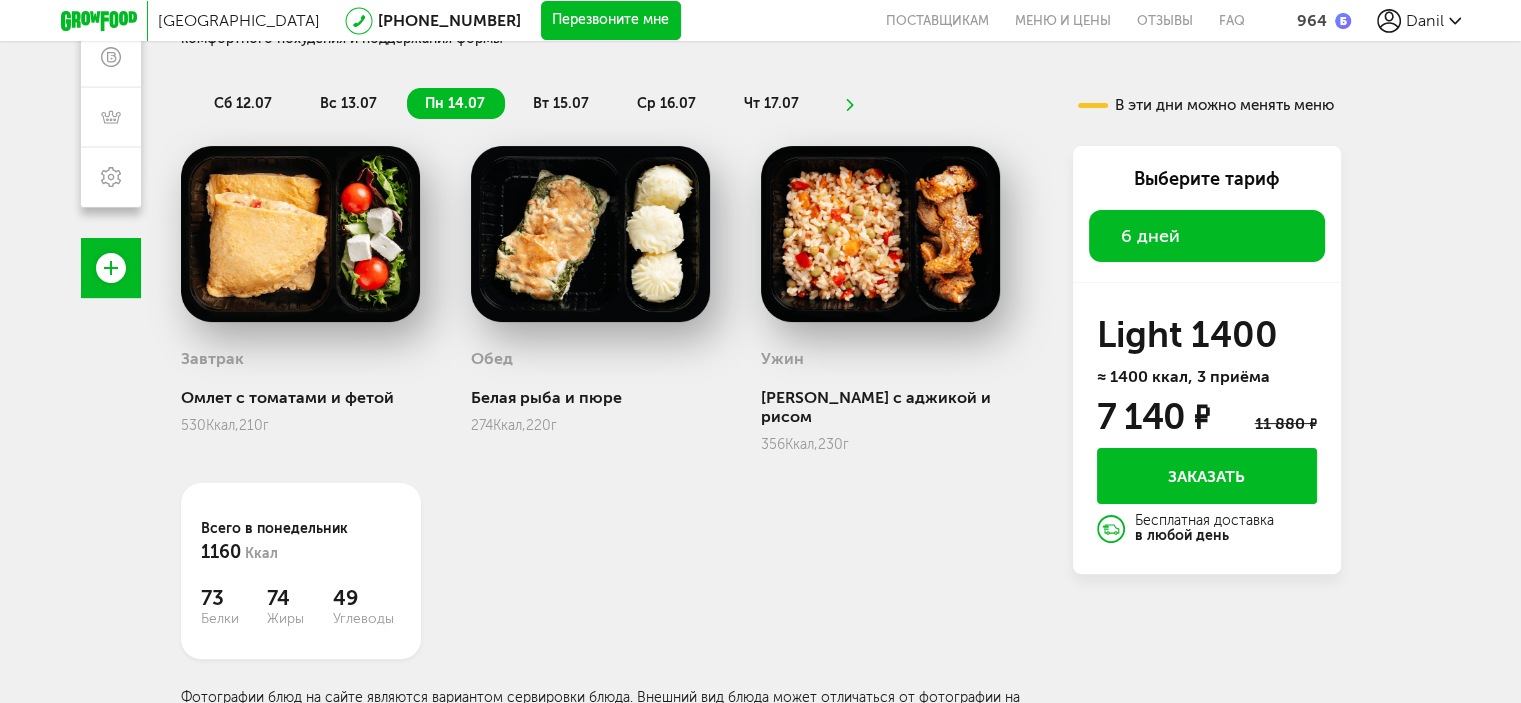 click on "Всего в понедельник 1160   Ккал   73 Белки   74 Жиры   49 Углеводы" at bounding box center [301, 571] 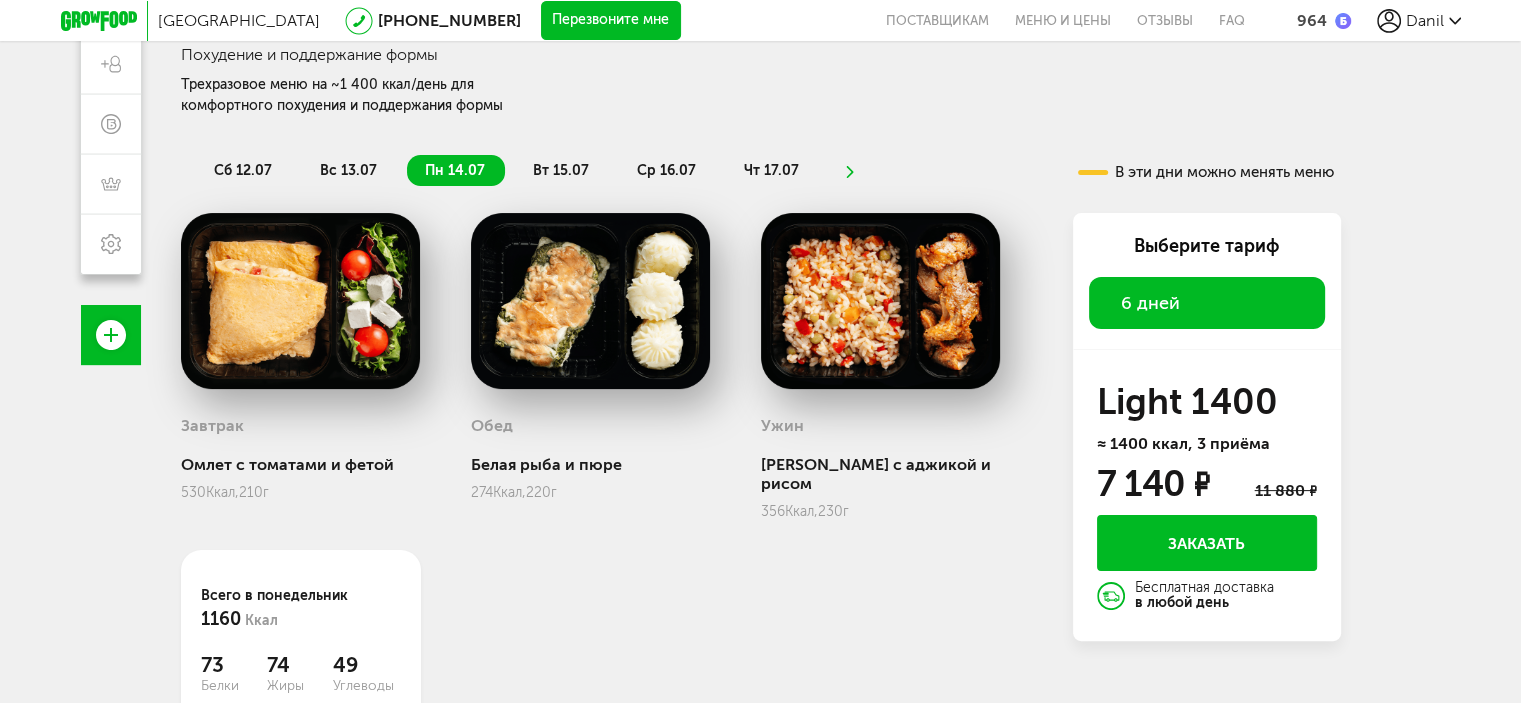 scroll, scrollTop: 209, scrollLeft: 0, axis: vertical 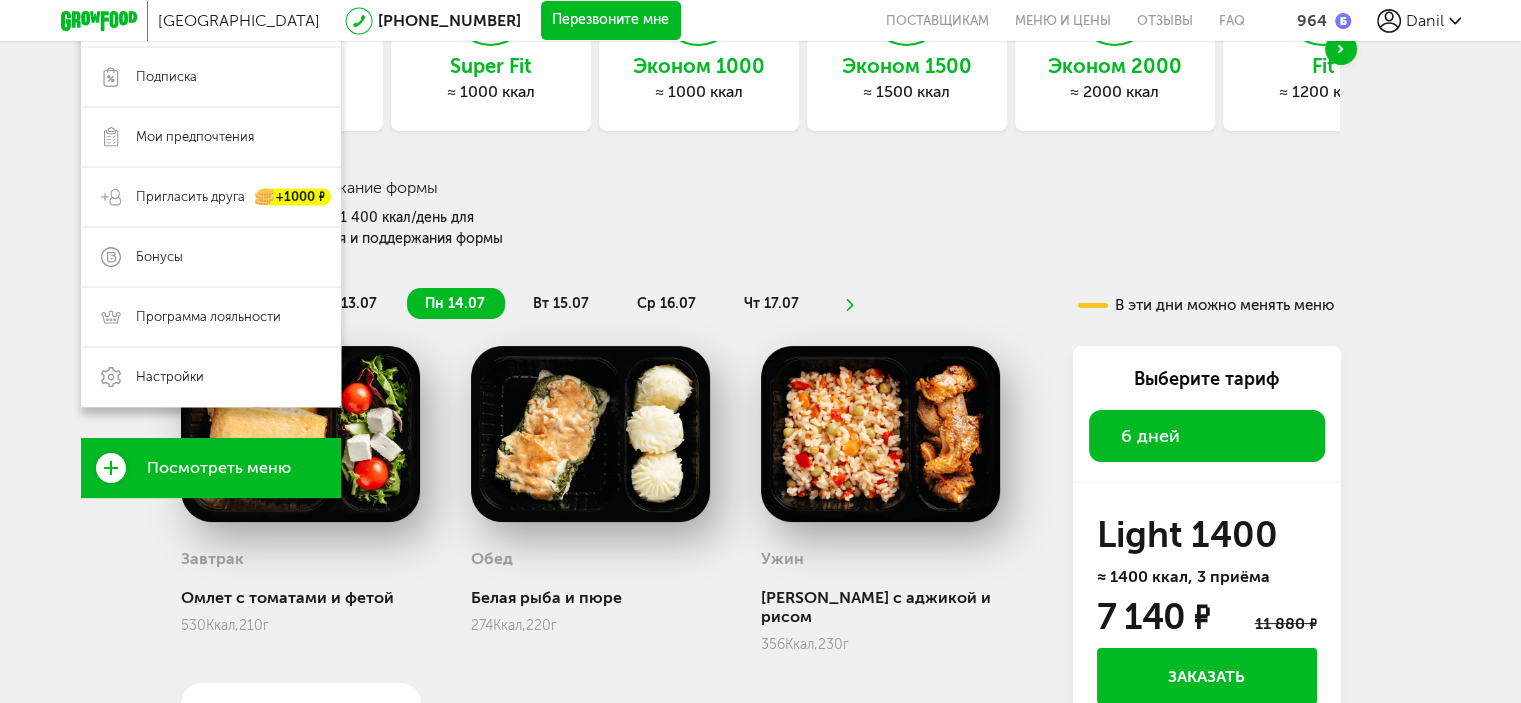 click on "Посмотреть меню" at bounding box center [211, 468] 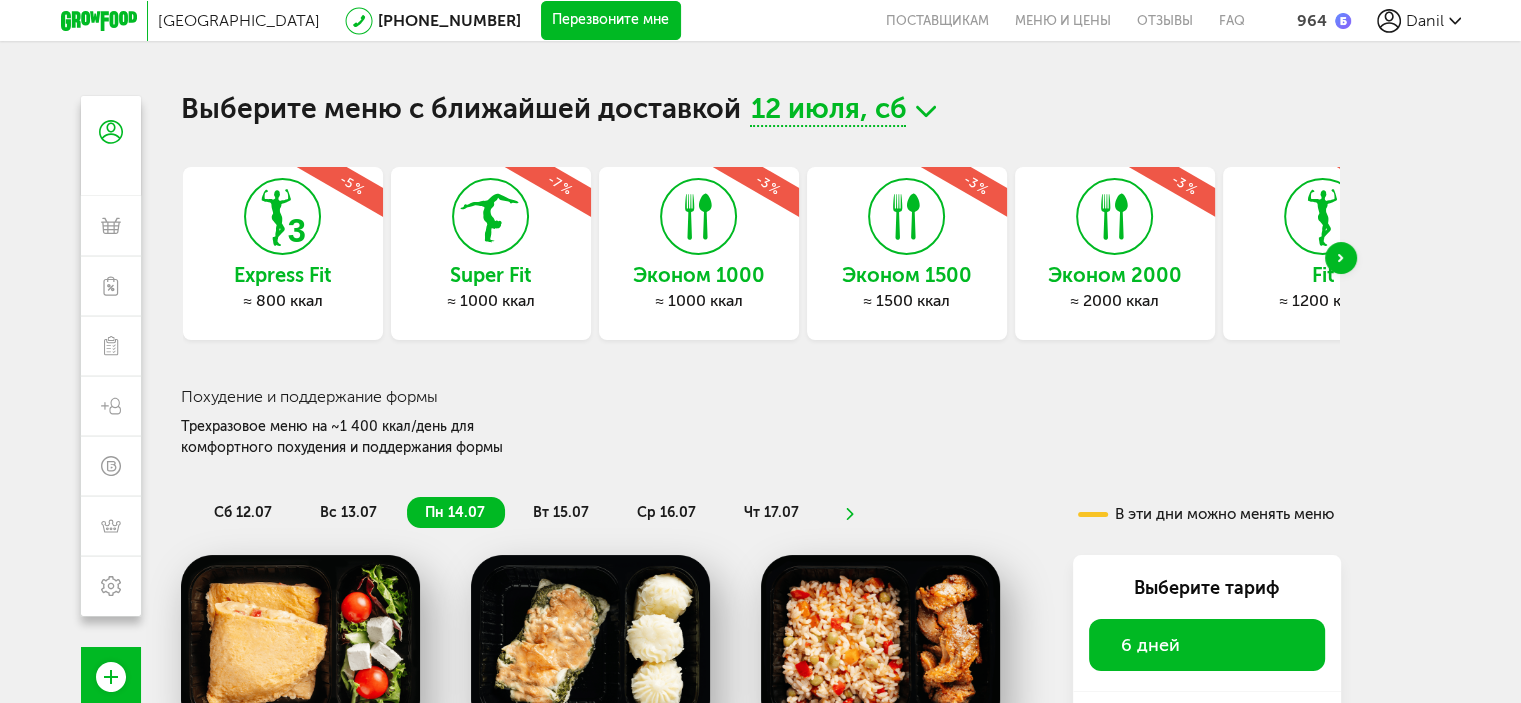 scroll, scrollTop: 0, scrollLeft: 0, axis: both 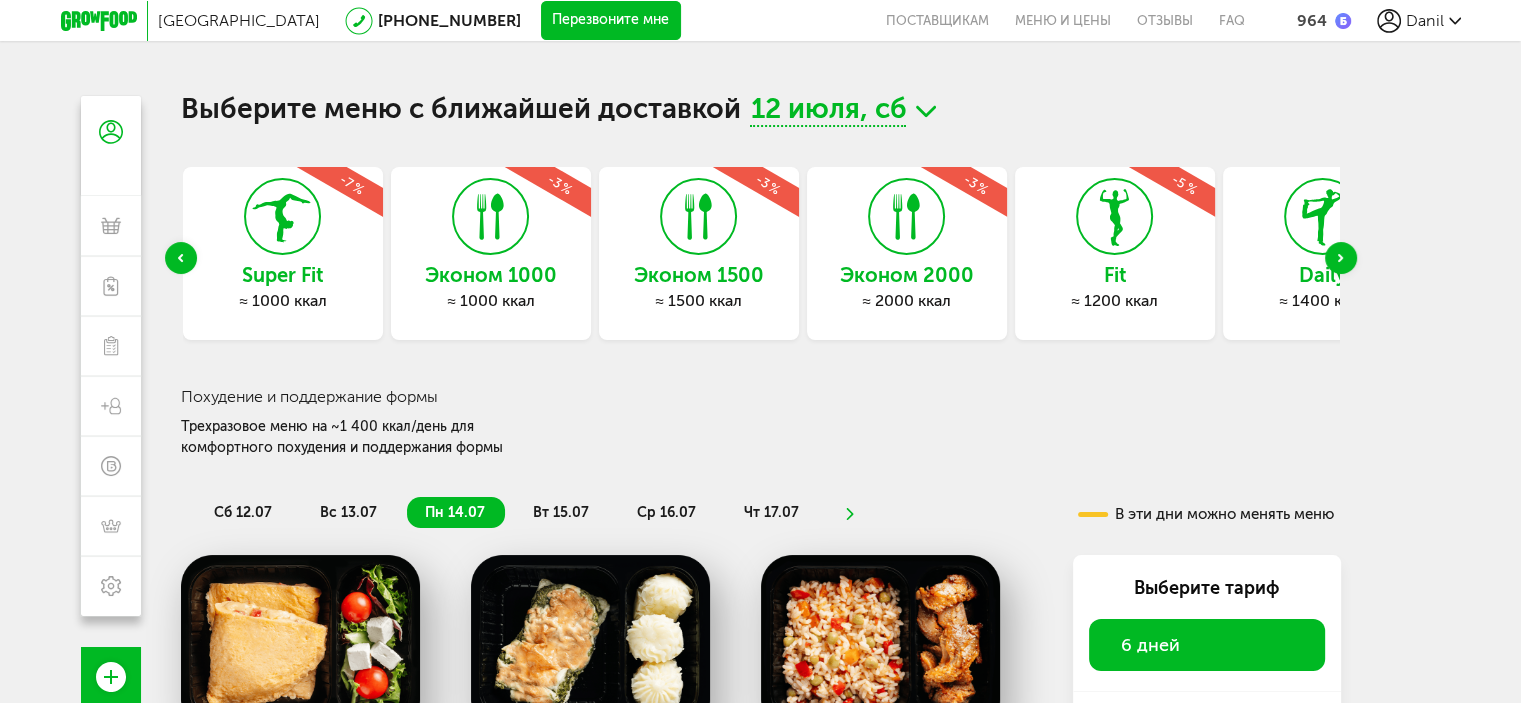 click at bounding box center [1341, 258] 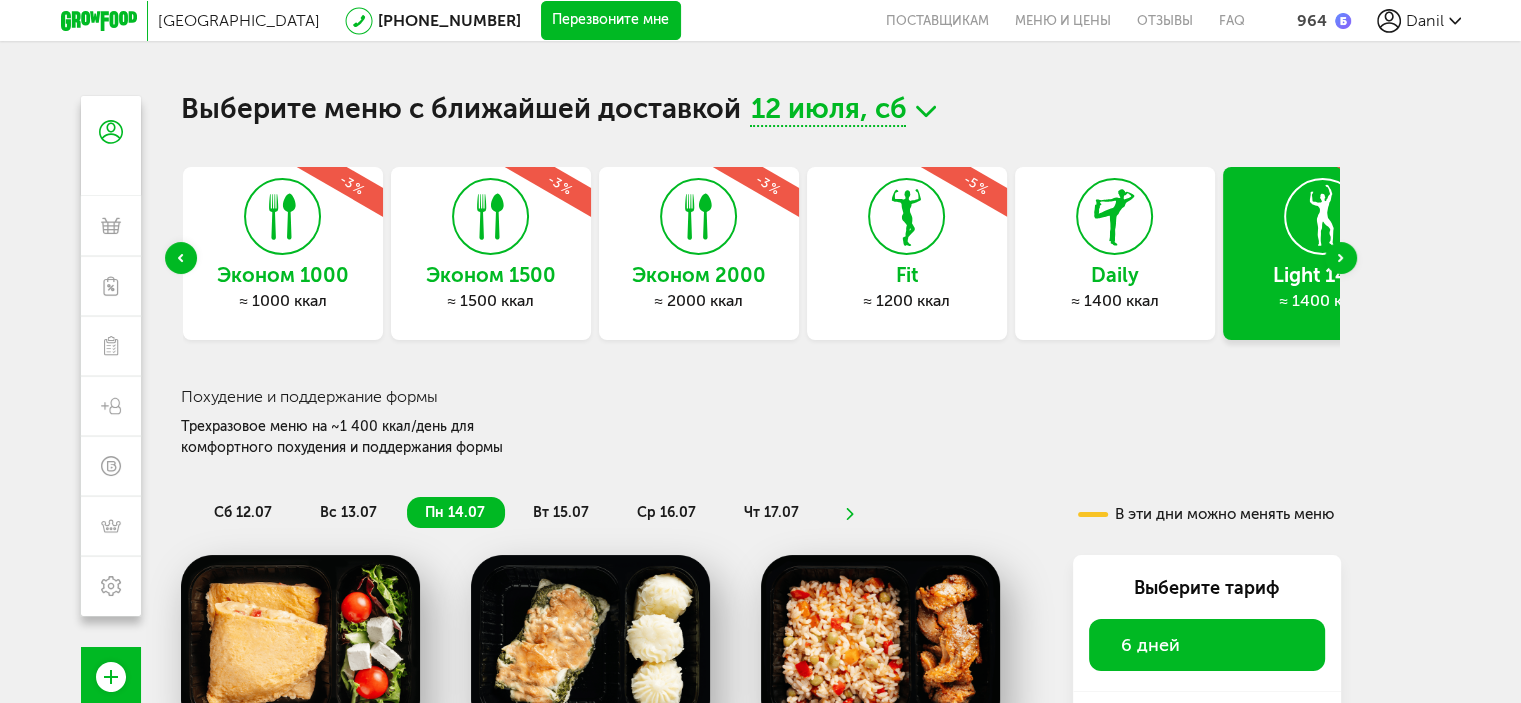 click at bounding box center (1341, 258) 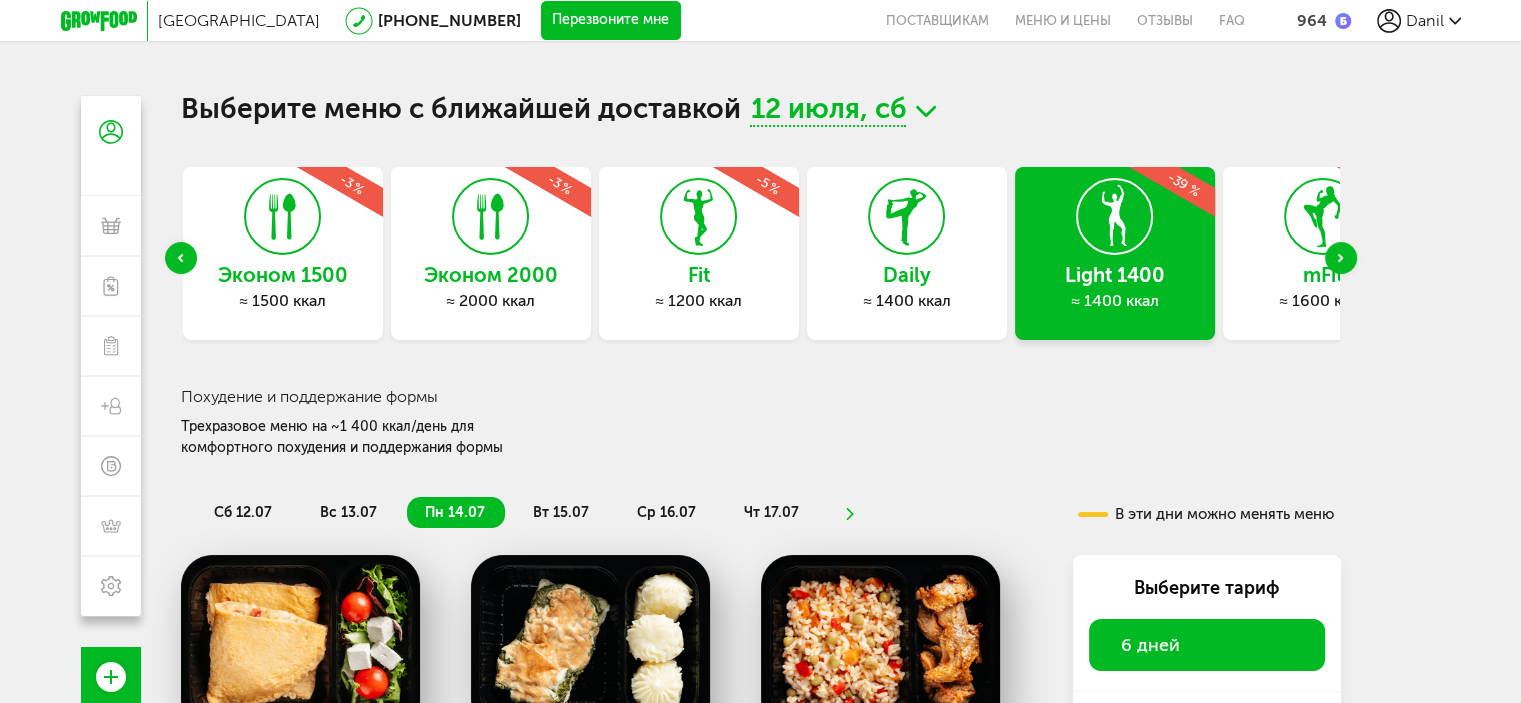 click at bounding box center [1341, 258] 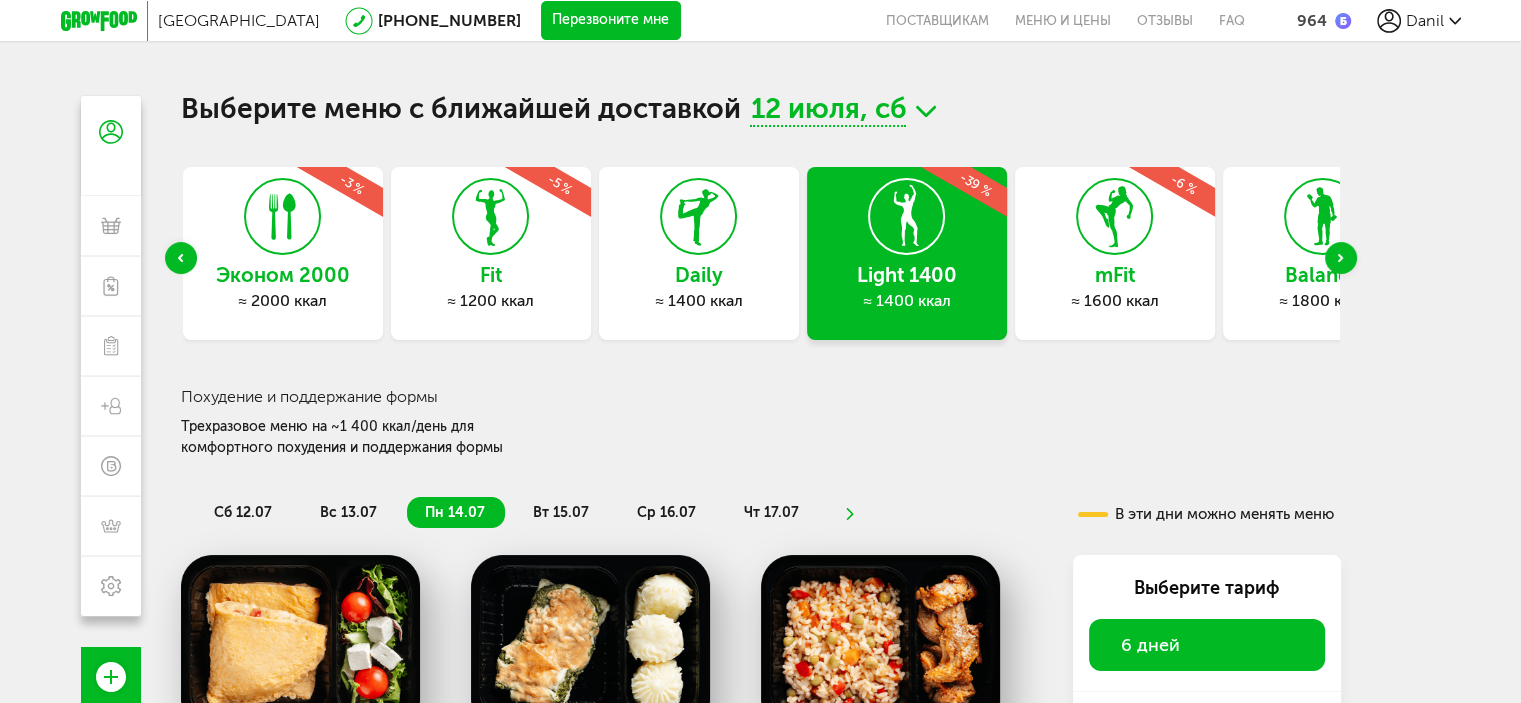 click at bounding box center (1341, 258) 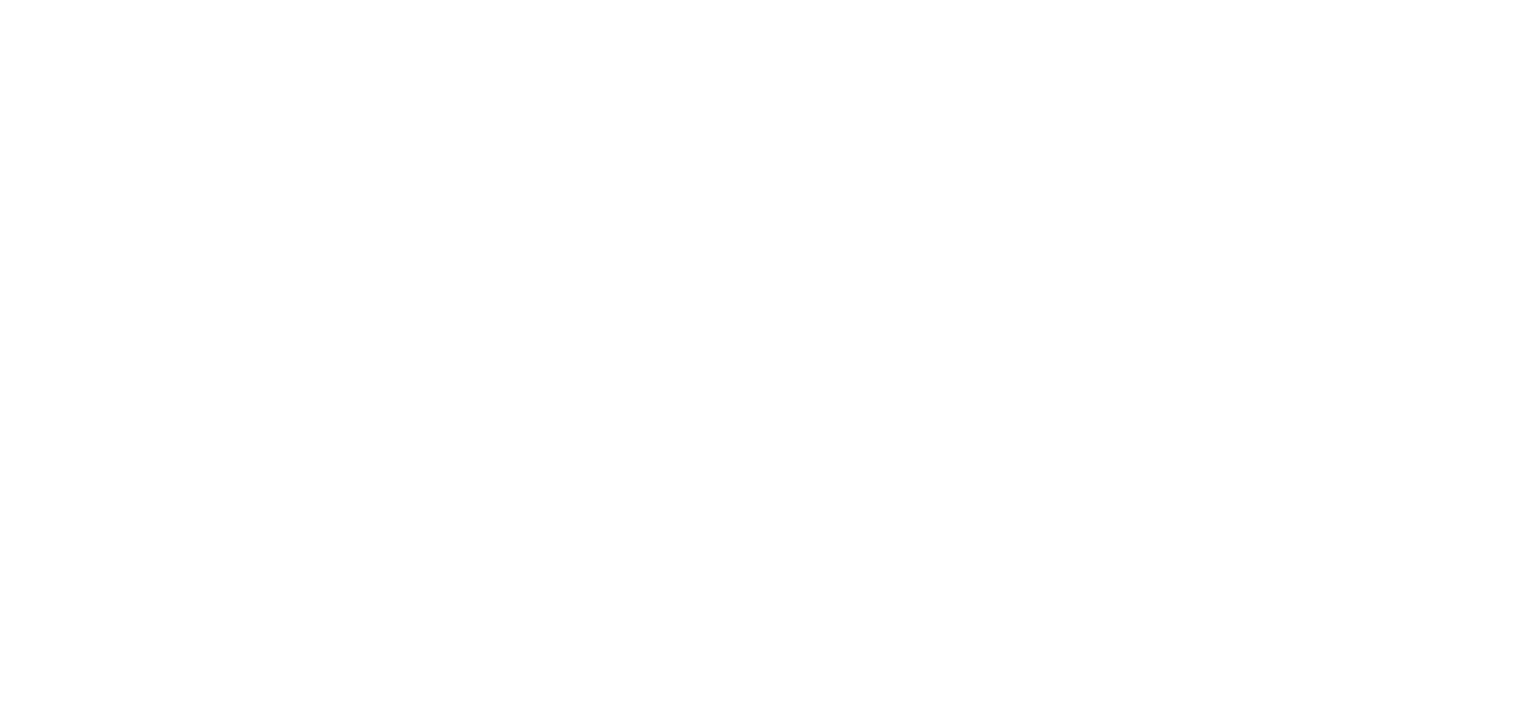 scroll, scrollTop: 0, scrollLeft: 0, axis: both 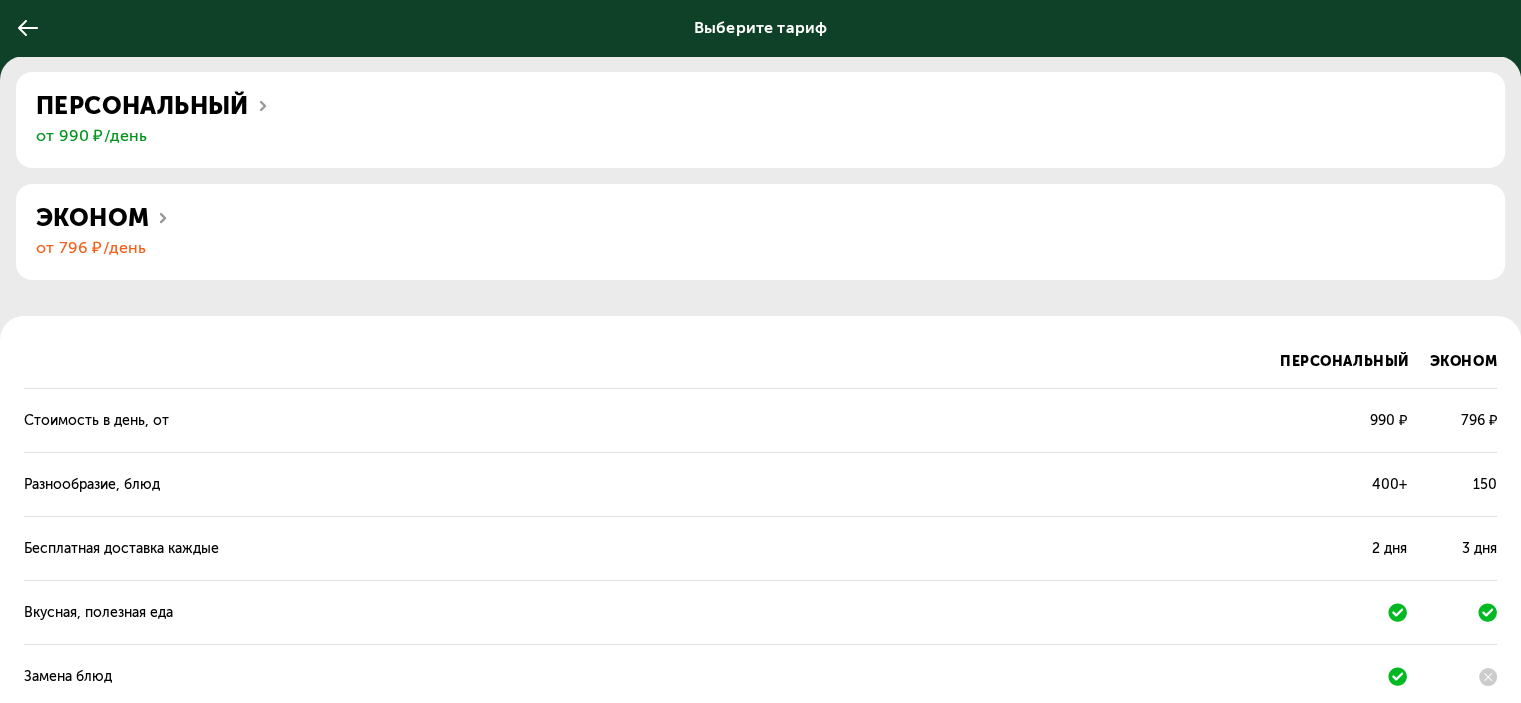 click 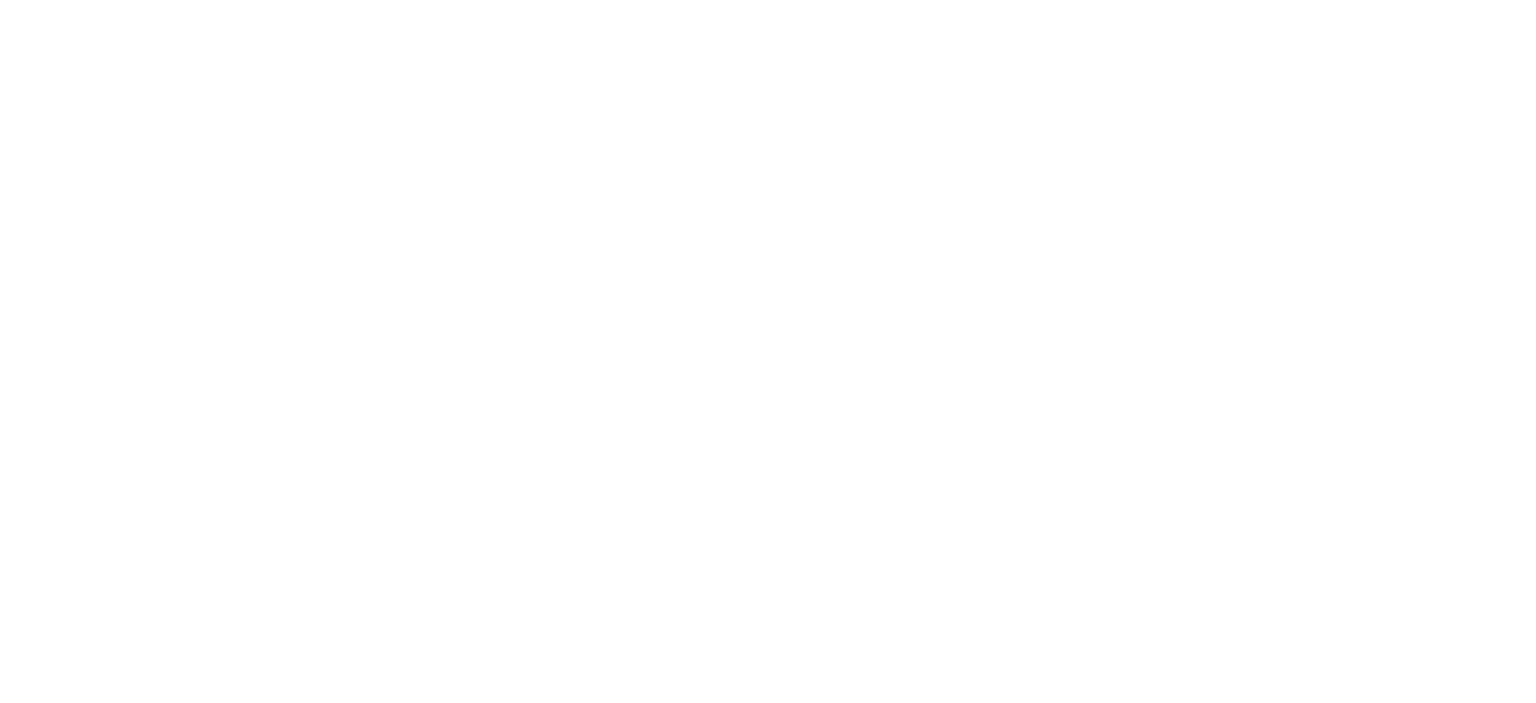 scroll, scrollTop: 0, scrollLeft: 0, axis: both 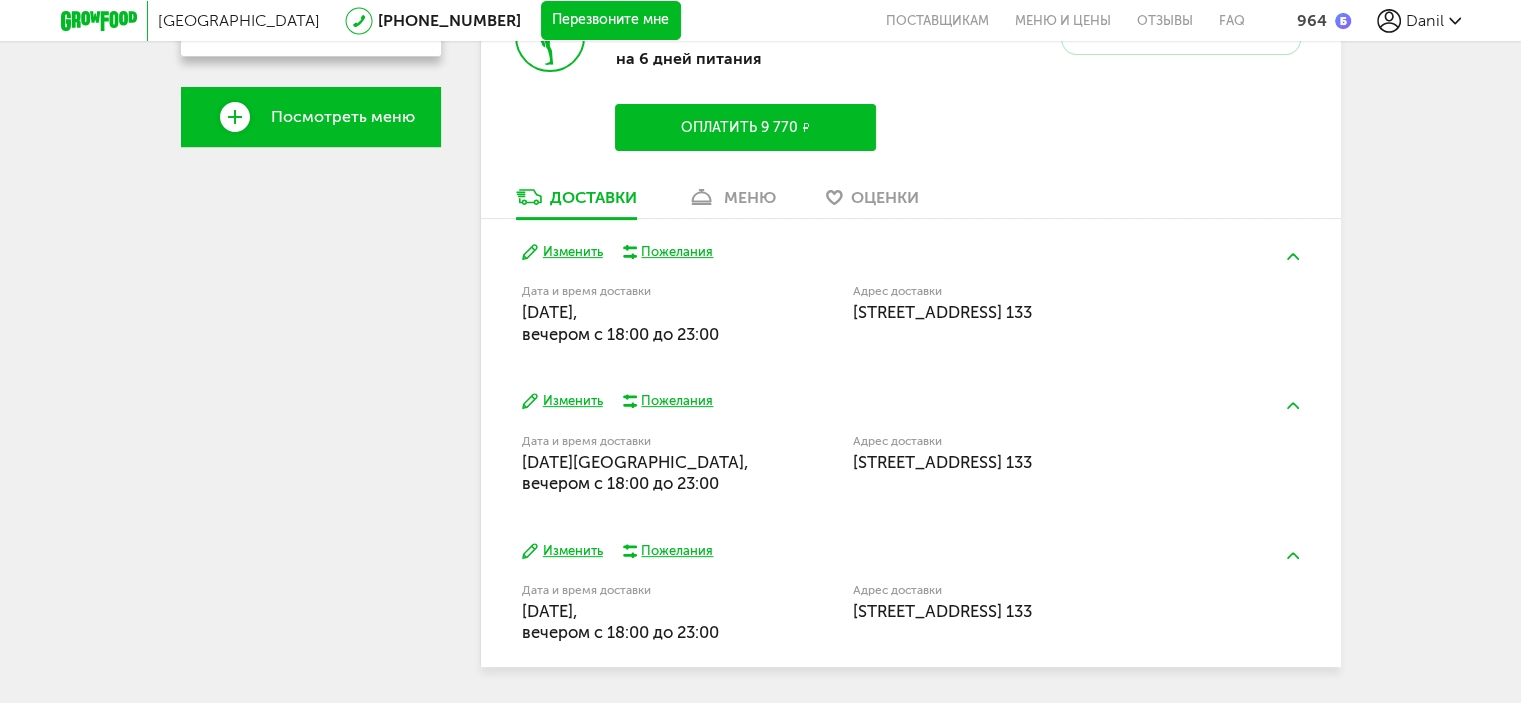 click on "Изменить" at bounding box center [562, 252] 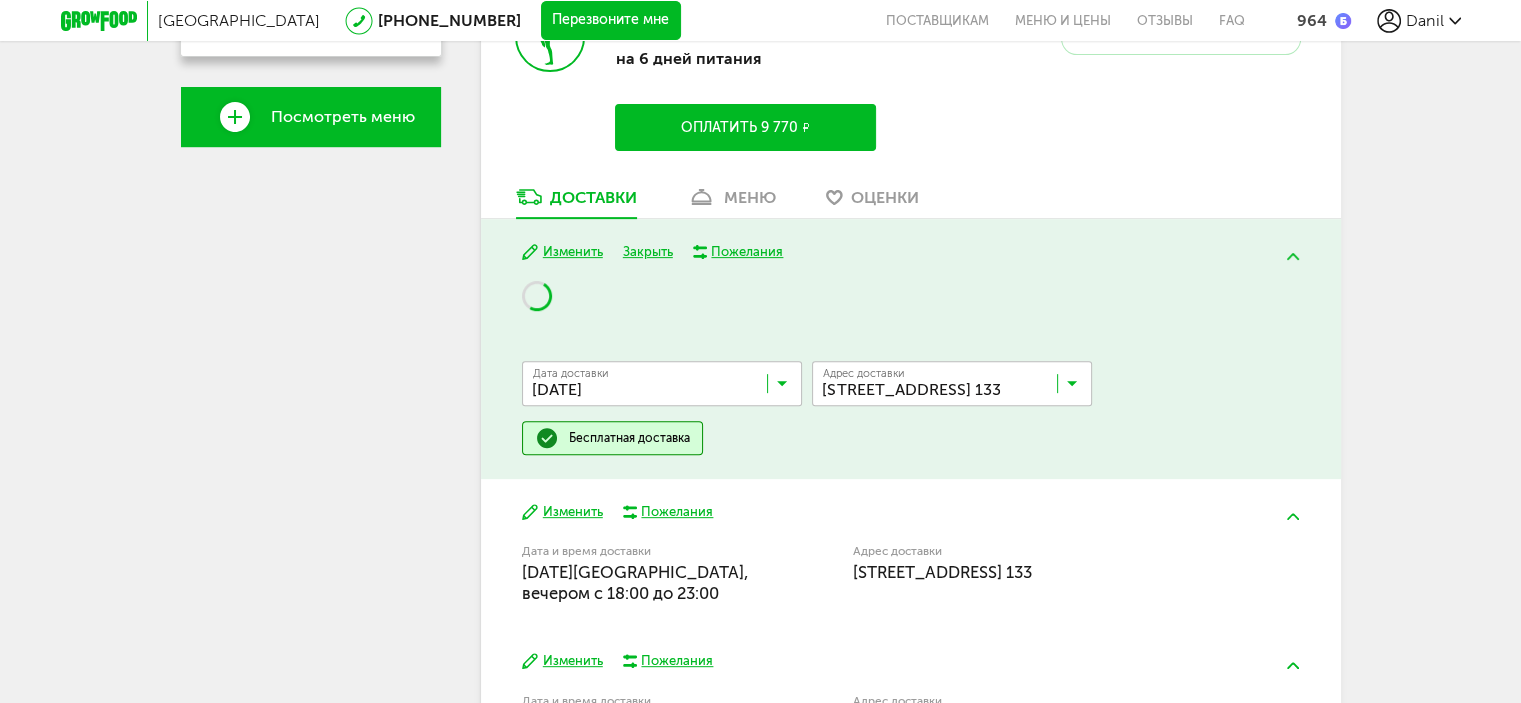 click on "Изменить" at bounding box center (562, 252) 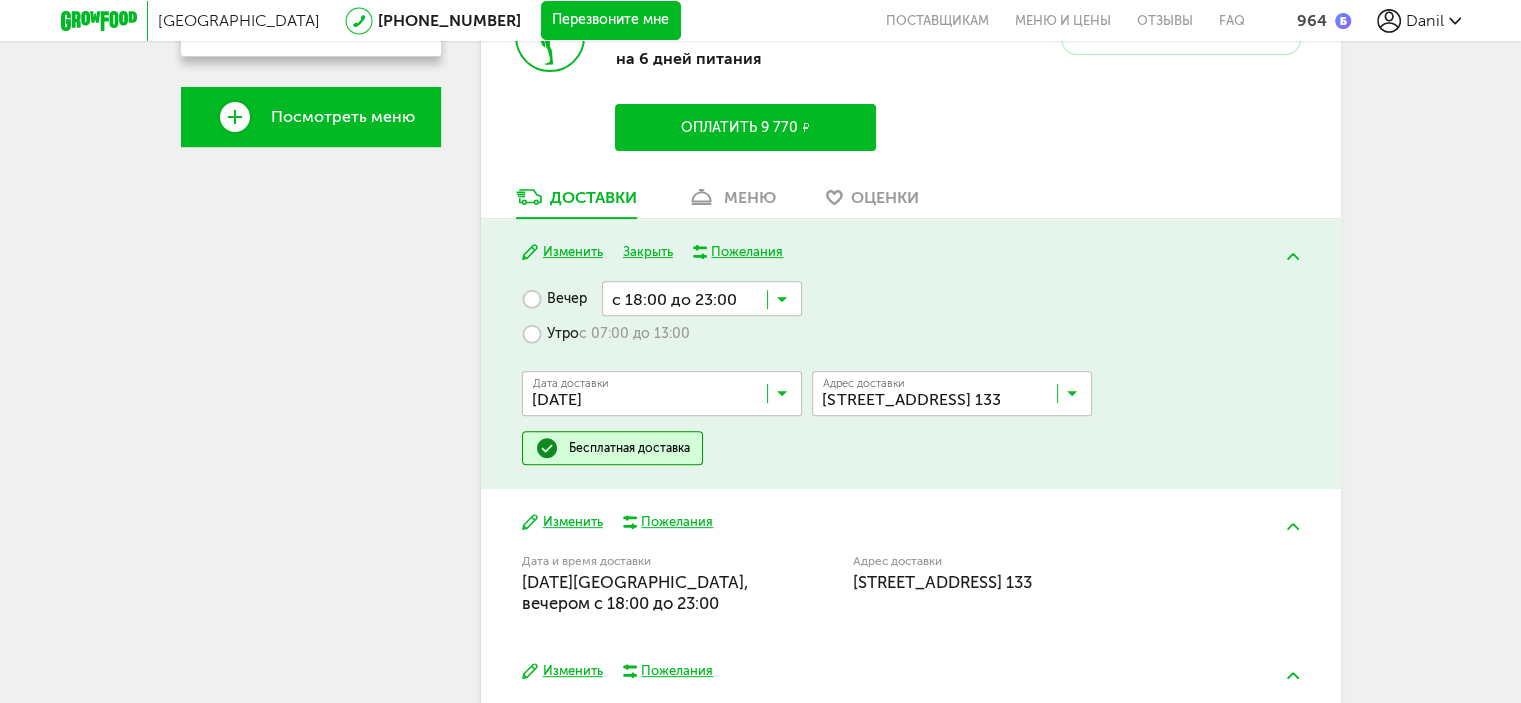 click on "Изменить" at bounding box center (562, 252) 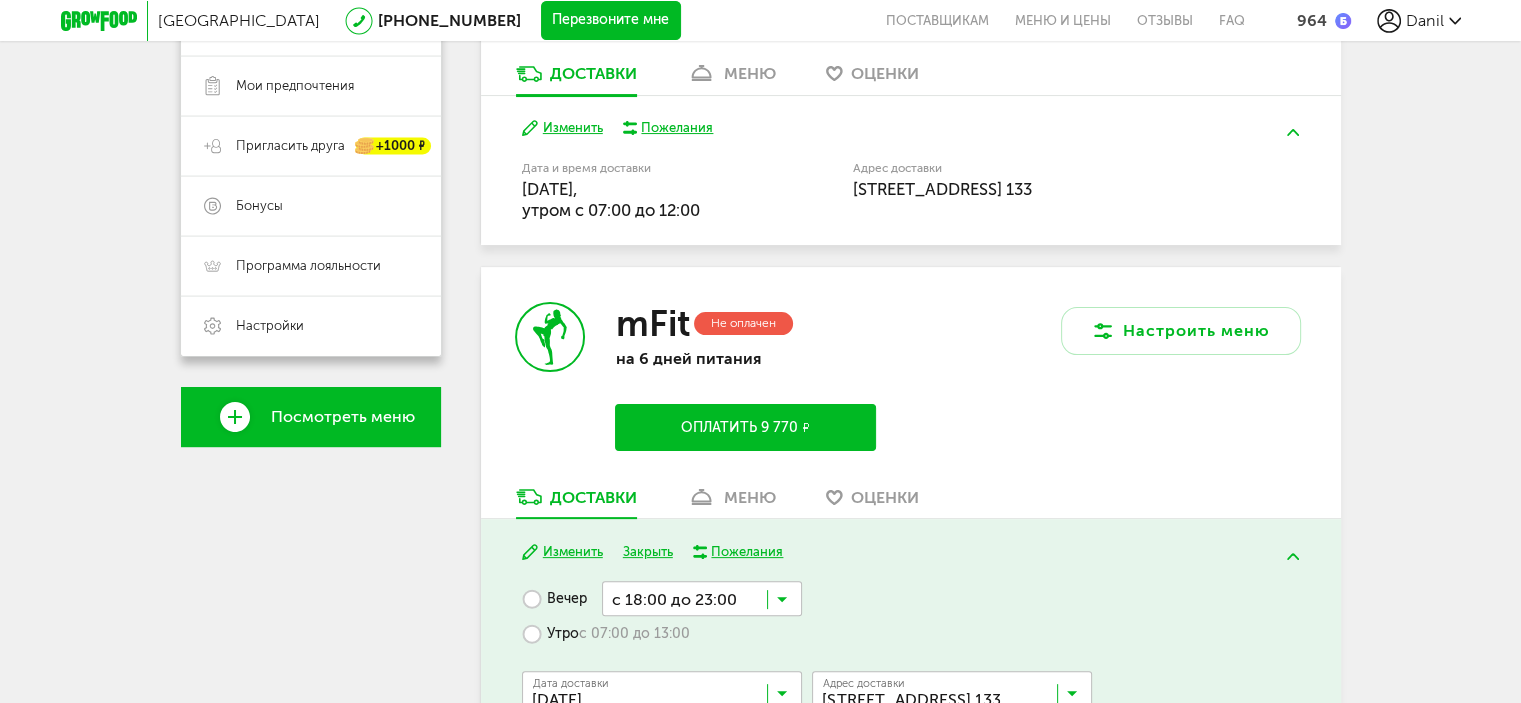scroll, scrollTop: 400, scrollLeft: 0, axis: vertical 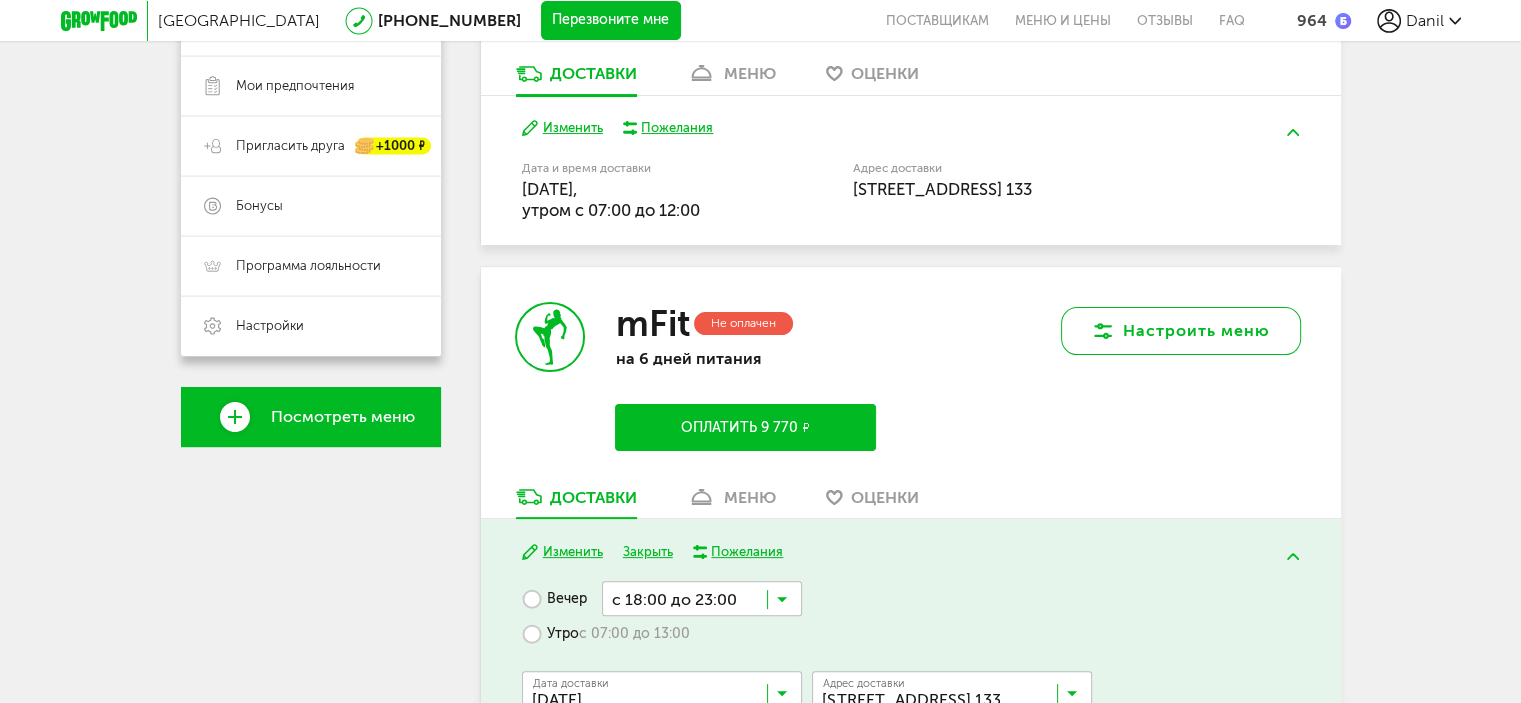 click 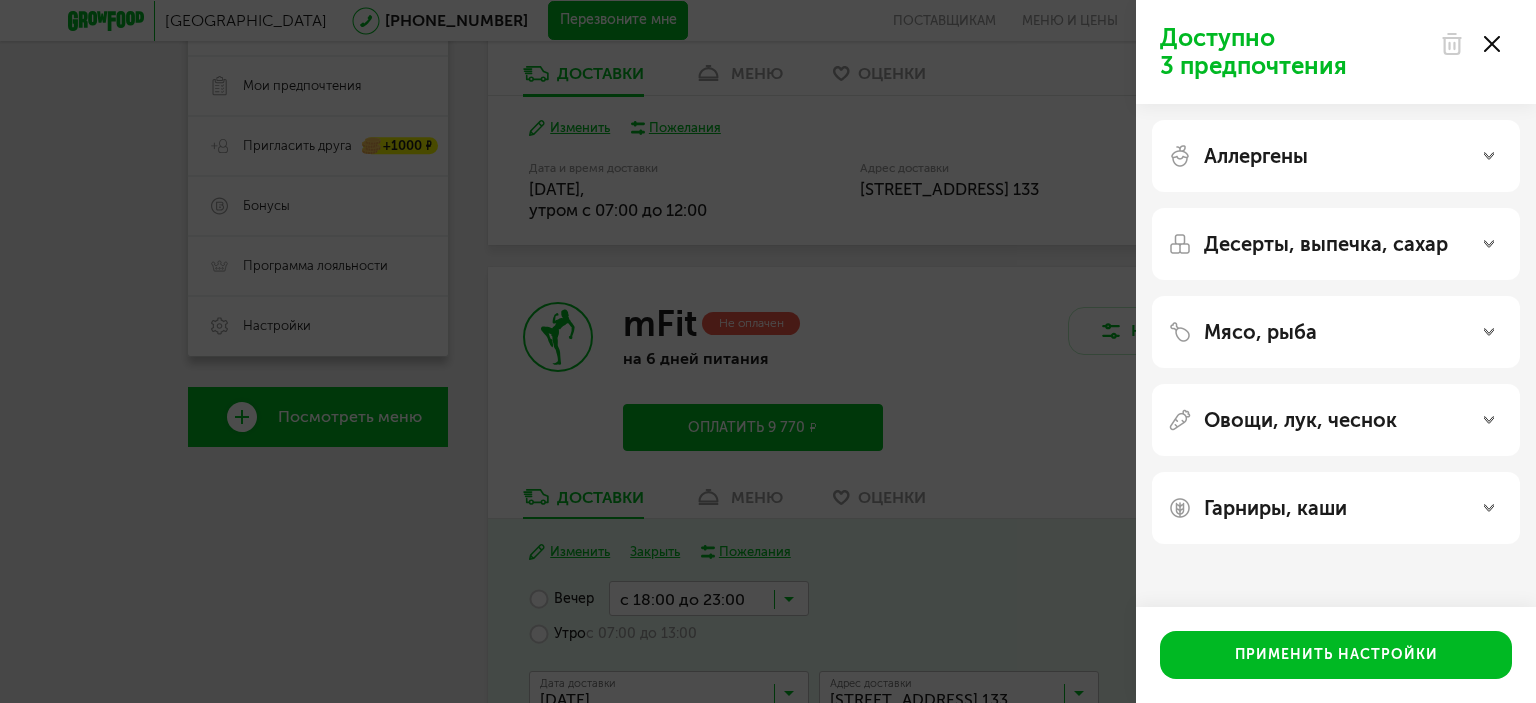click 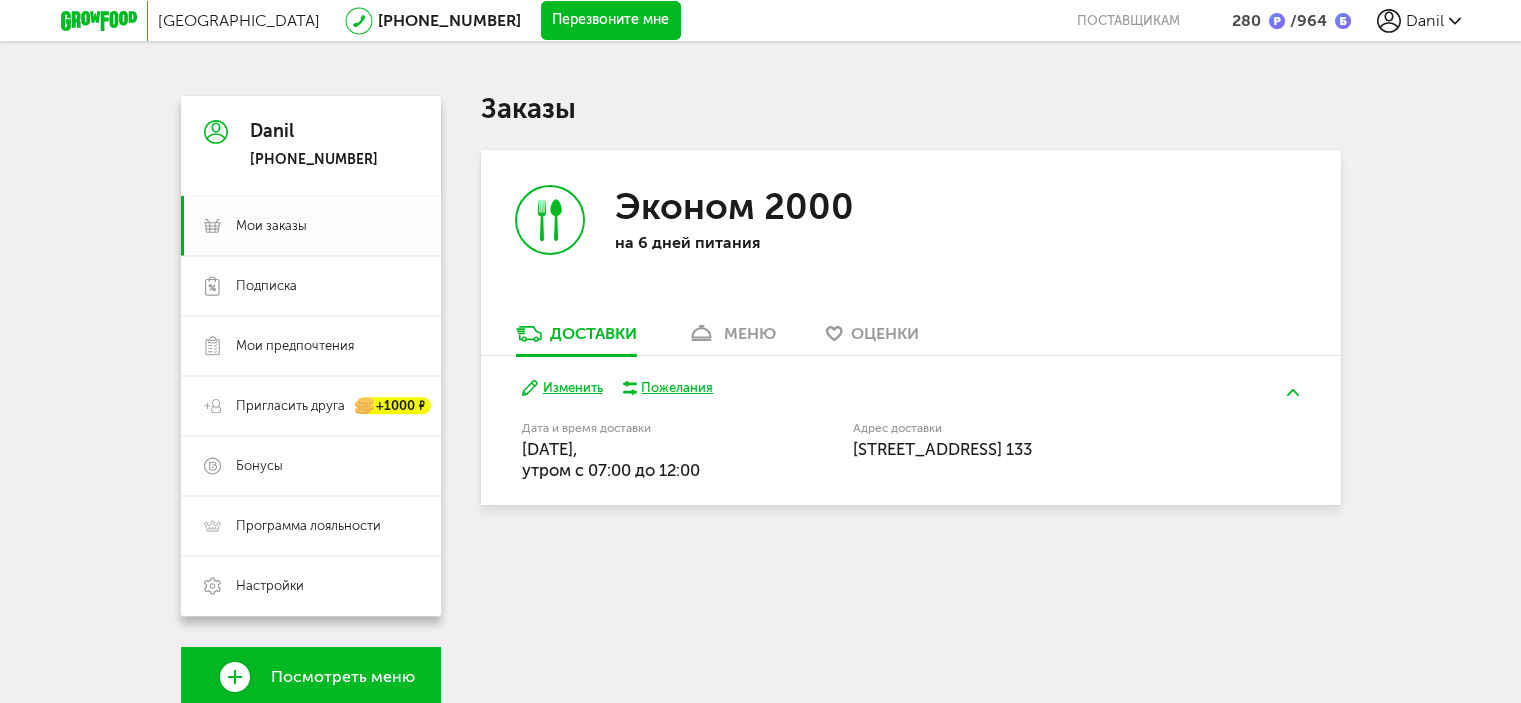 scroll, scrollTop: 0, scrollLeft: 0, axis: both 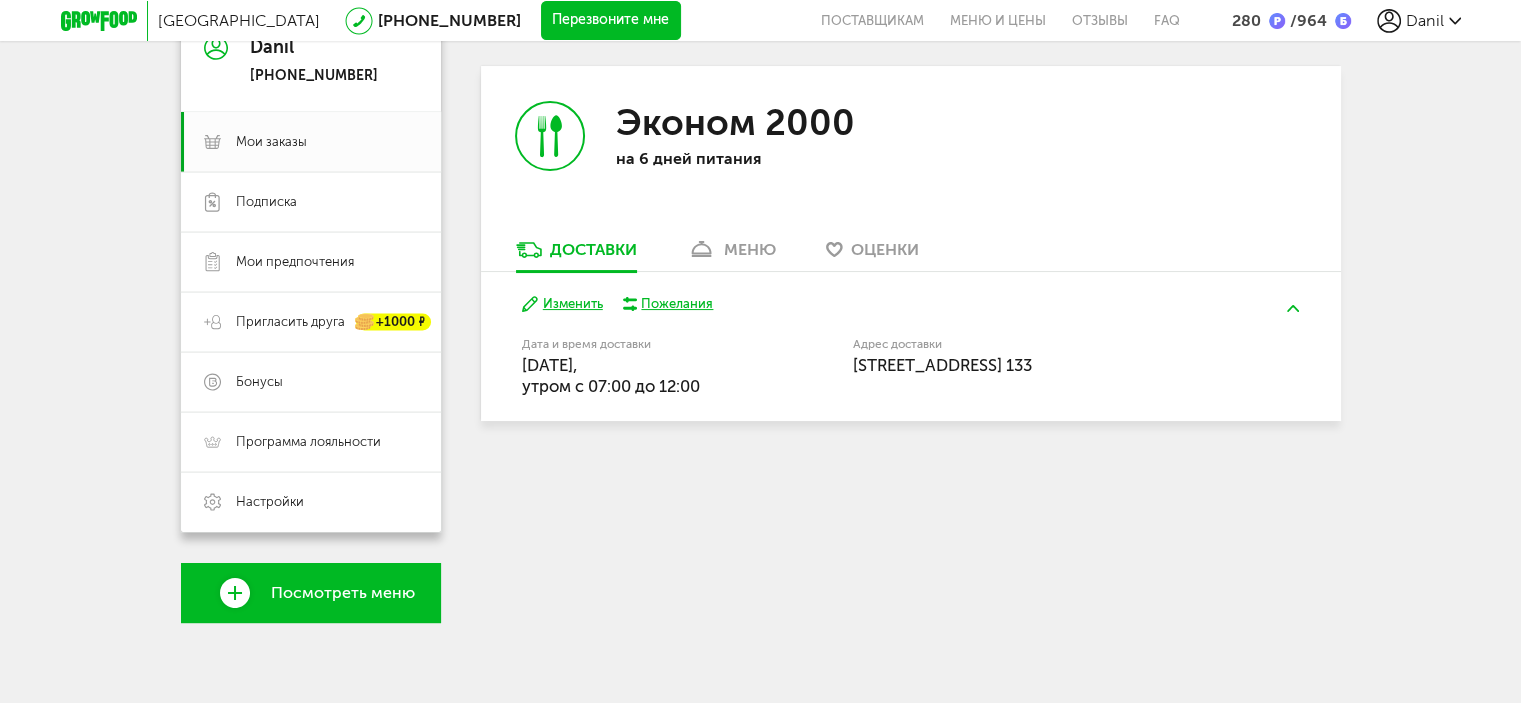 click on "Посмотреть меню" at bounding box center [343, 593] 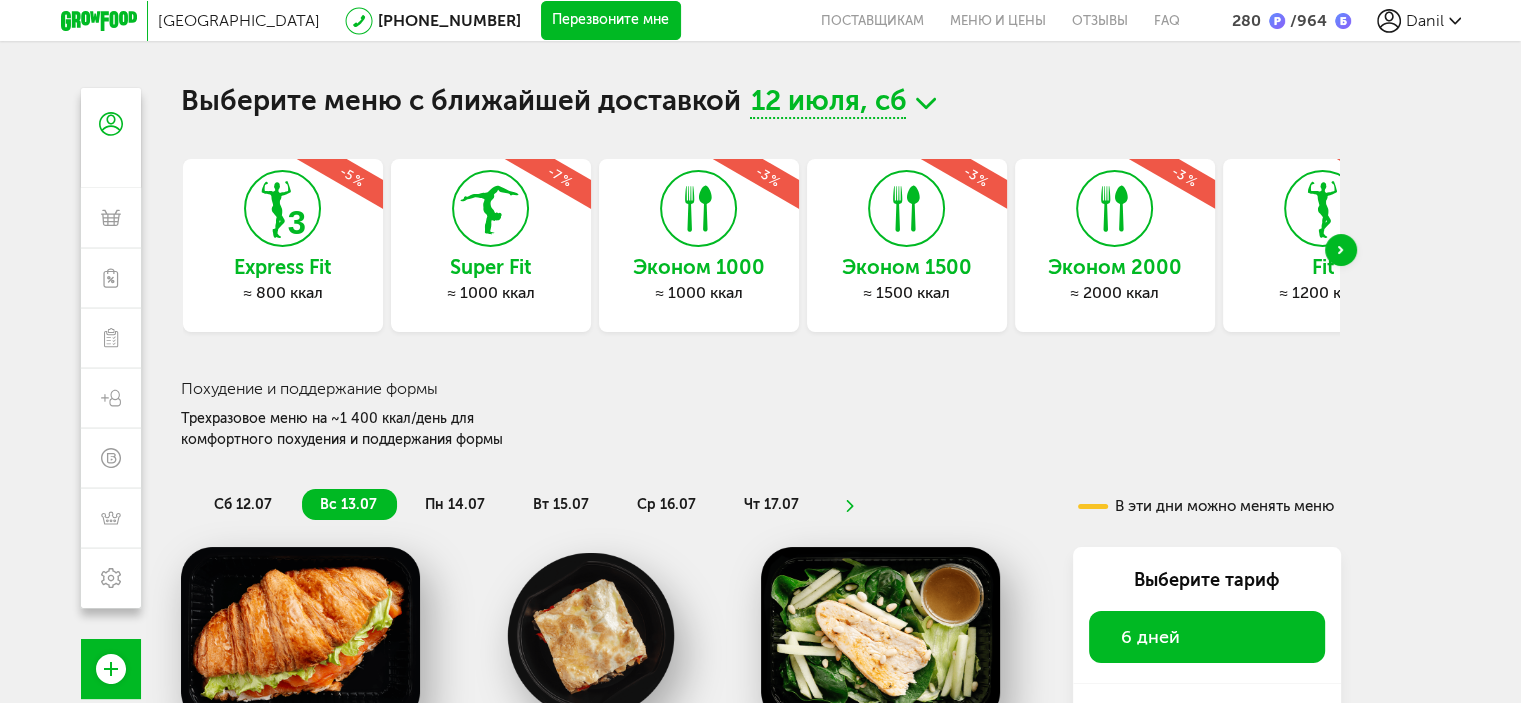 scroll, scrollTop: 0, scrollLeft: 0, axis: both 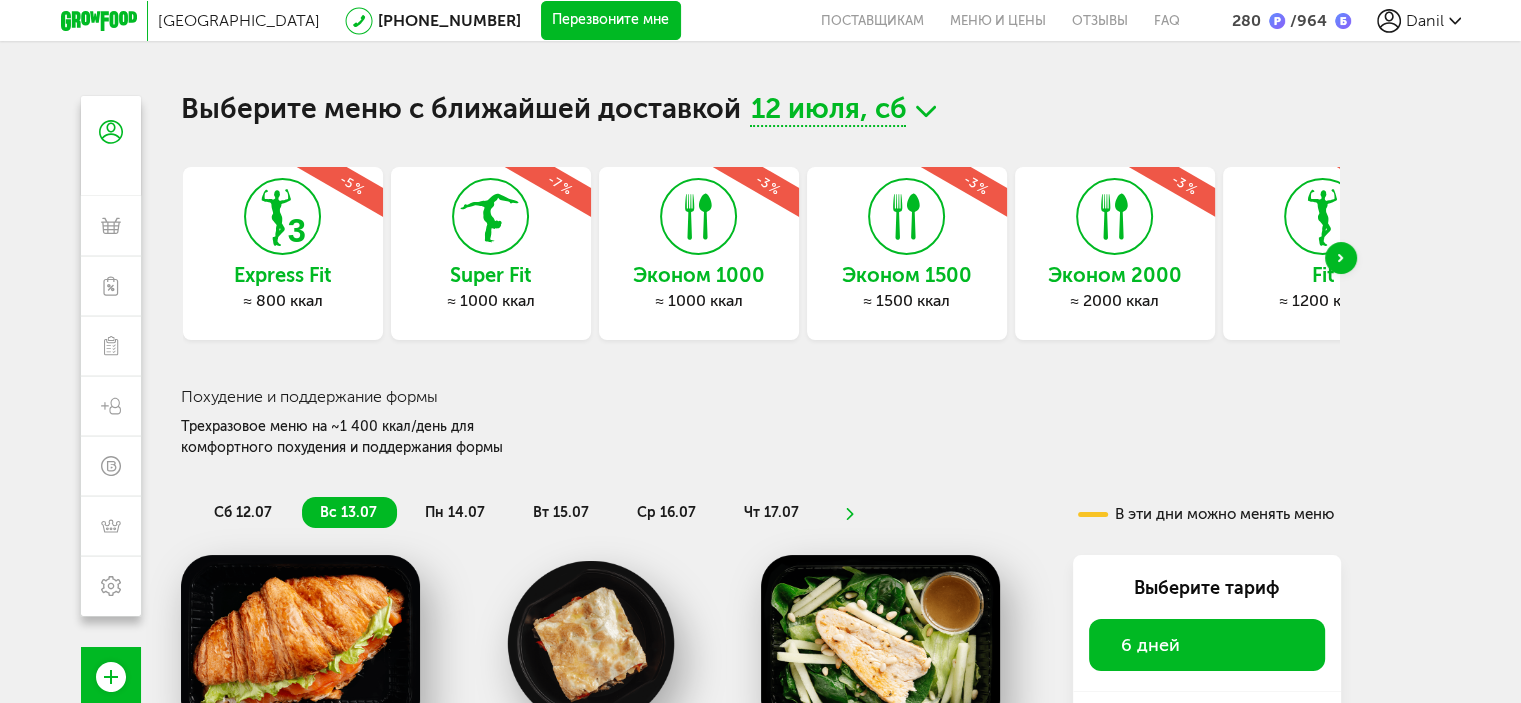 click 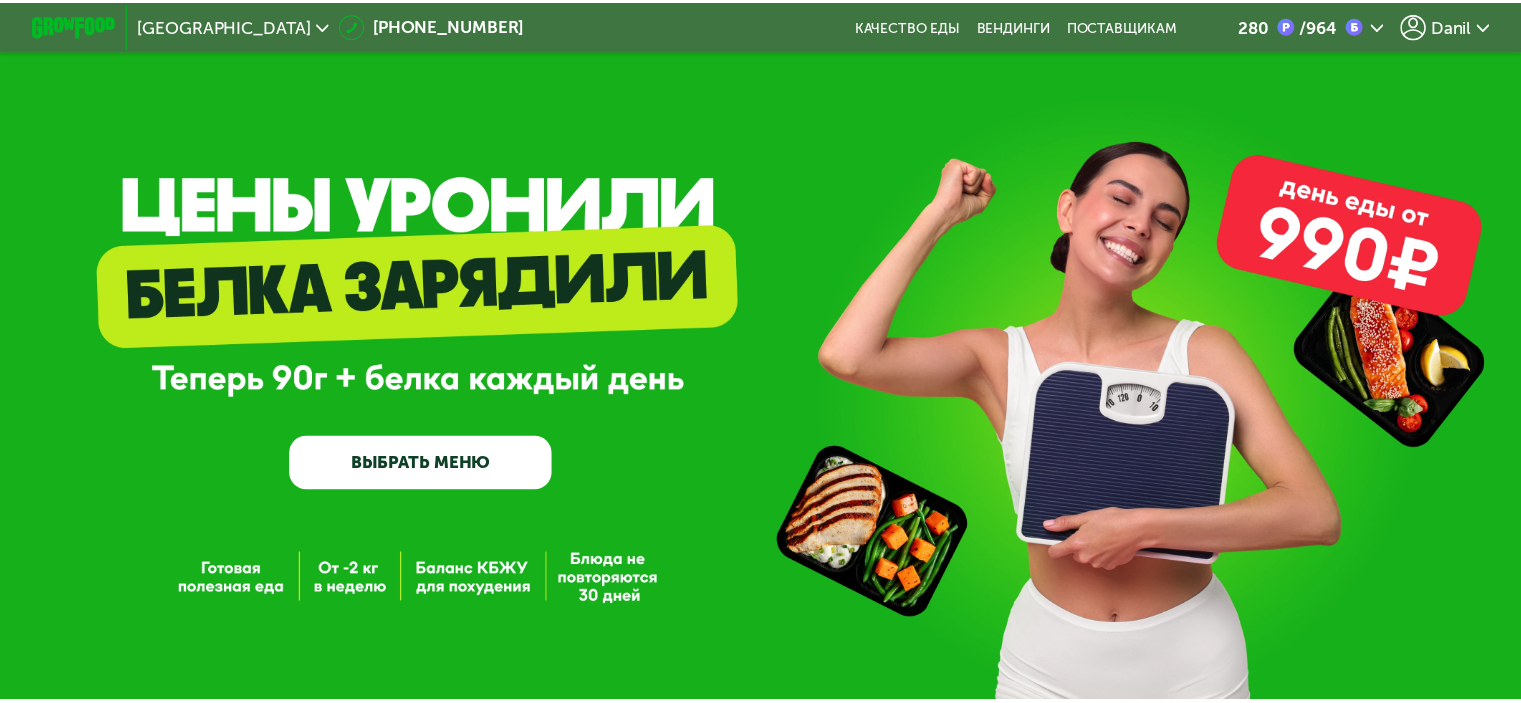 scroll, scrollTop: 0, scrollLeft: 0, axis: both 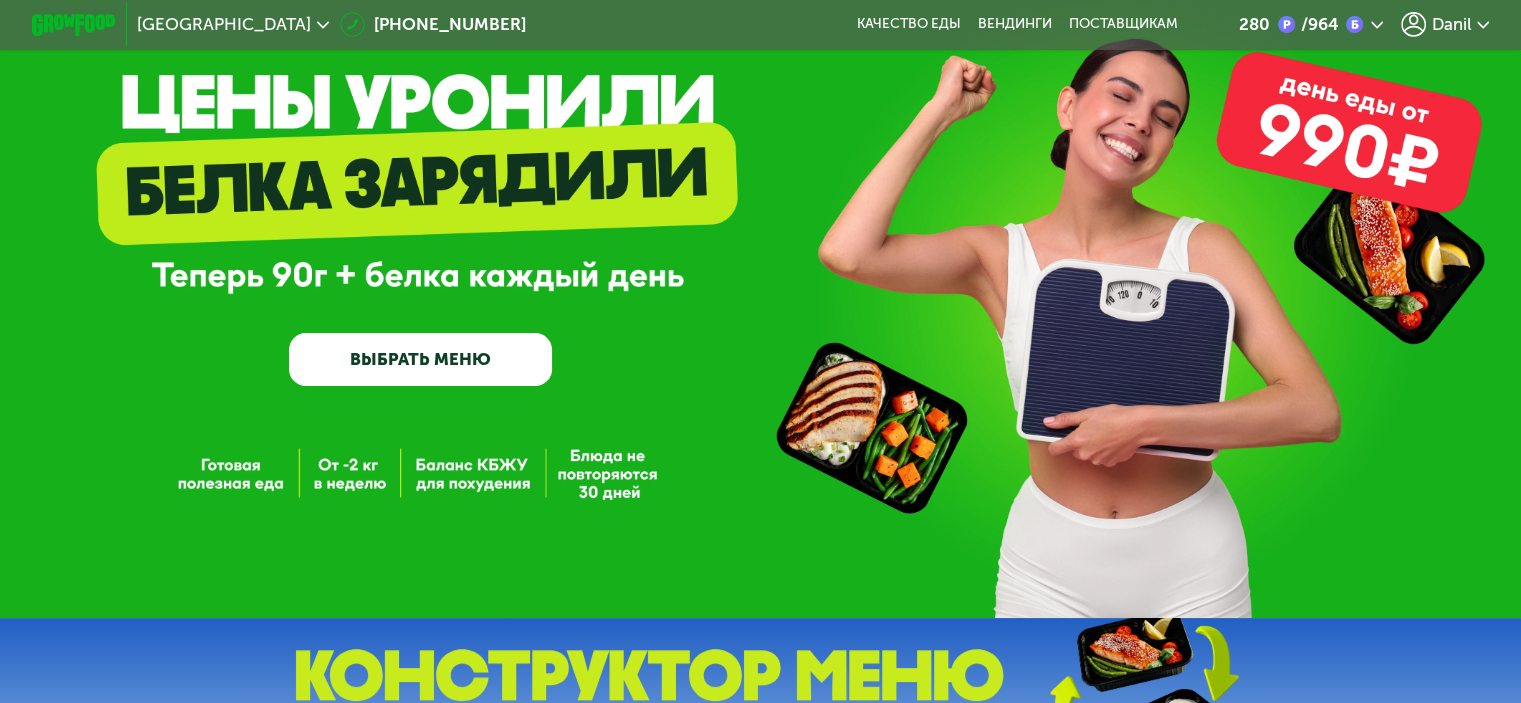 click on "ВЫБРАТЬ МЕНЮ" at bounding box center [420, 359] 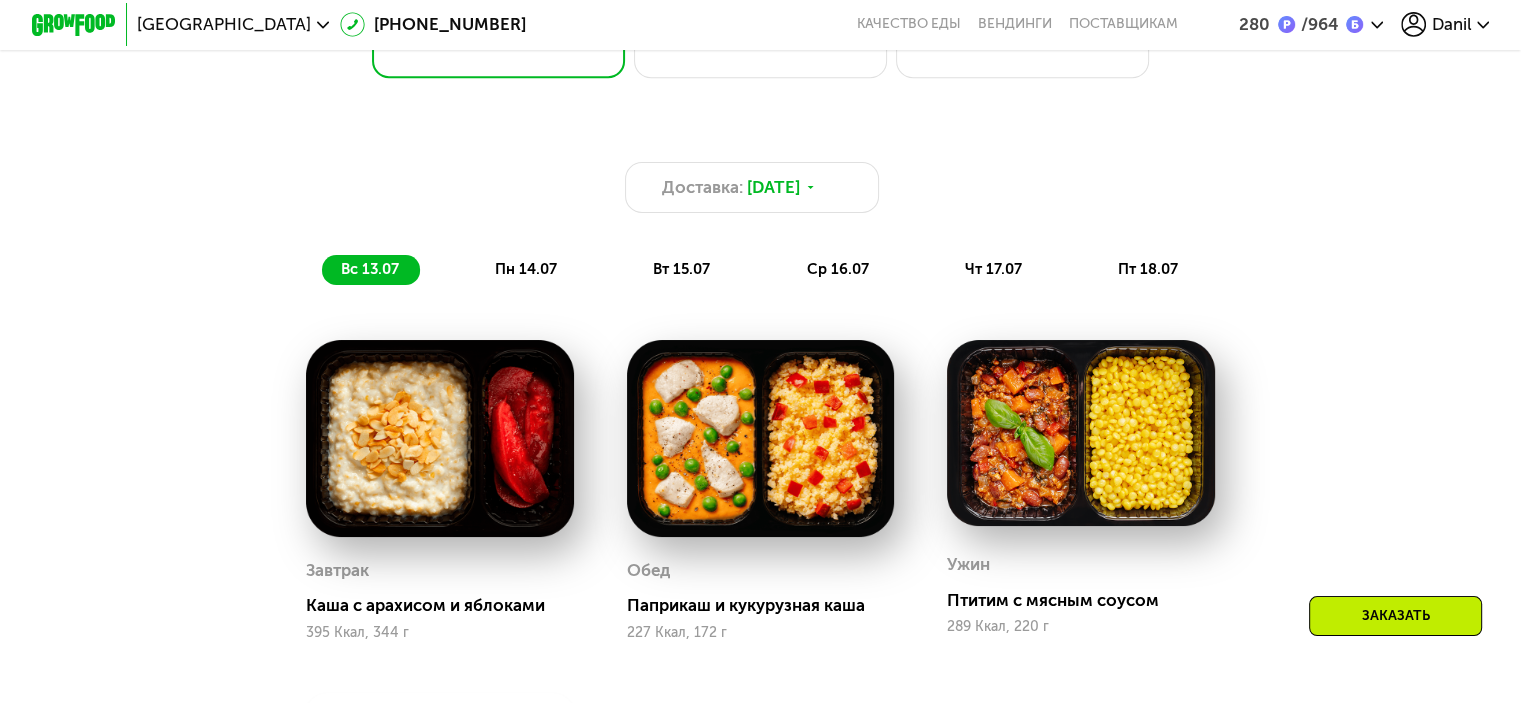 scroll, scrollTop: 1173, scrollLeft: 0, axis: vertical 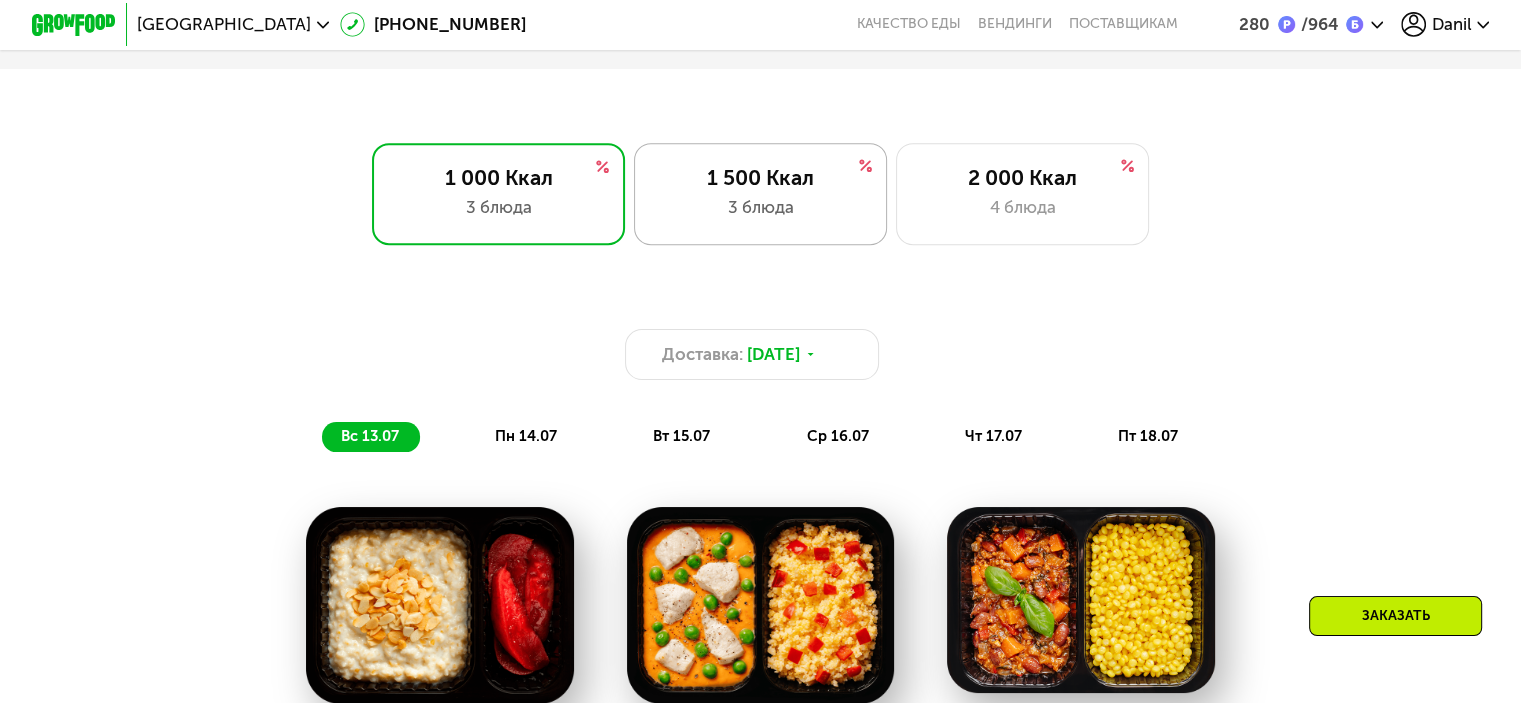 click on "1 500 Ккал" at bounding box center (760, 177) 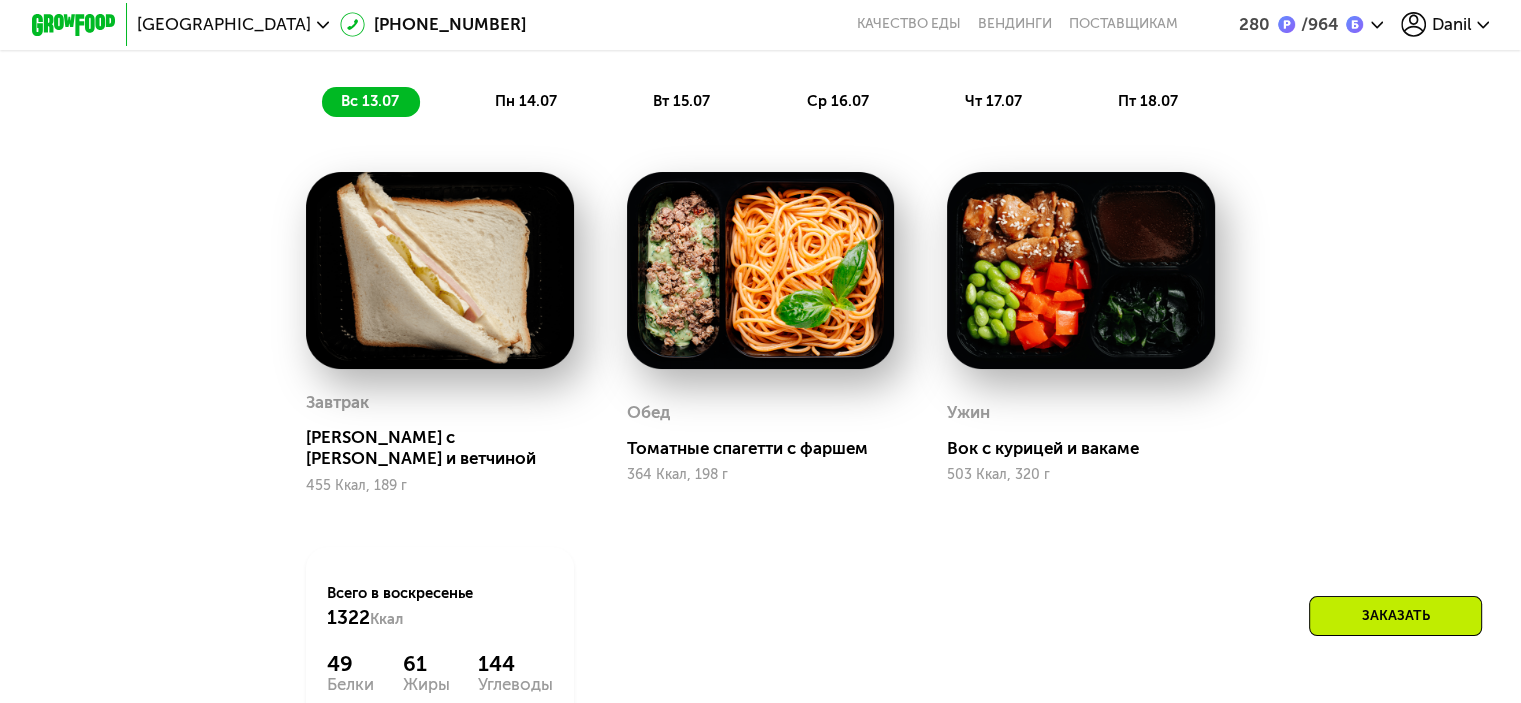 scroll, scrollTop: 1473, scrollLeft: 0, axis: vertical 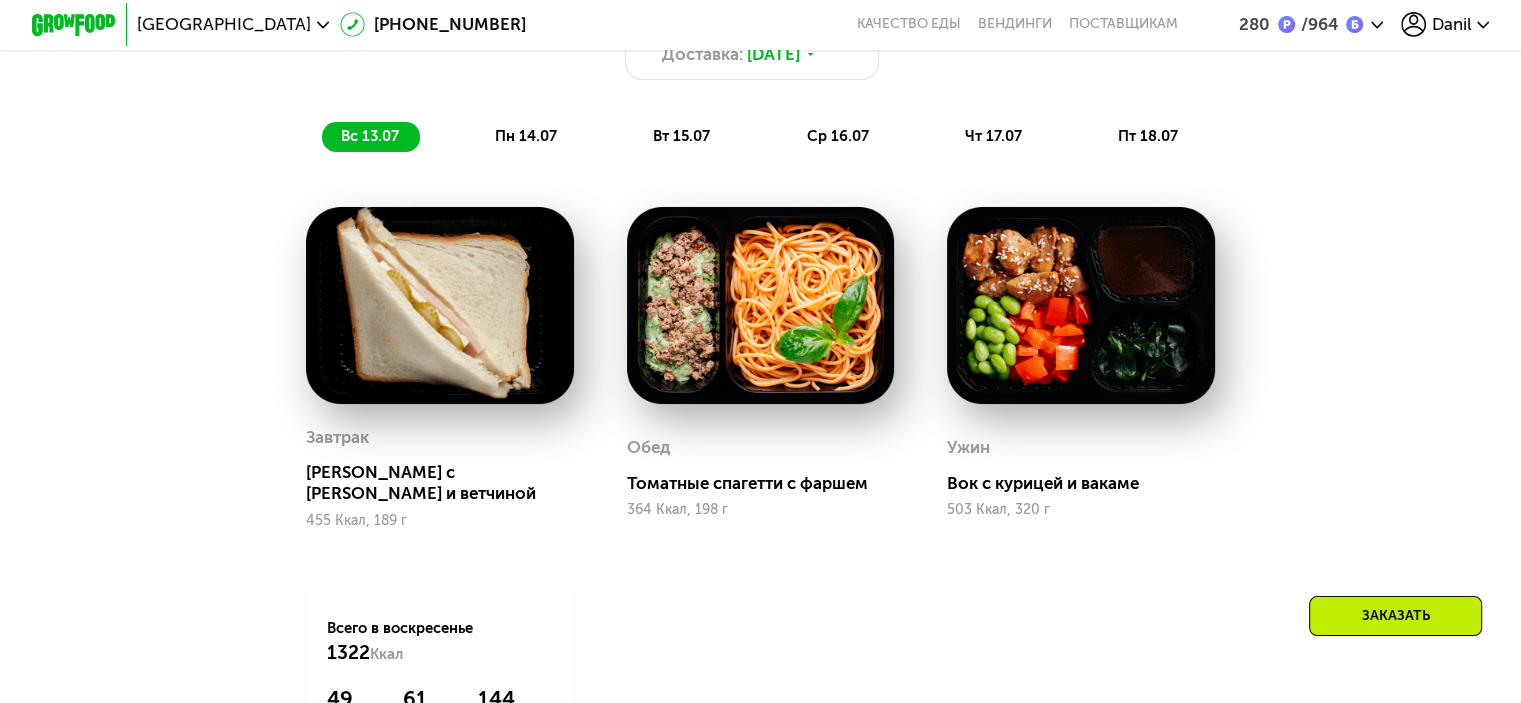 click on "пн 14.07" at bounding box center (526, 136) 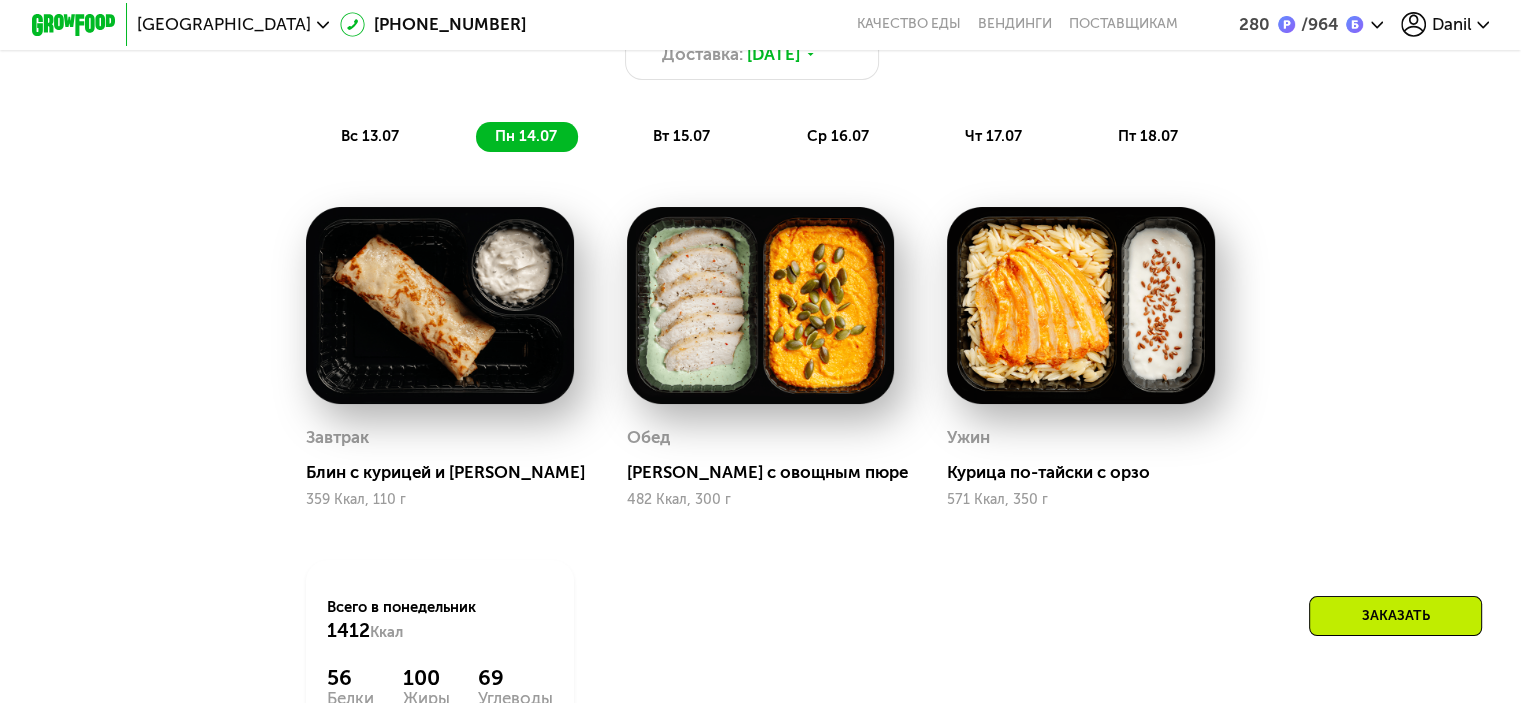 click on "вт 15.07" at bounding box center [681, 136] 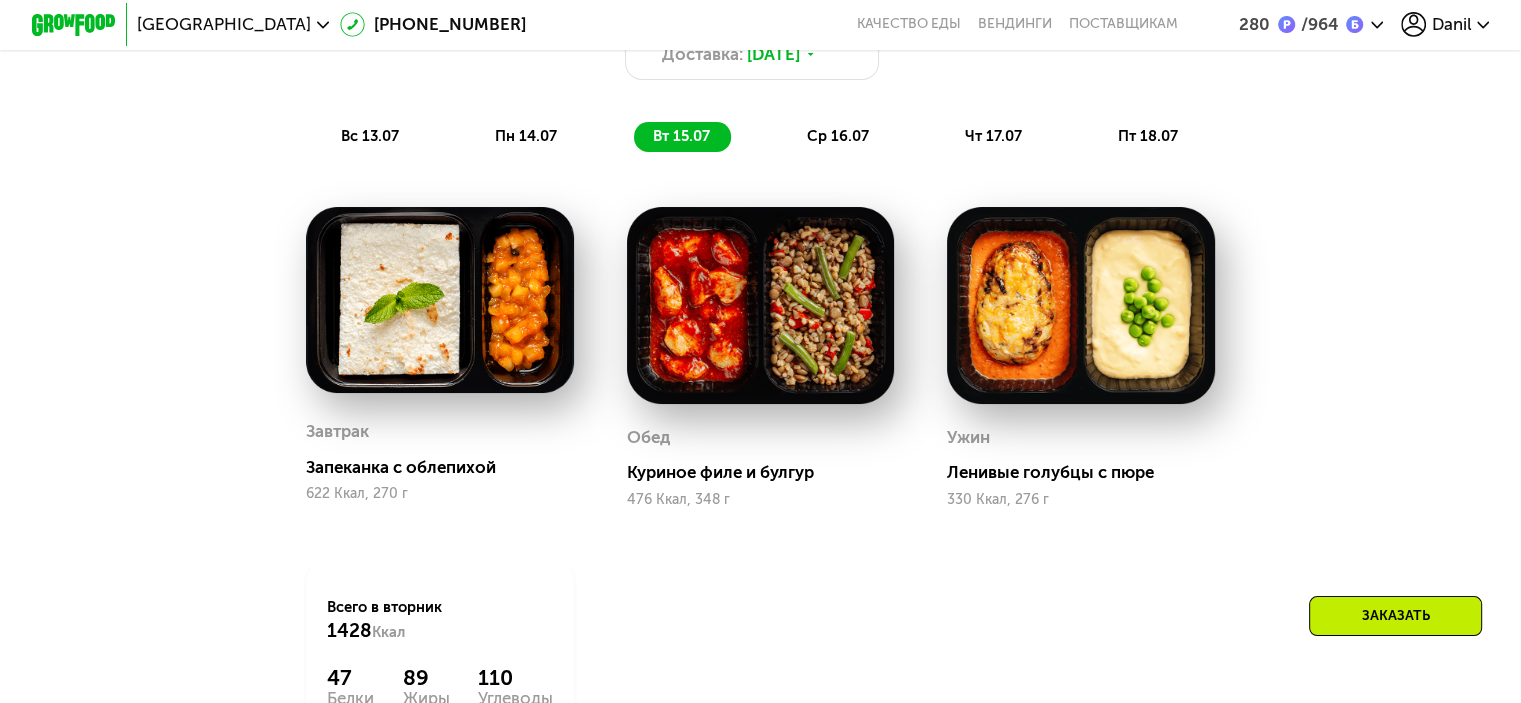 click on "ср 16.07" at bounding box center (837, 136) 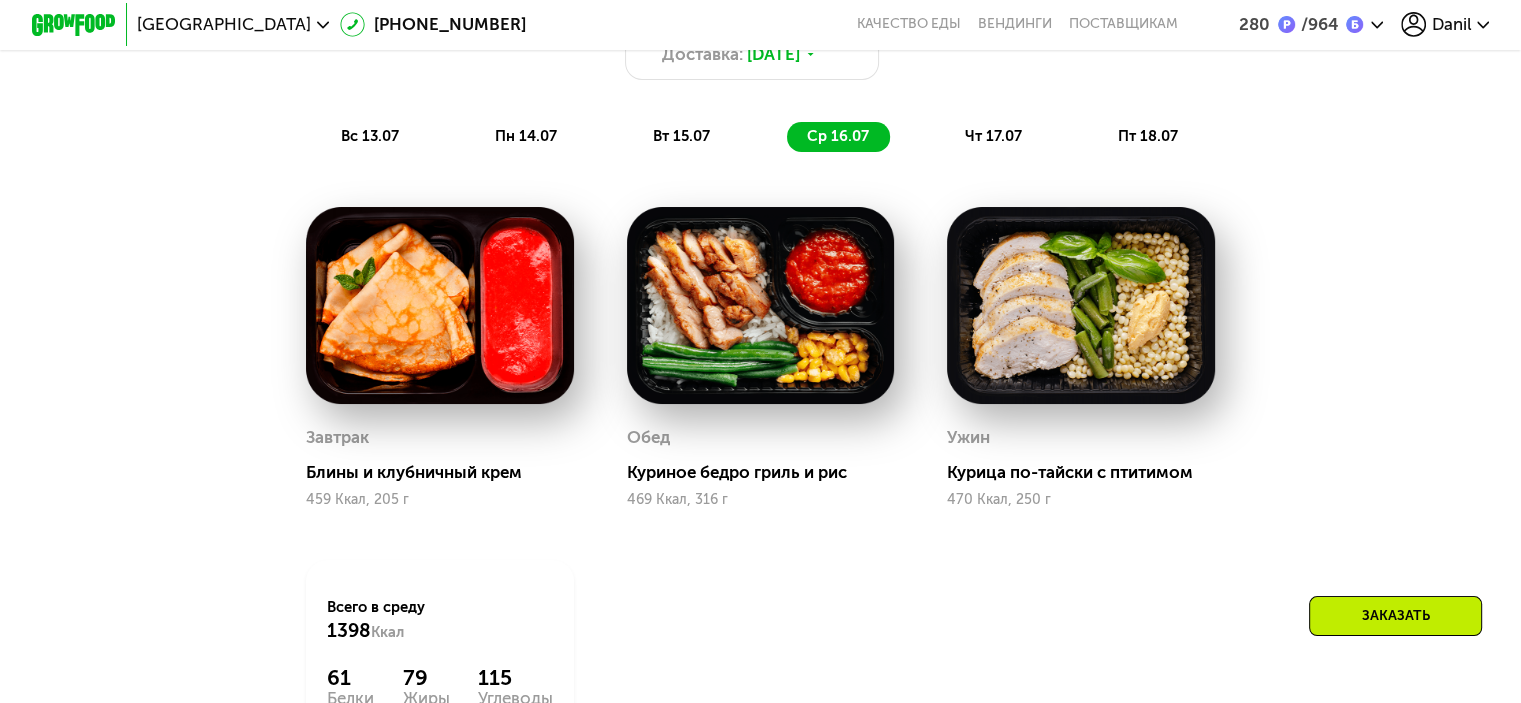 click on "чт 17.07" at bounding box center [993, 136] 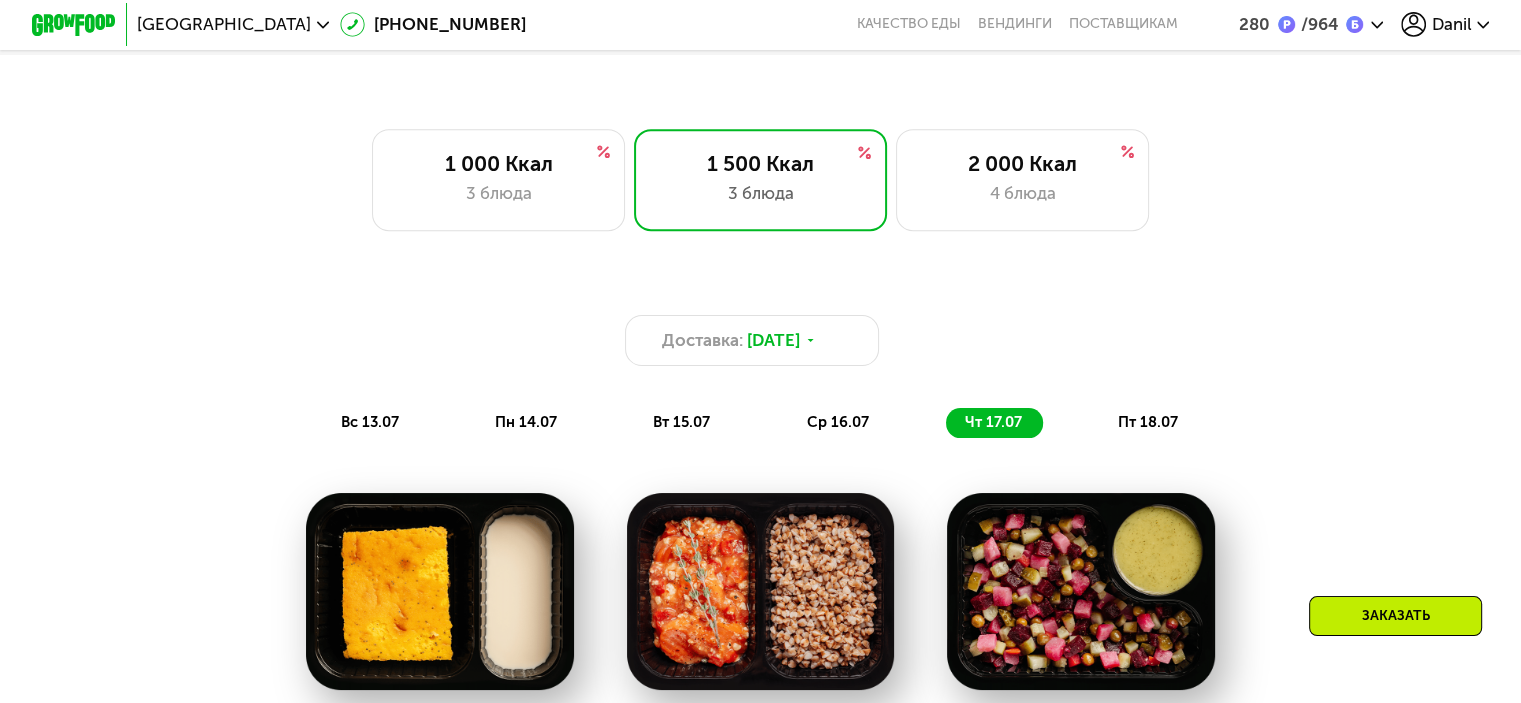 scroll, scrollTop: 873, scrollLeft: 0, axis: vertical 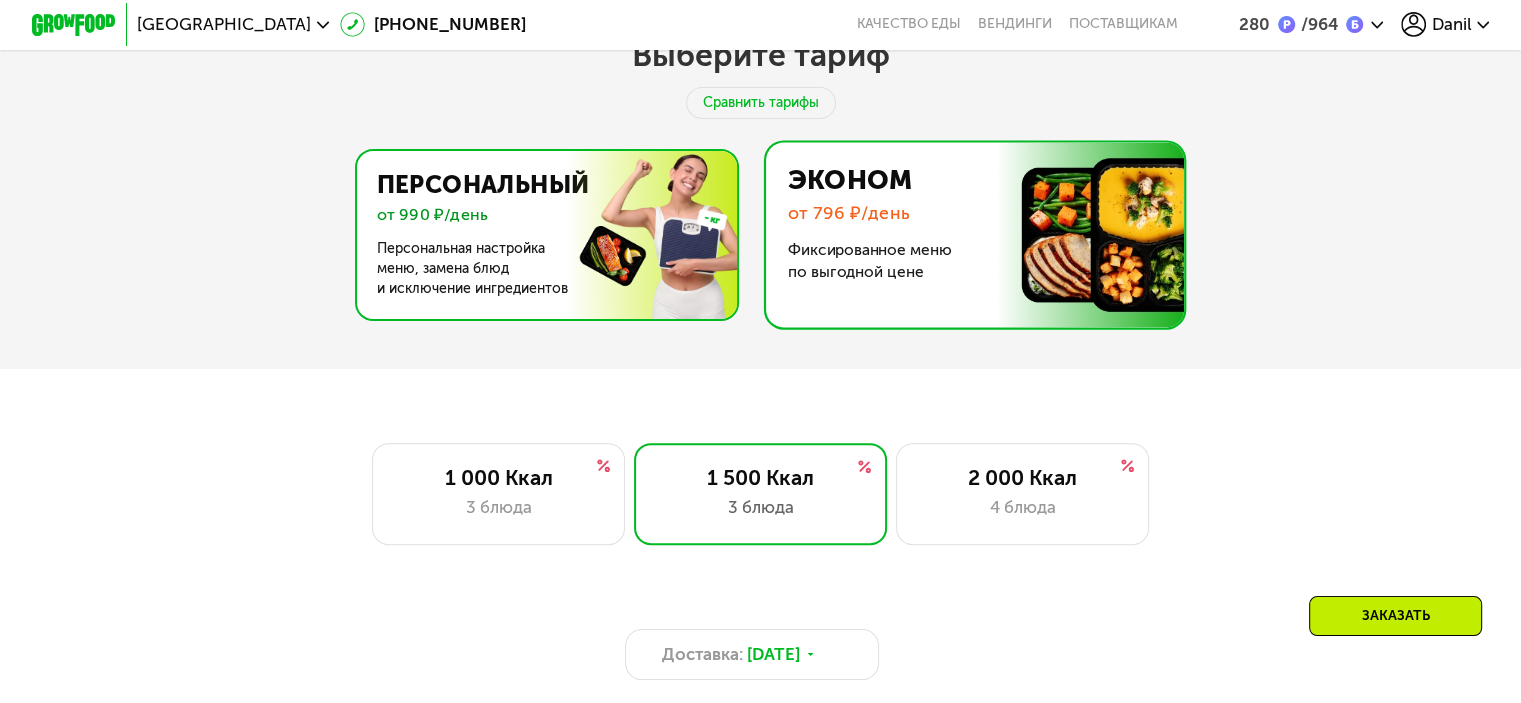 click at bounding box center (541, 235) 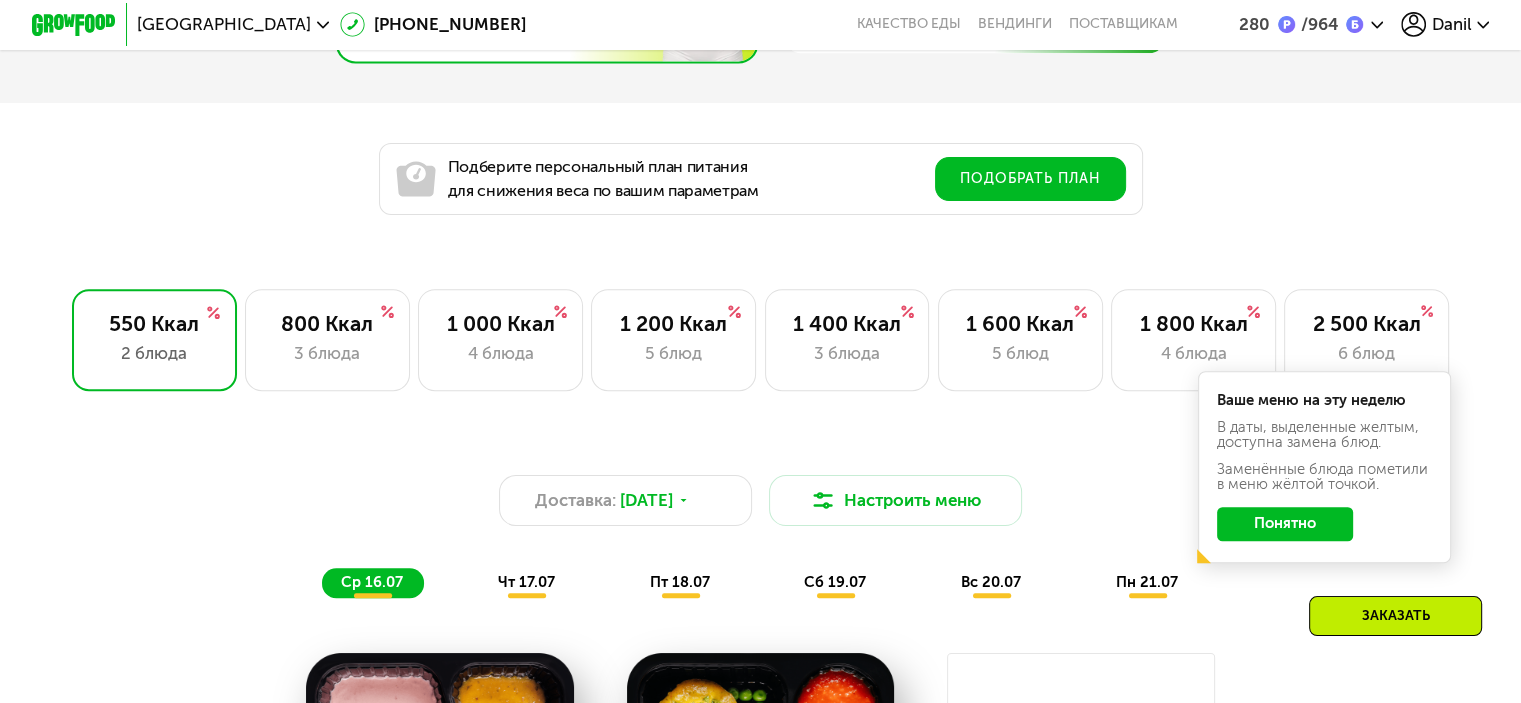 scroll, scrollTop: 1173, scrollLeft: 0, axis: vertical 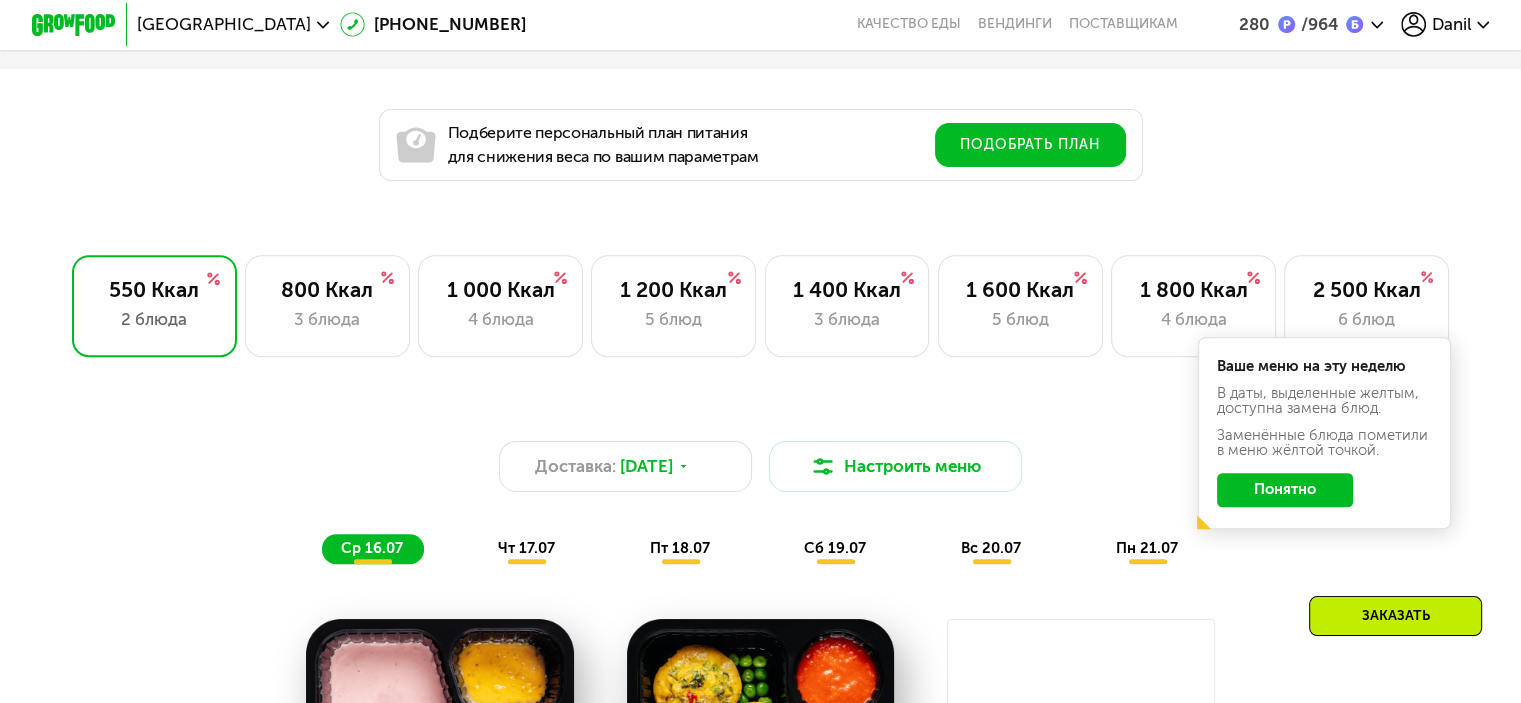 click on "Понятно" 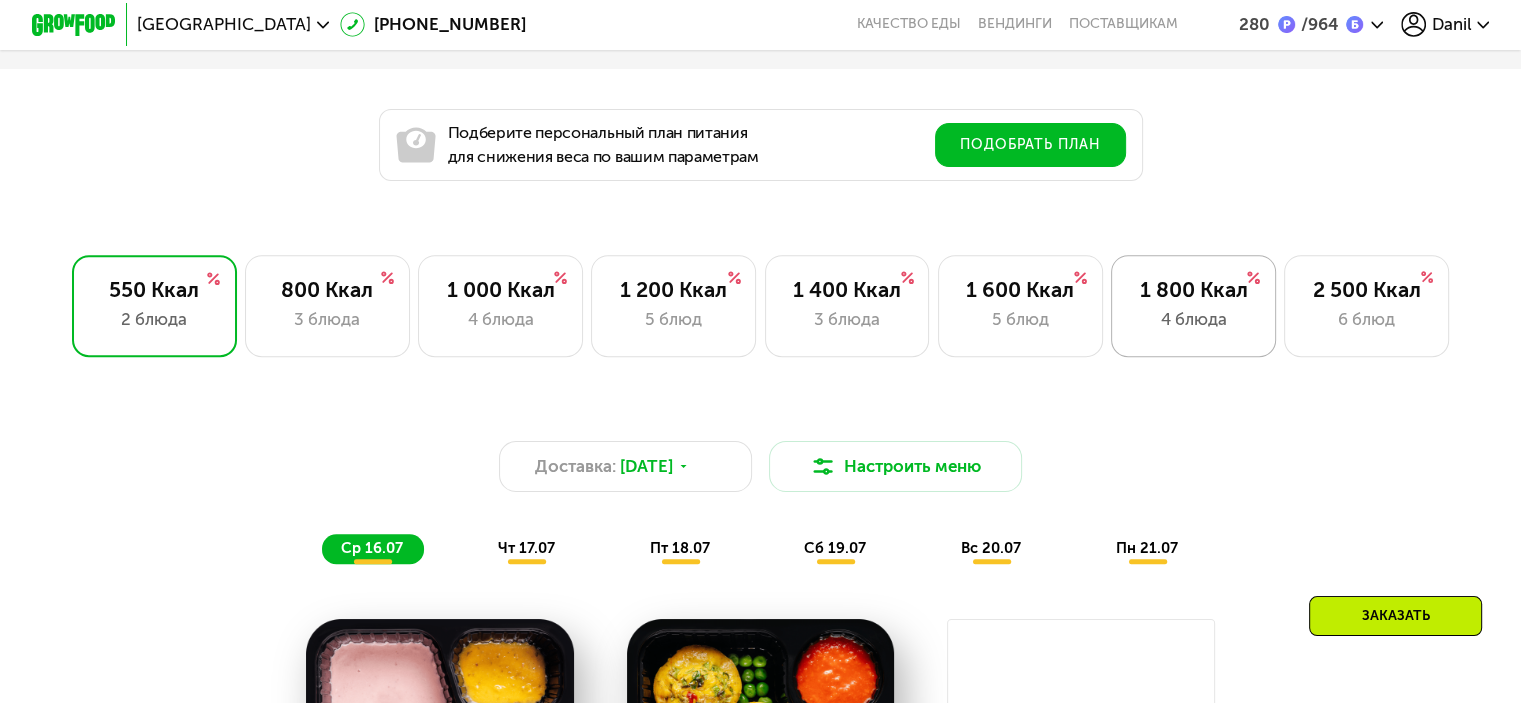 click on "4 блюда" at bounding box center [1193, 319] 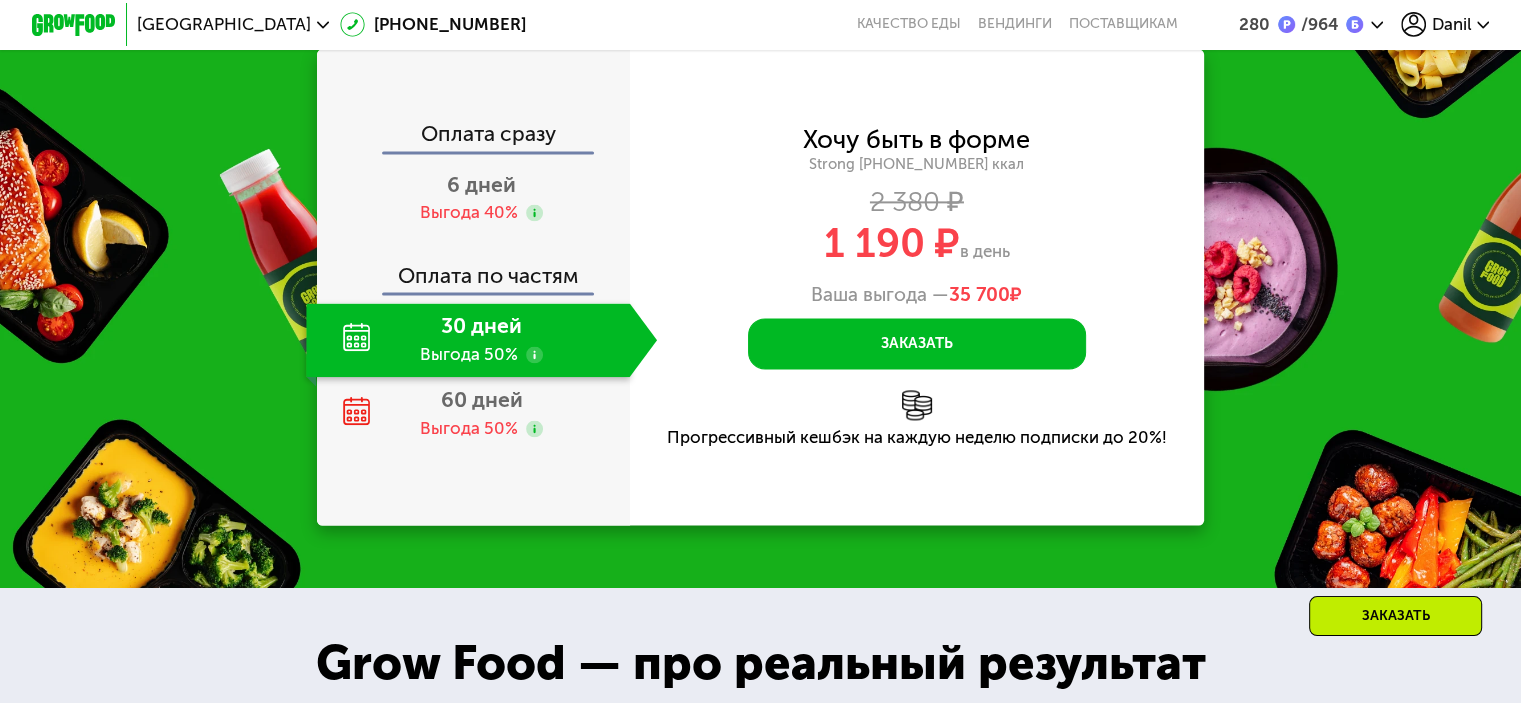 scroll, scrollTop: 2873, scrollLeft: 0, axis: vertical 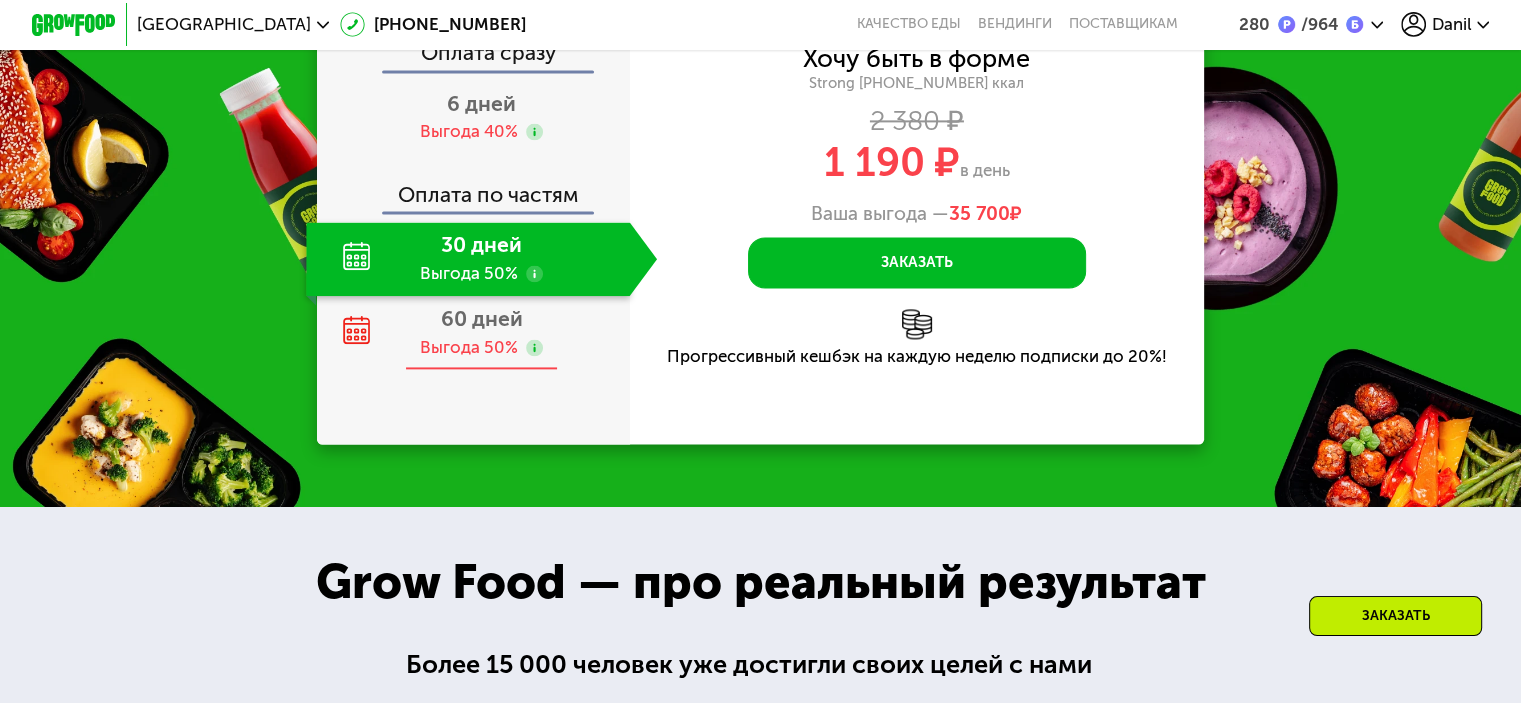 click on "60 дней" at bounding box center [482, 318] 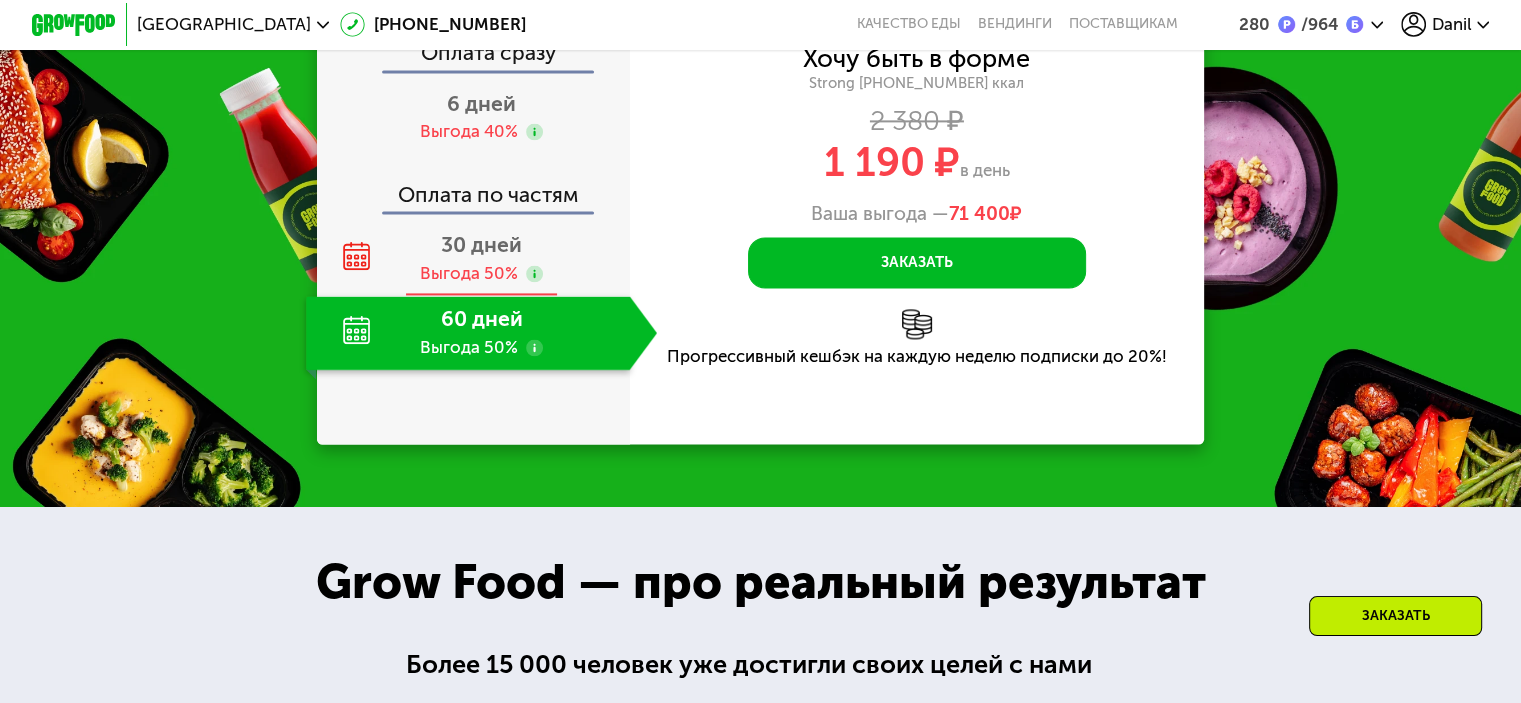 click on "Выгода 50%" at bounding box center (469, 273) 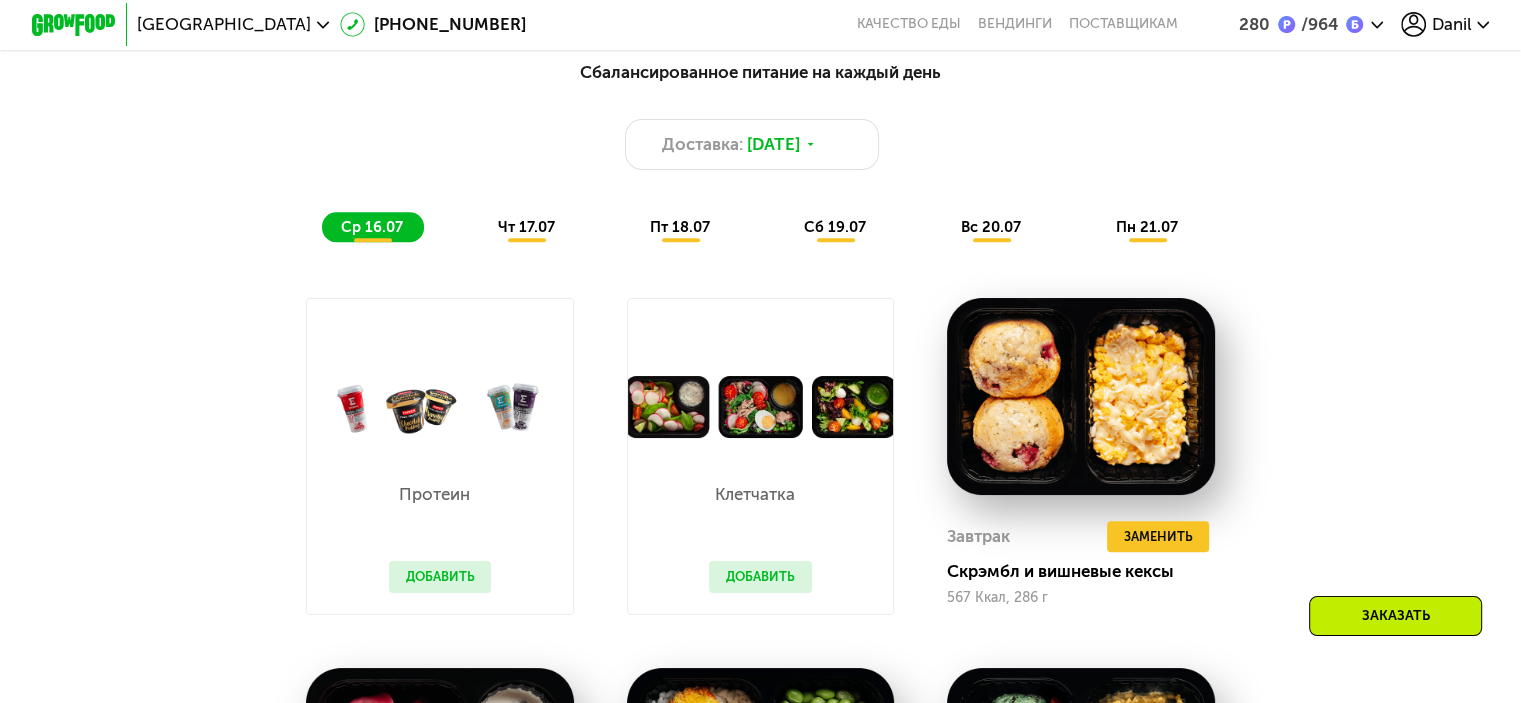 scroll, scrollTop: 1473, scrollLeft: 0, axis: vertical 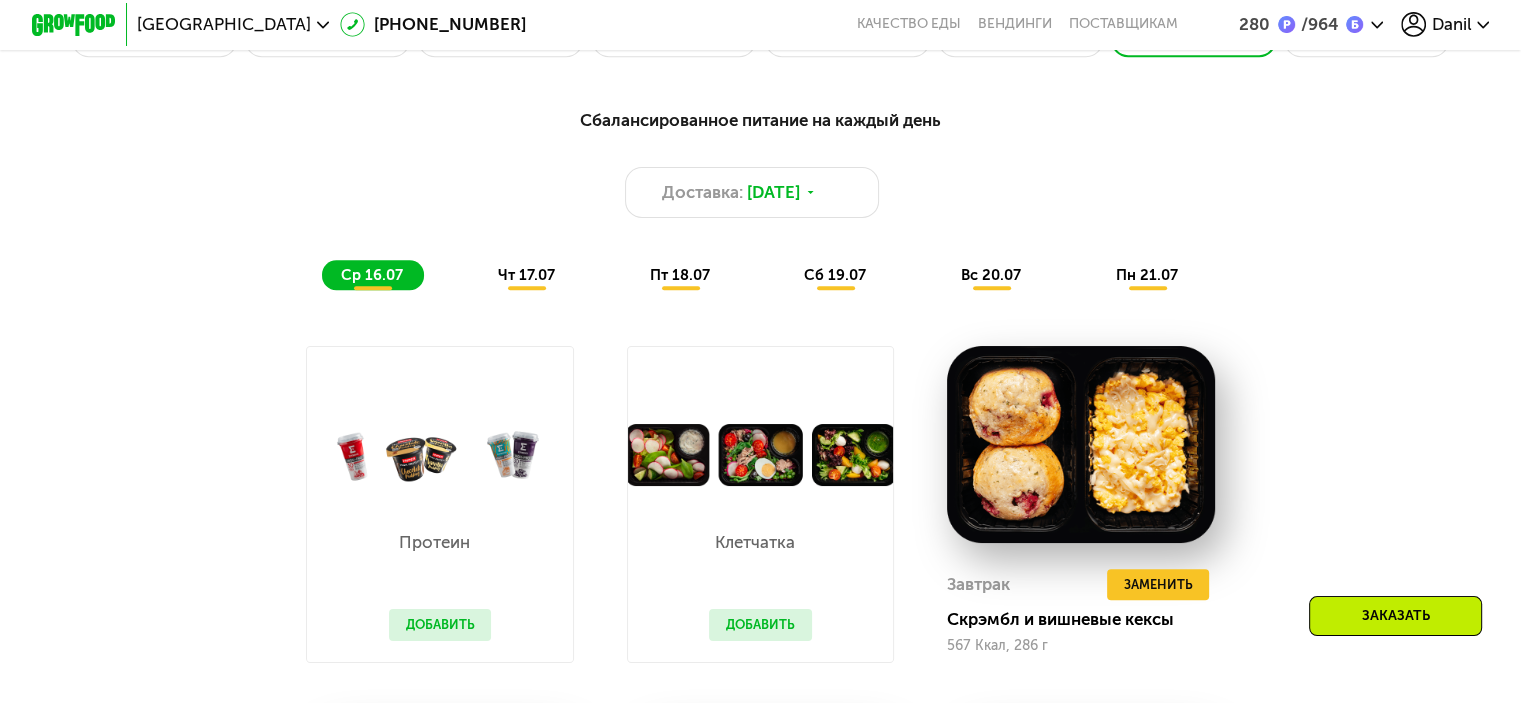 click on "чт 17.07" at bounding box center [526, 275] 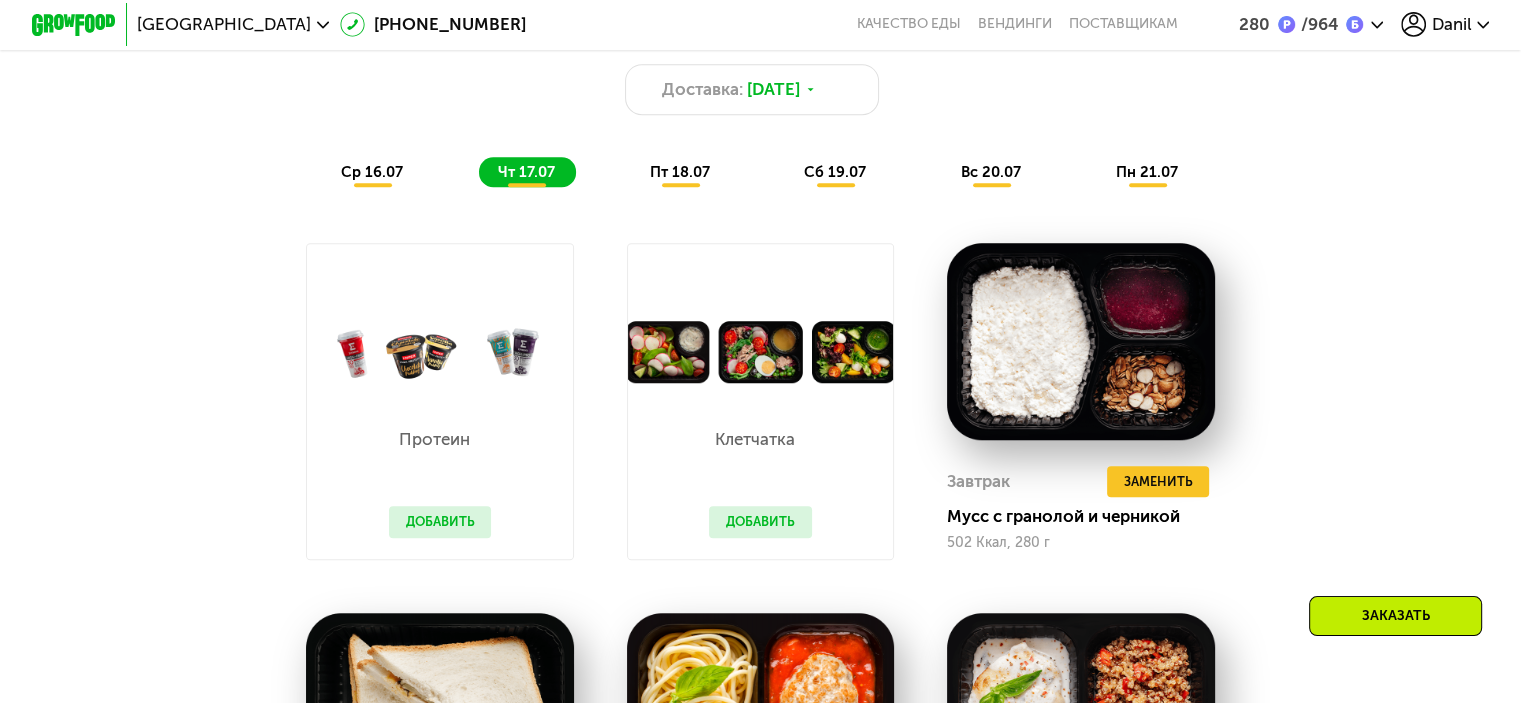 scroll, scrollTop: 1573, scrollLeft: 0, axis: vertical 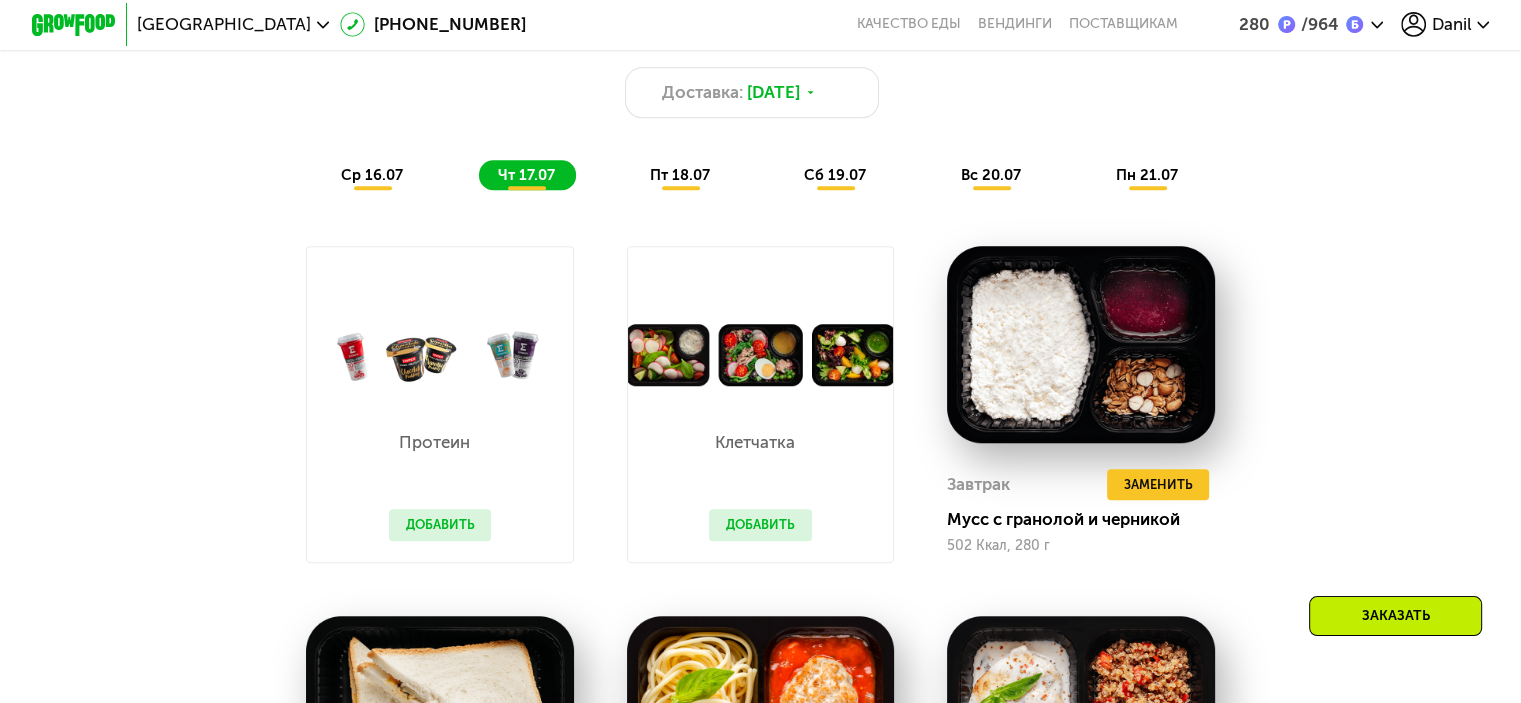 click on "пт 18.07" at bounding box center [680, 175] 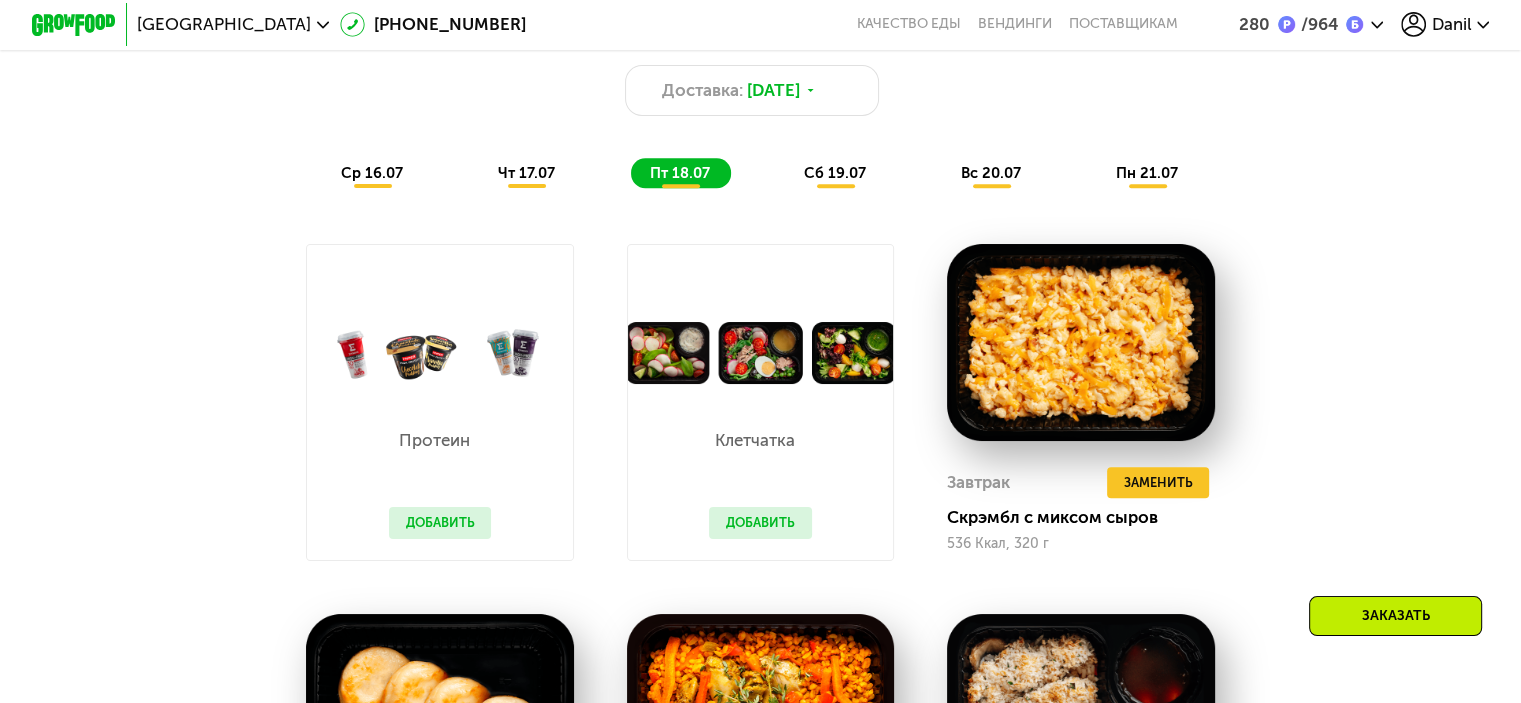 scroll, scrollTop: 1573, scrollLeft: 0, axis: vertical 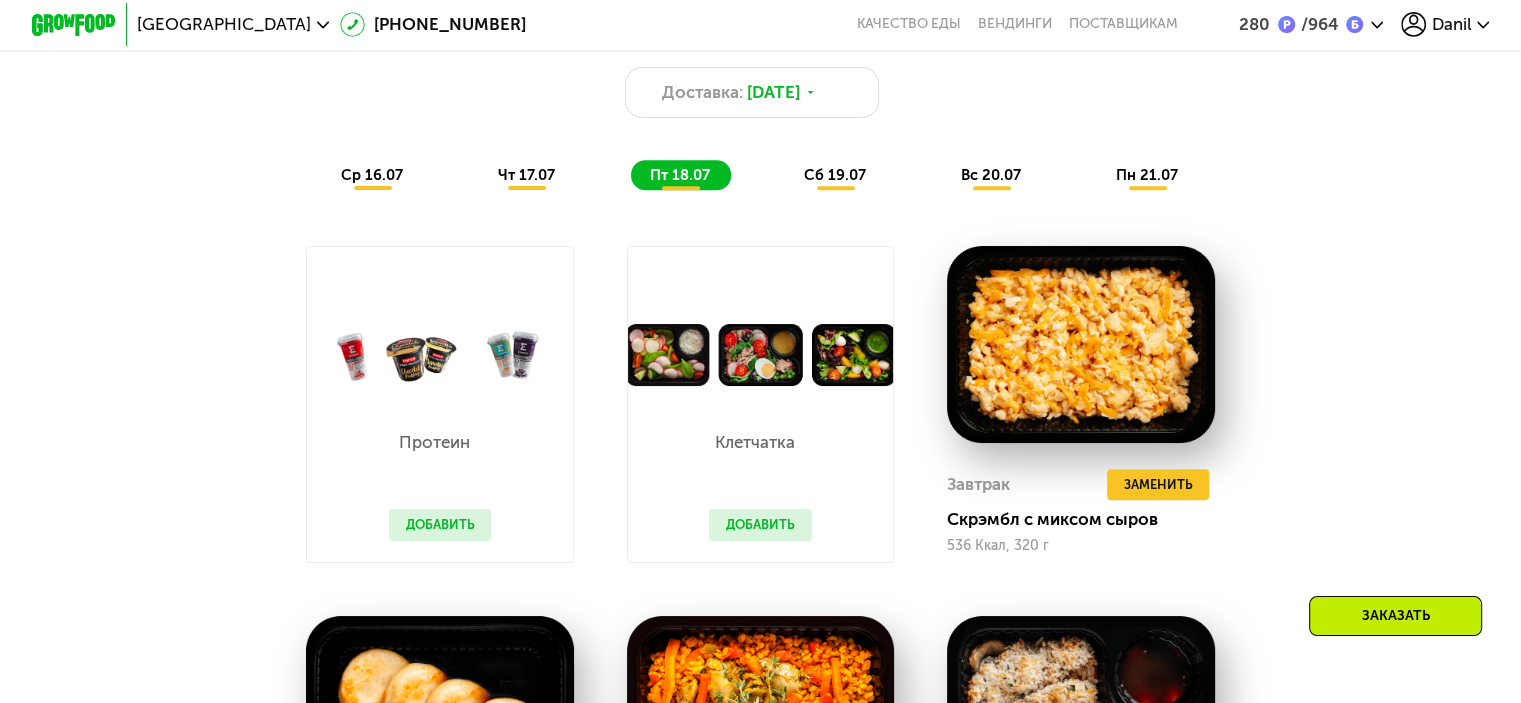 click on "сб 19.07" at bounding box center (835, 175) 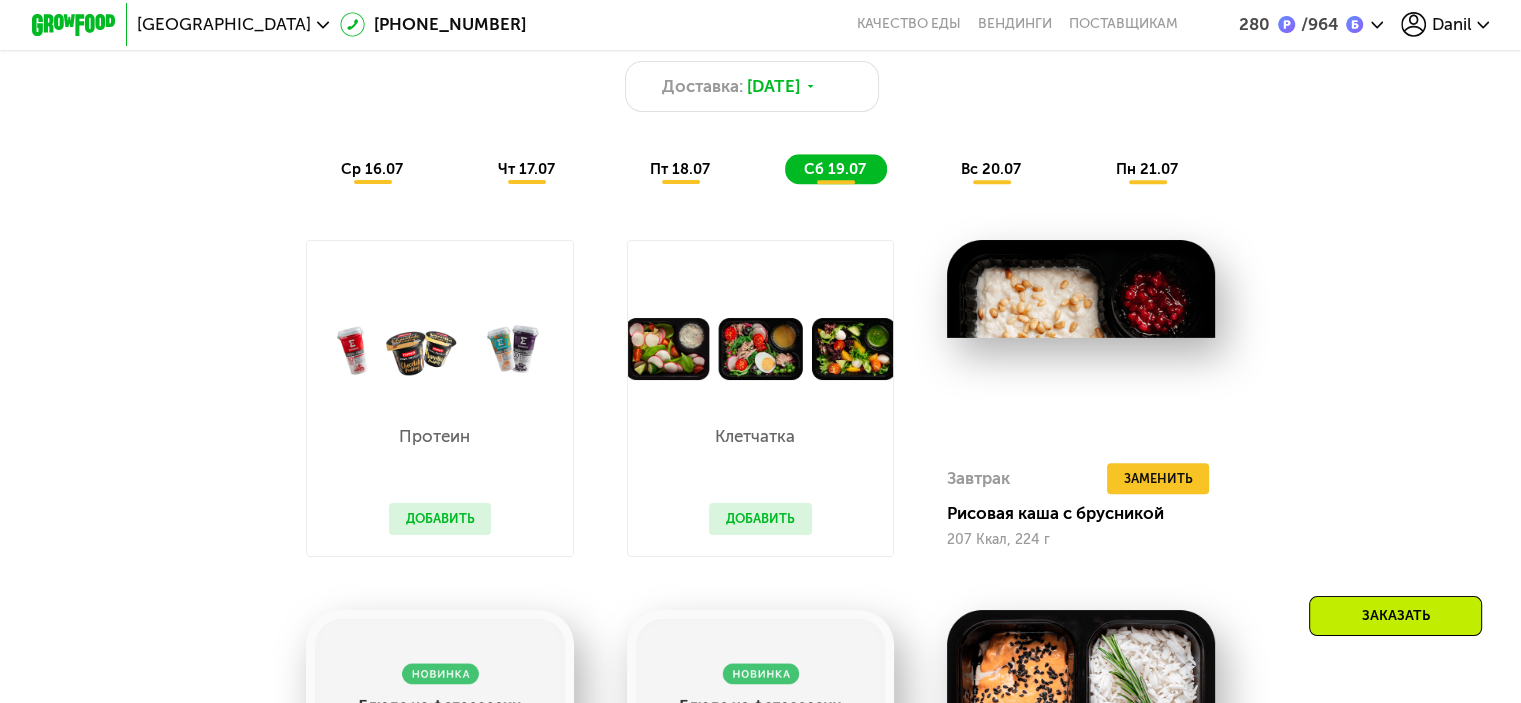 scroll, scrollTop: 1573, scrollLeft: 0, axis: vertical 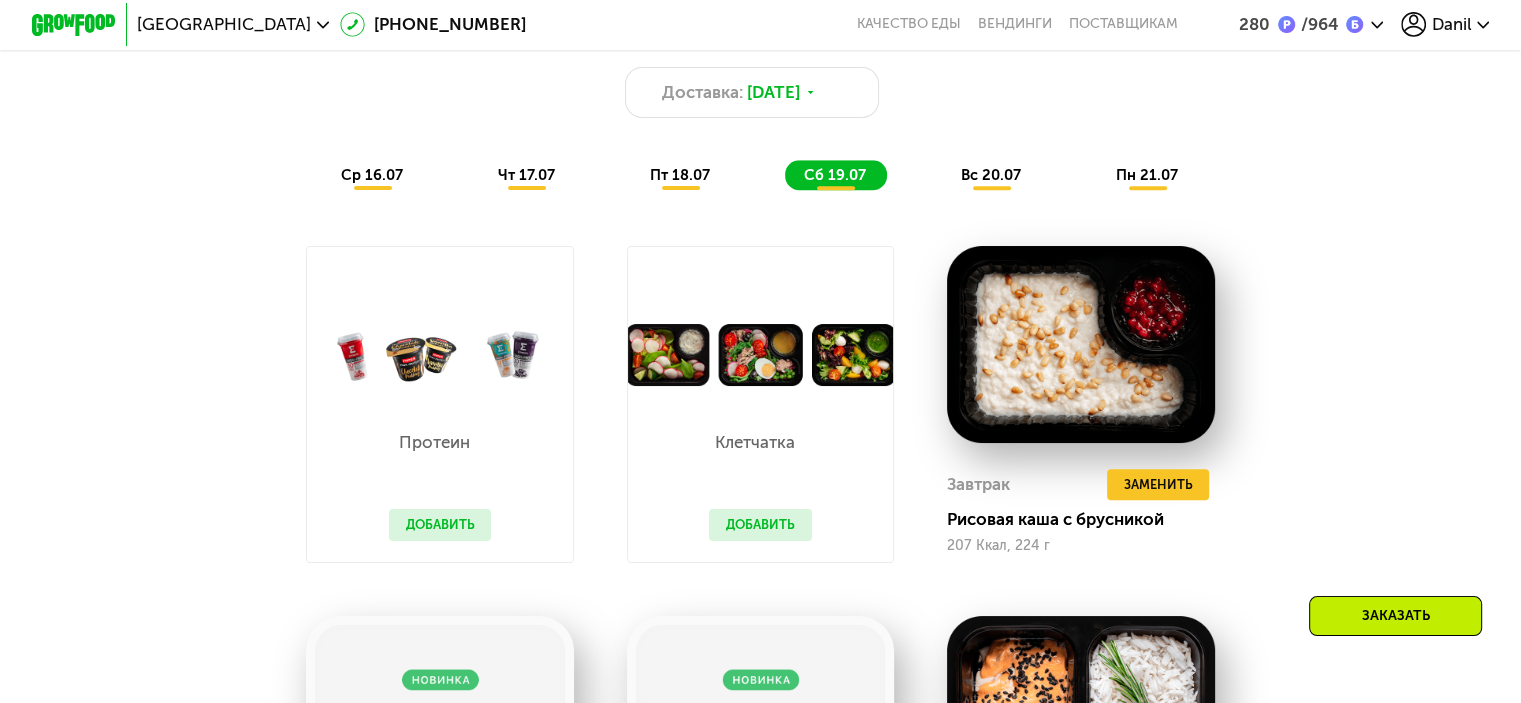 click on "вс 20.07" at bounding box center [991, 175] 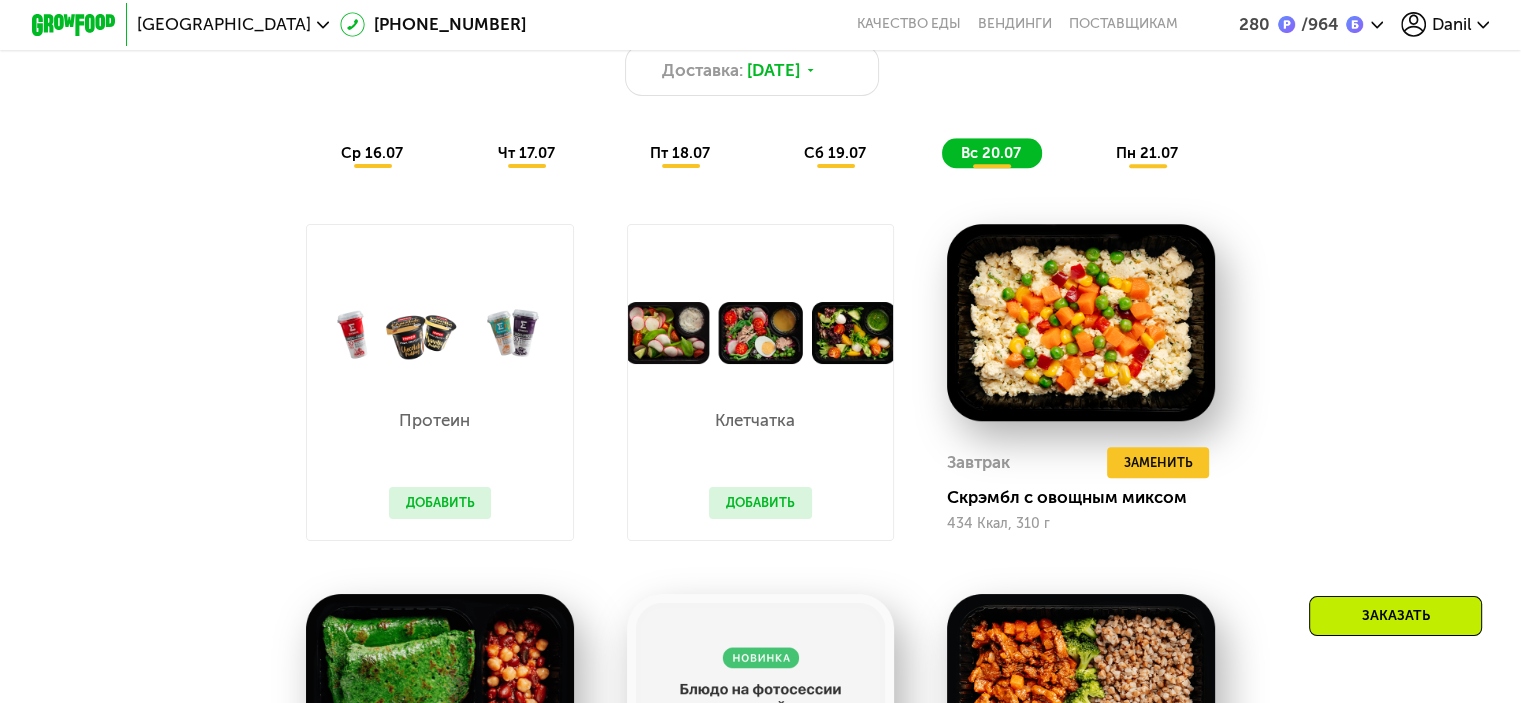 scroll, scrollTop: 1573, scrollLeft: 0, axis: vertical 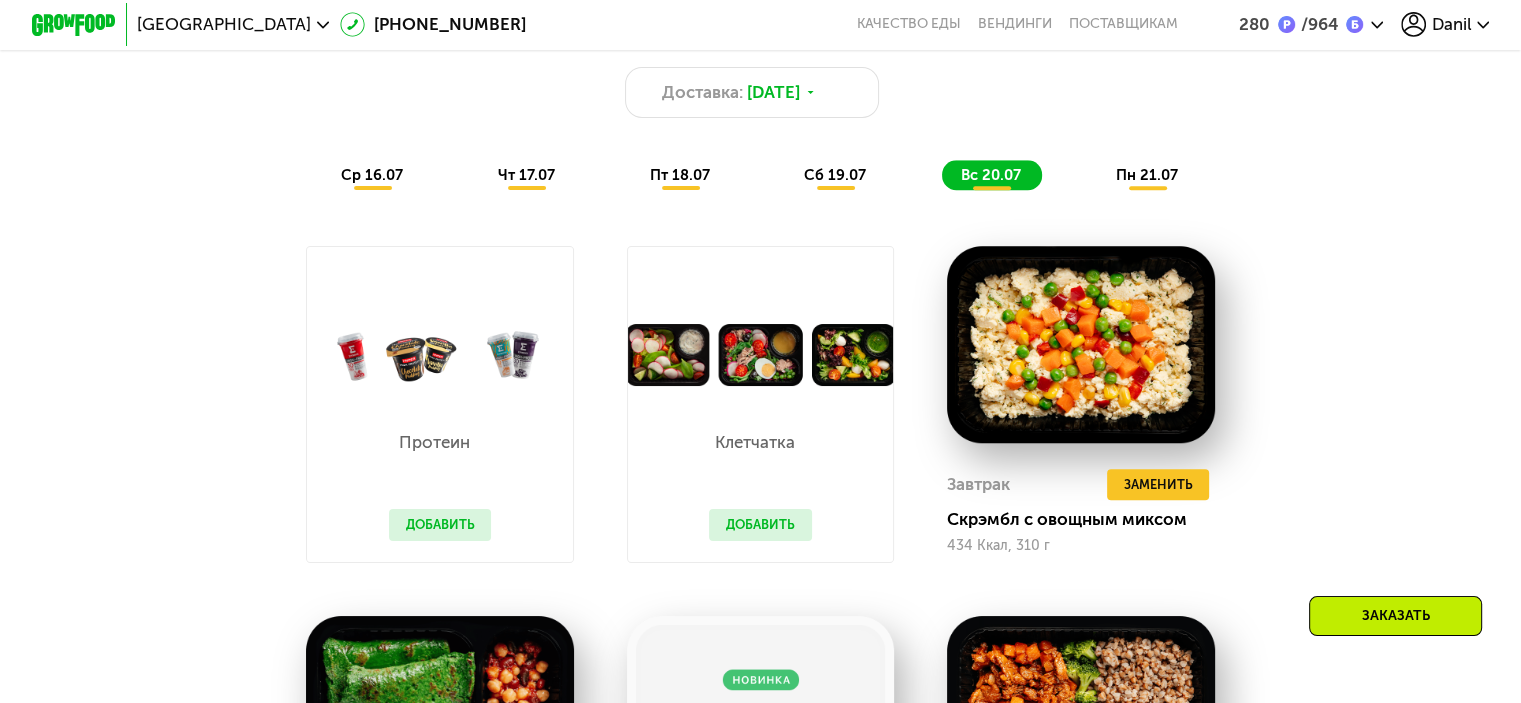 click on "пн 21.07" at bounding box center (1147, 175) 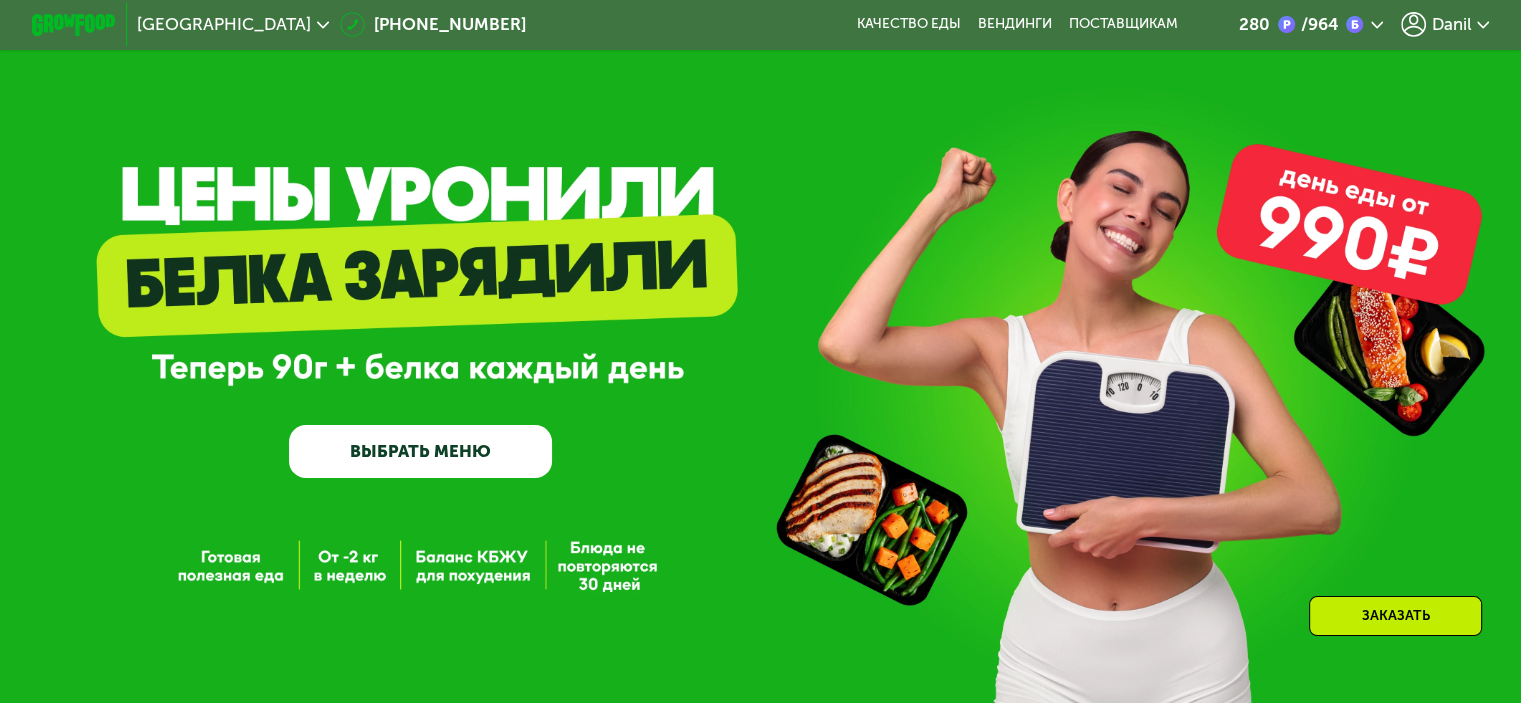 scroll, scrollTop: 0, scrollLeft: 0, axis: both 